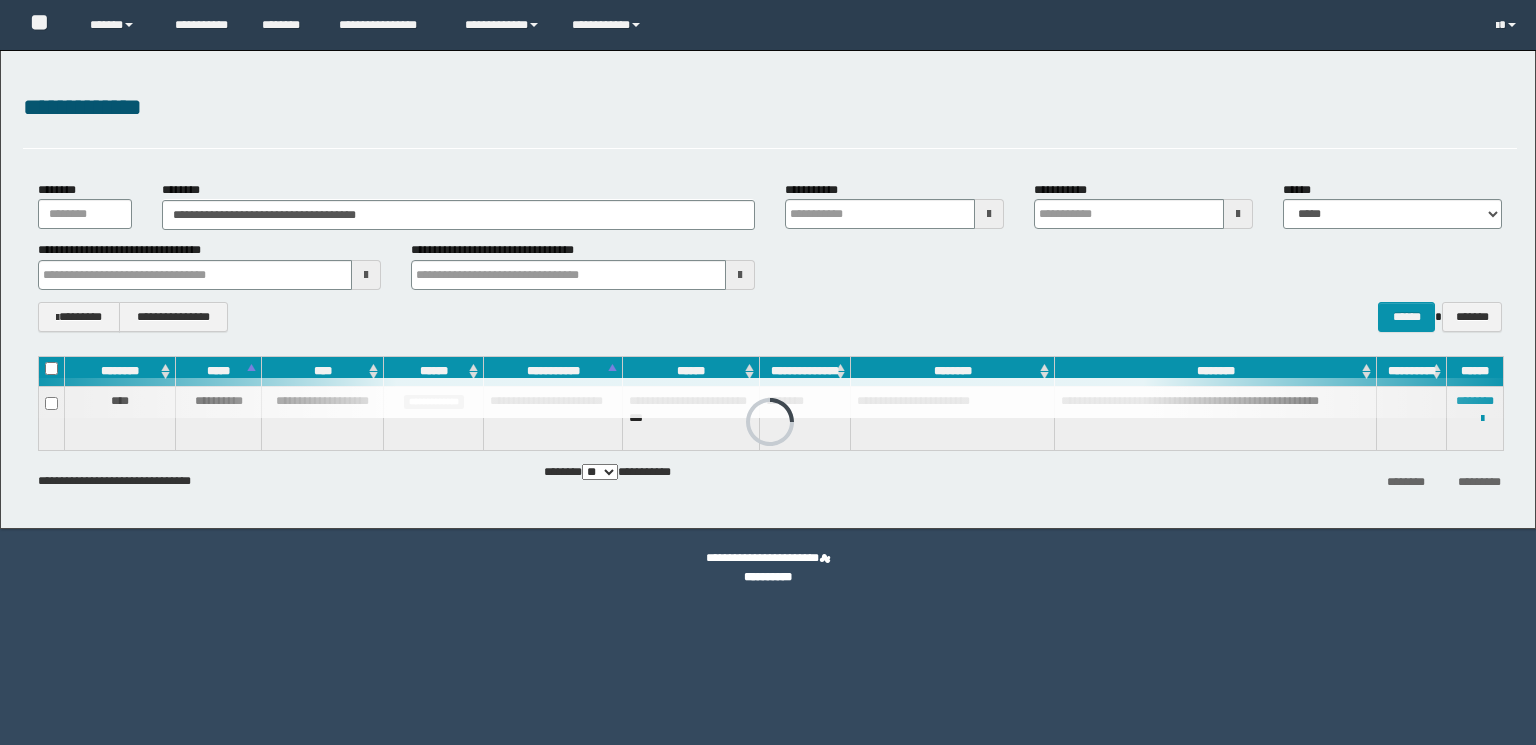 scroll, scrollTop: 0, scrollLeft: 0, axis: both 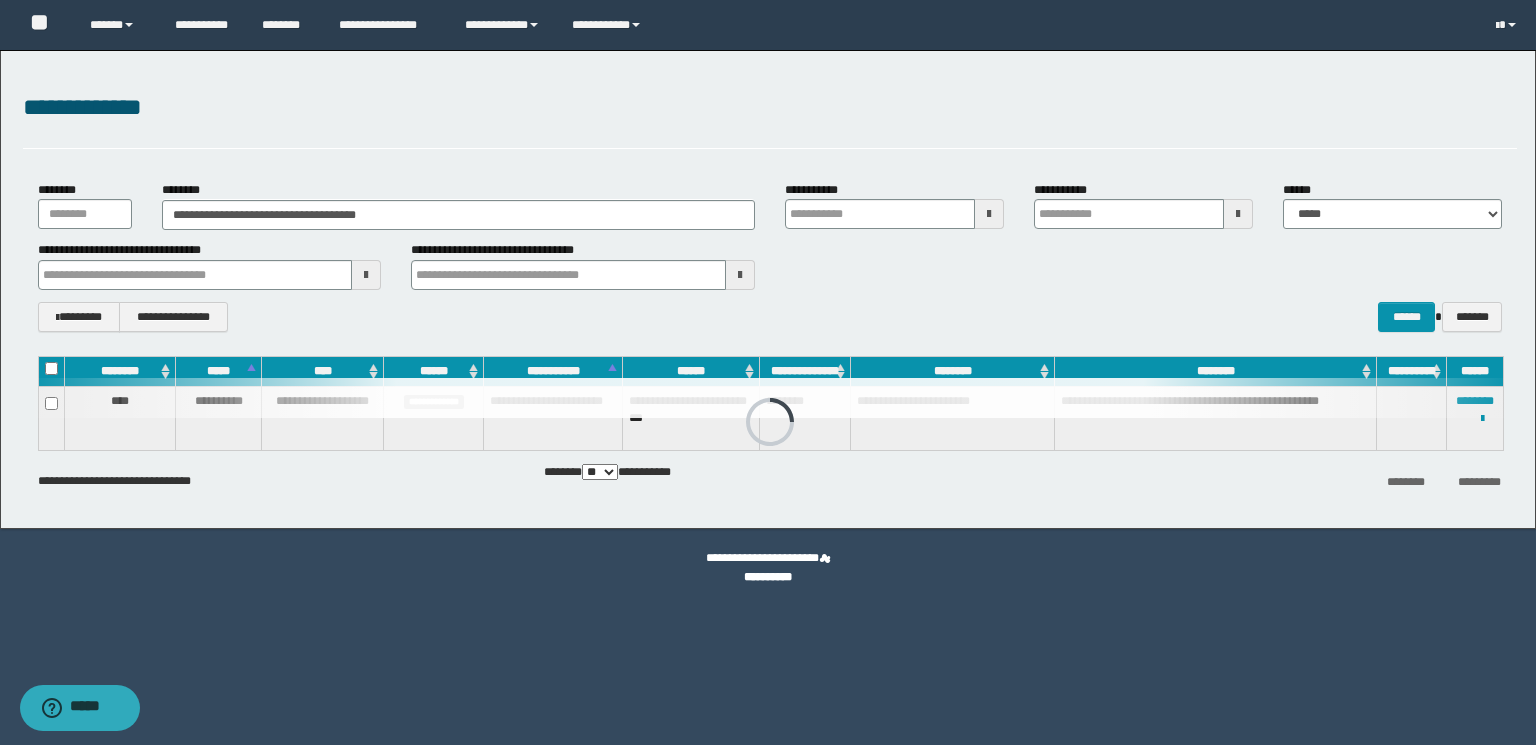 click on "**********" at bounding box center (768, 289) 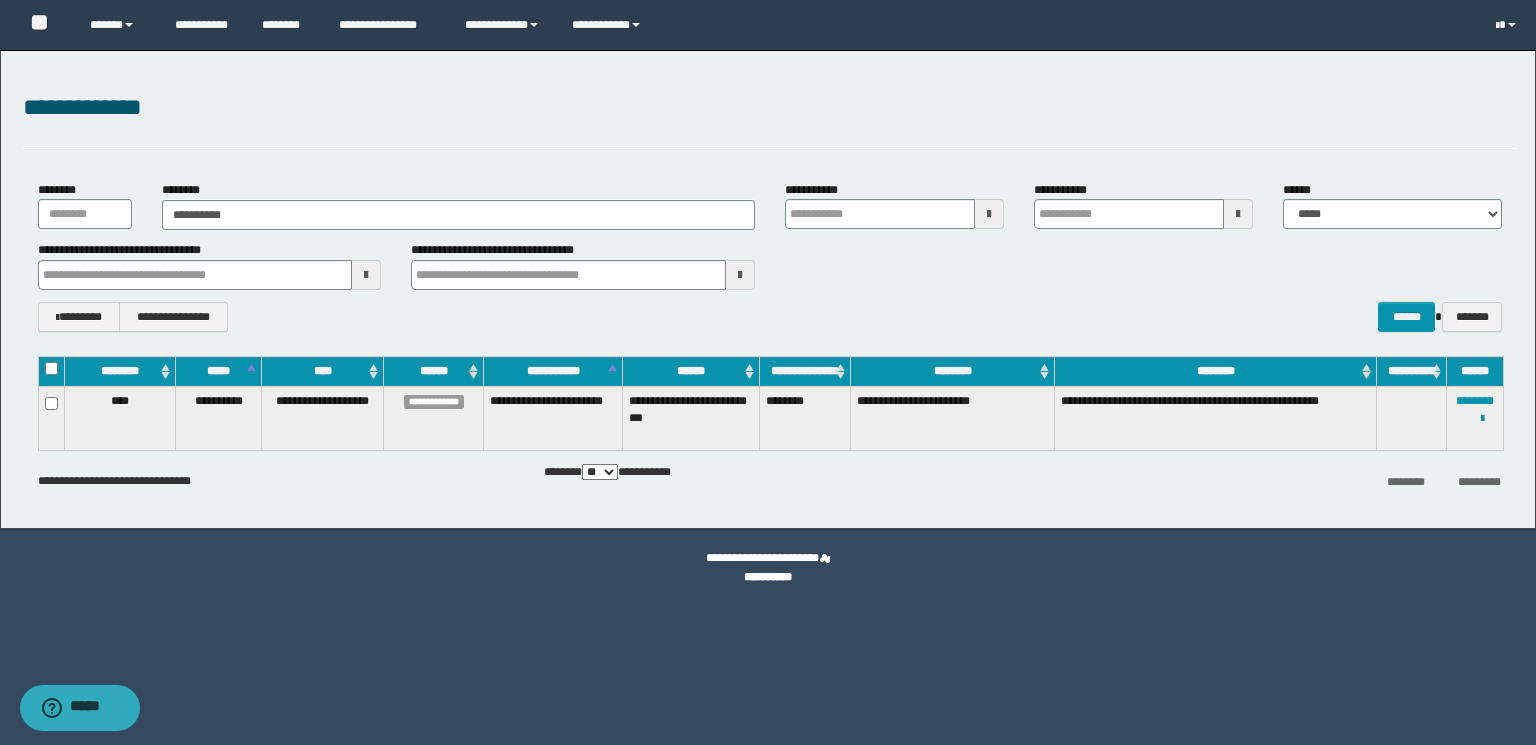type on "**********" 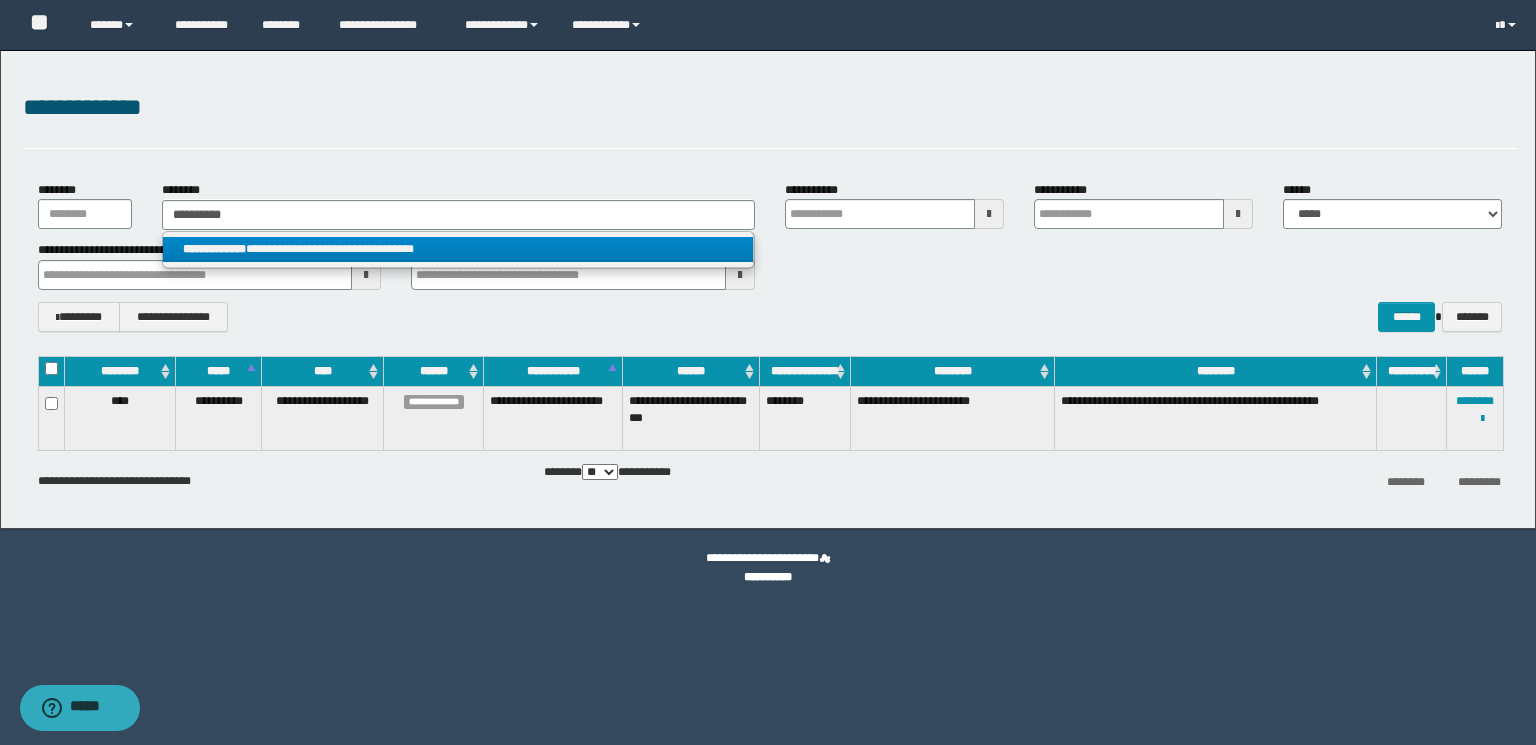 type on "**********" 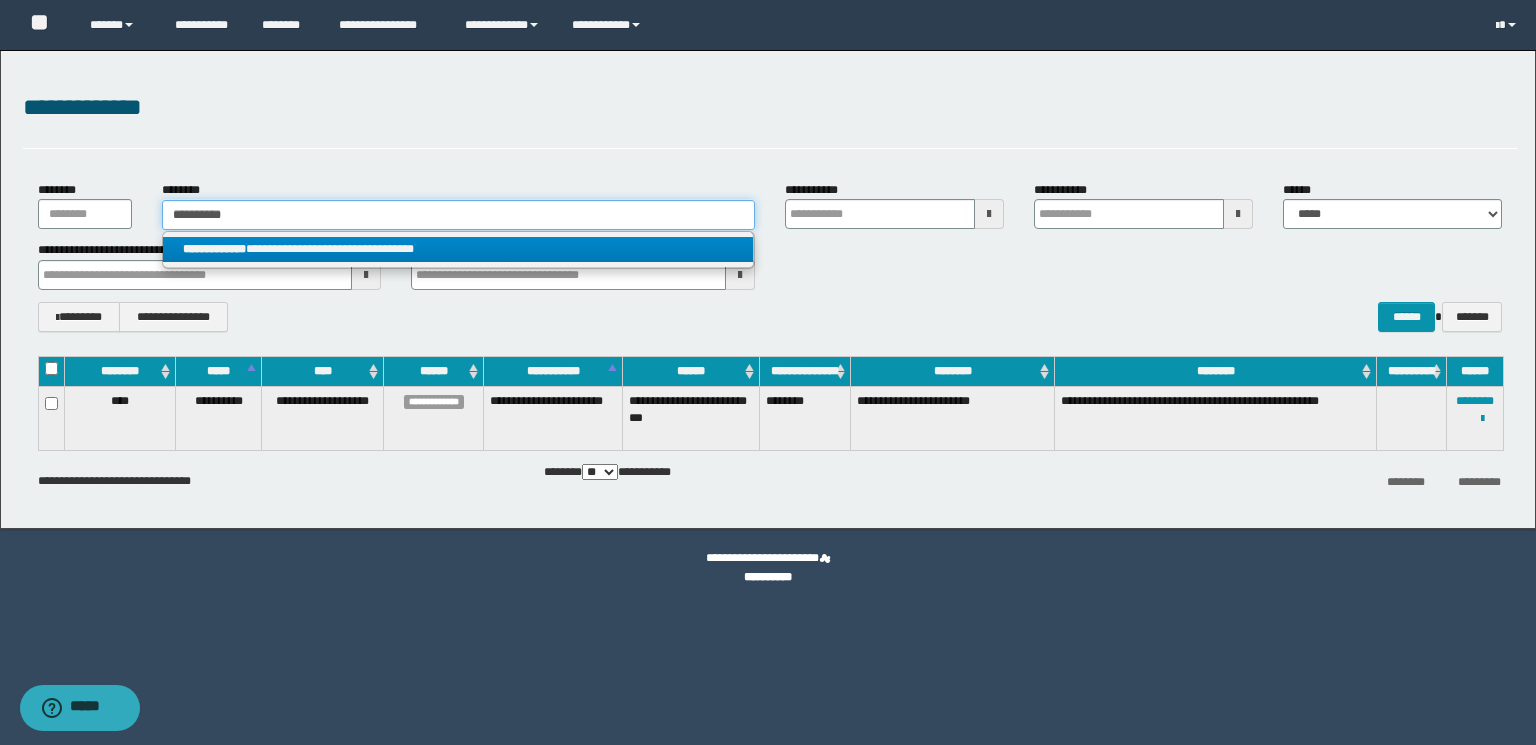 type 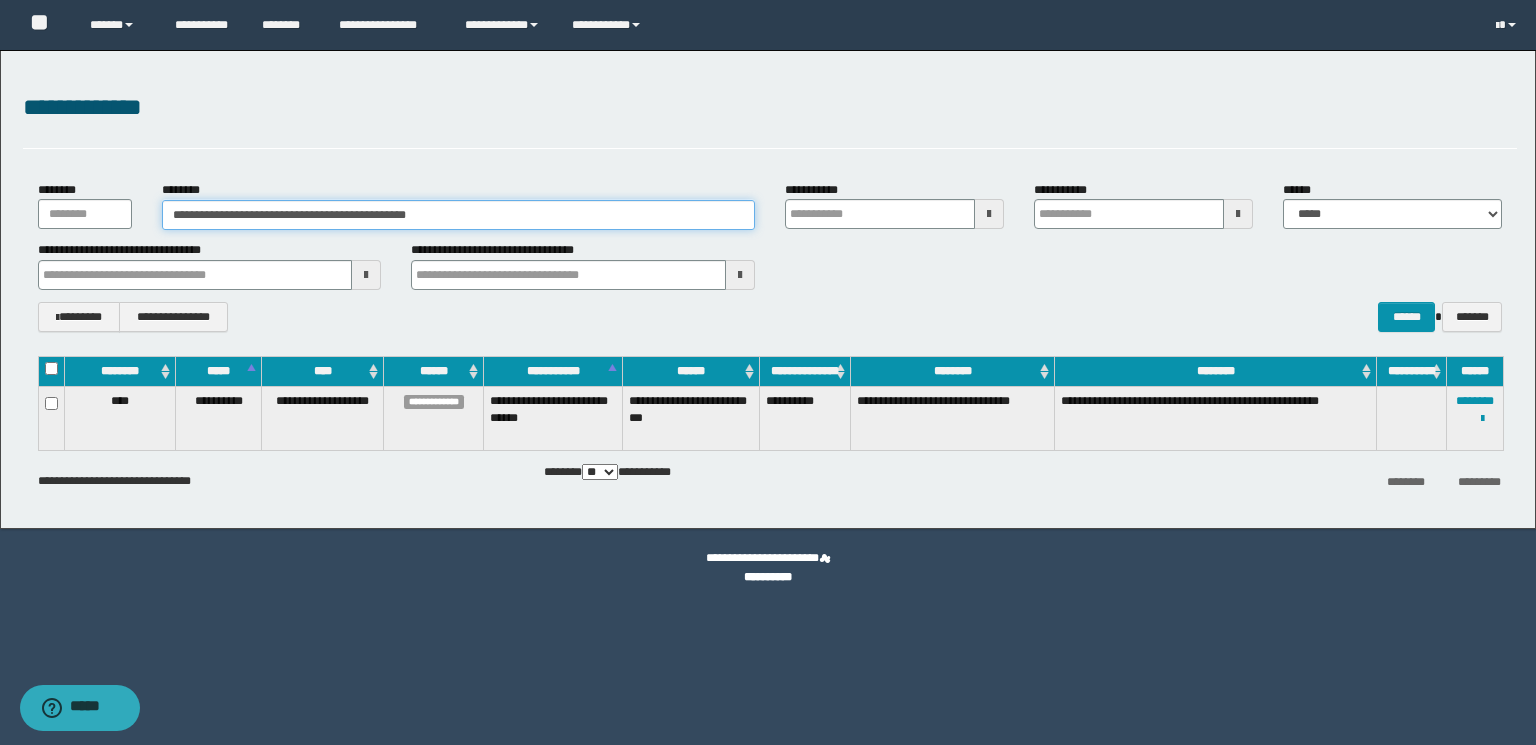 drag, startPoint x: 512, startPoint y: 208, endPoint x: 0, endPoint y: 184, distance: 512.5622 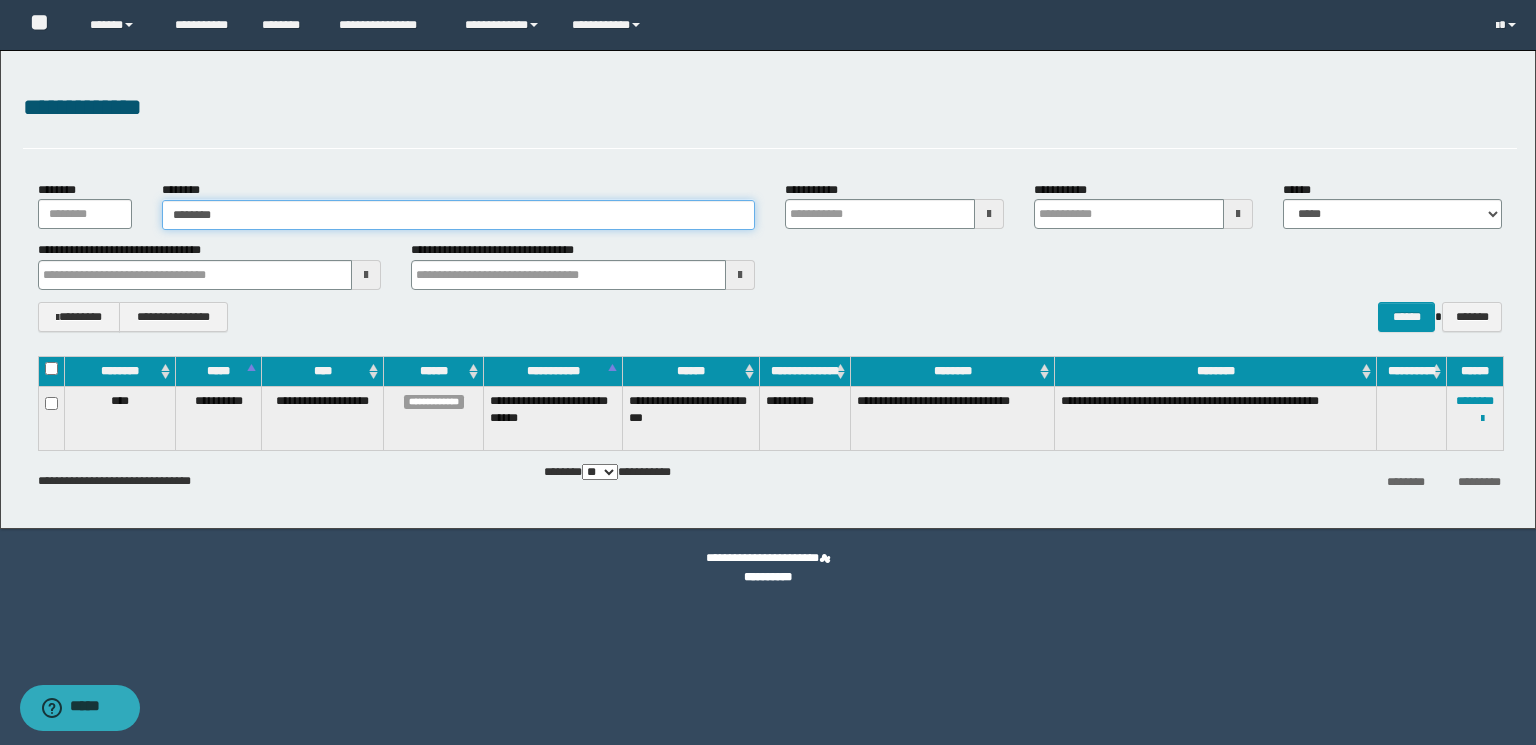 type on "********" 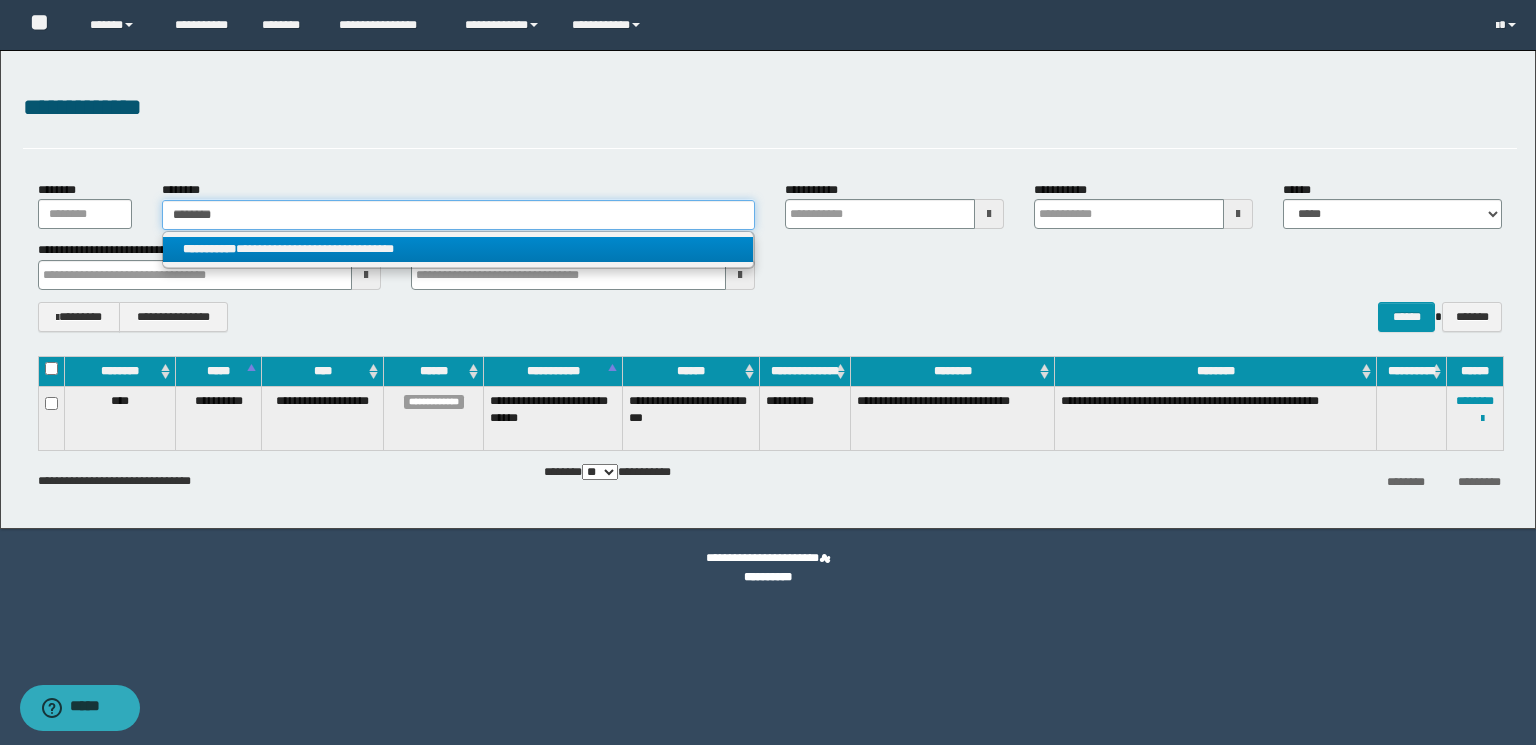 type on "********" 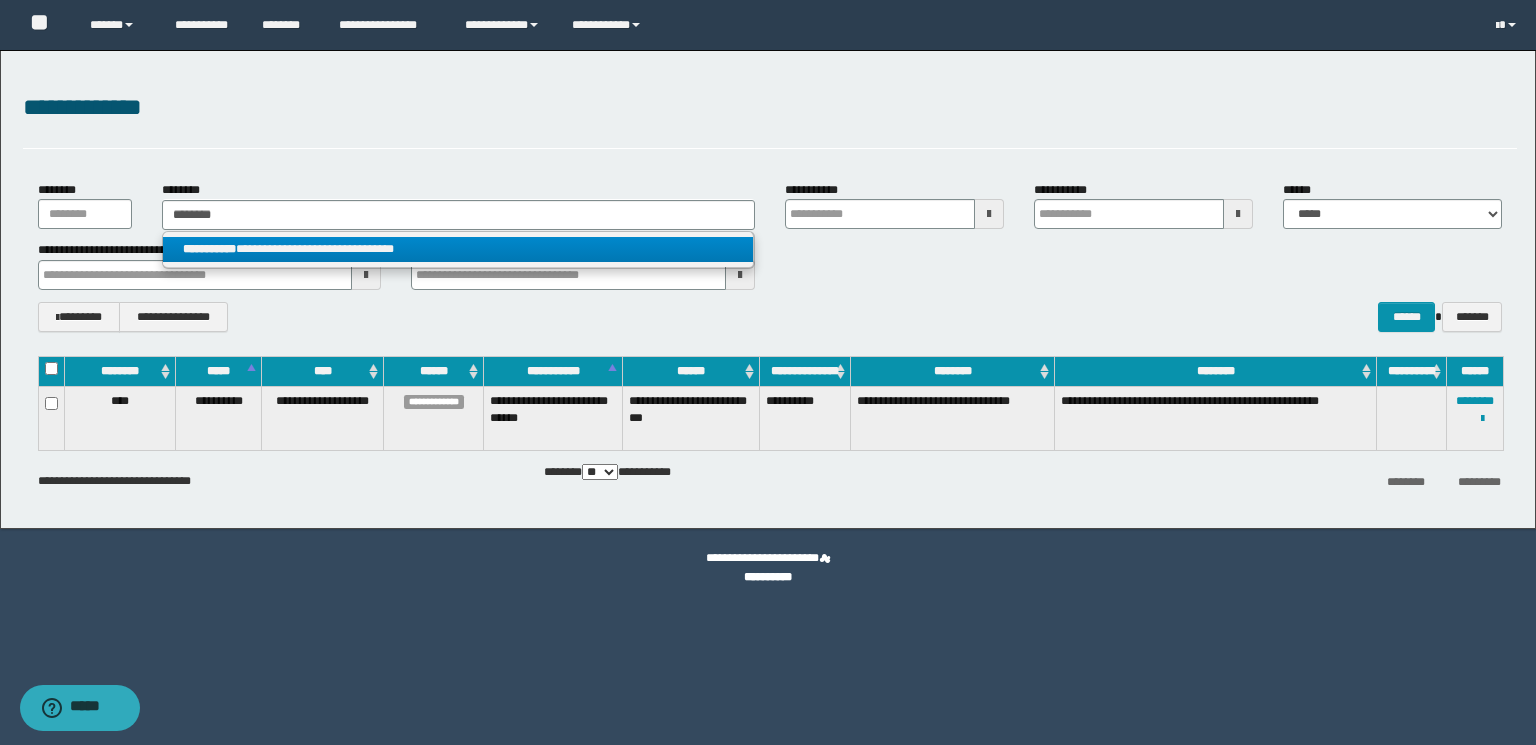 click on "**********" at bounding box center (458, 249) 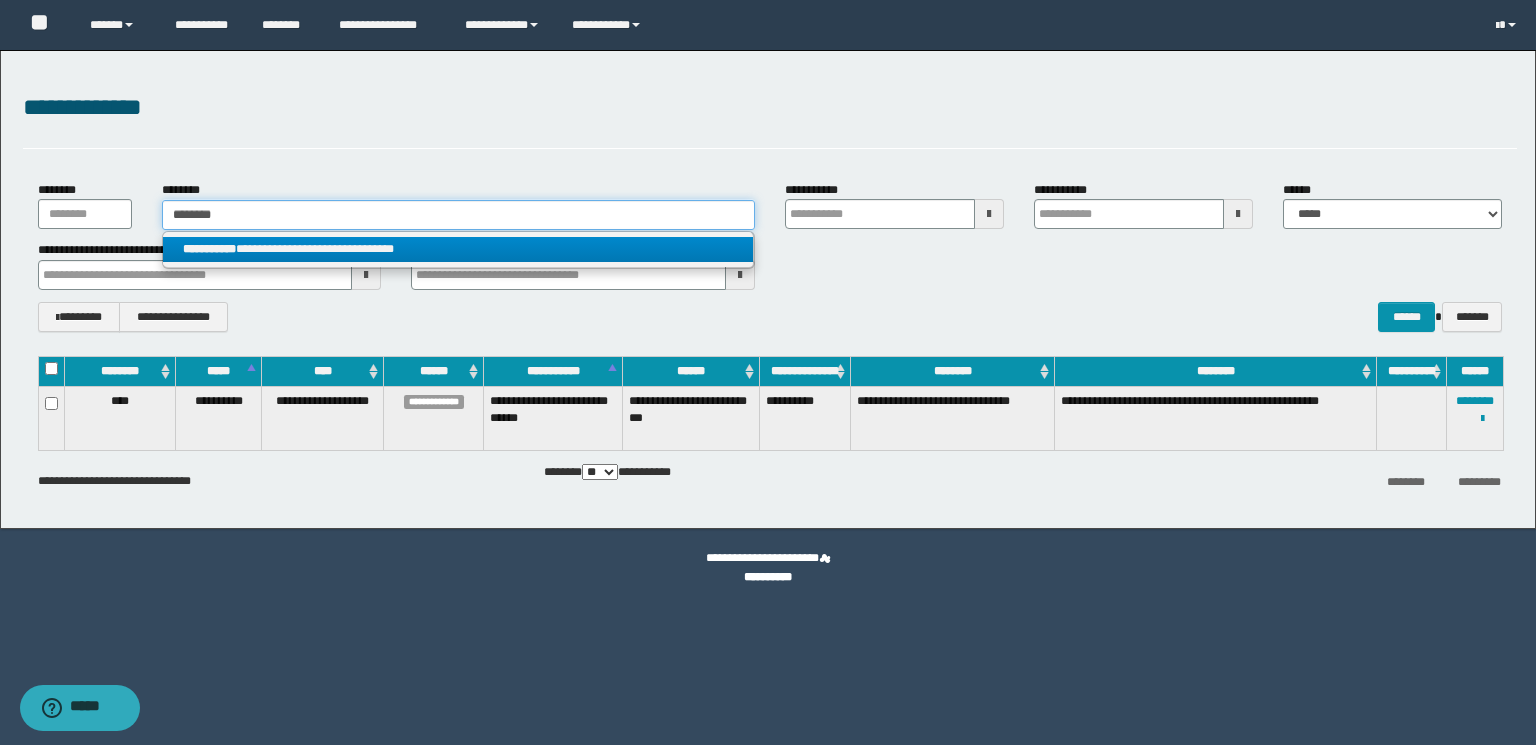 type 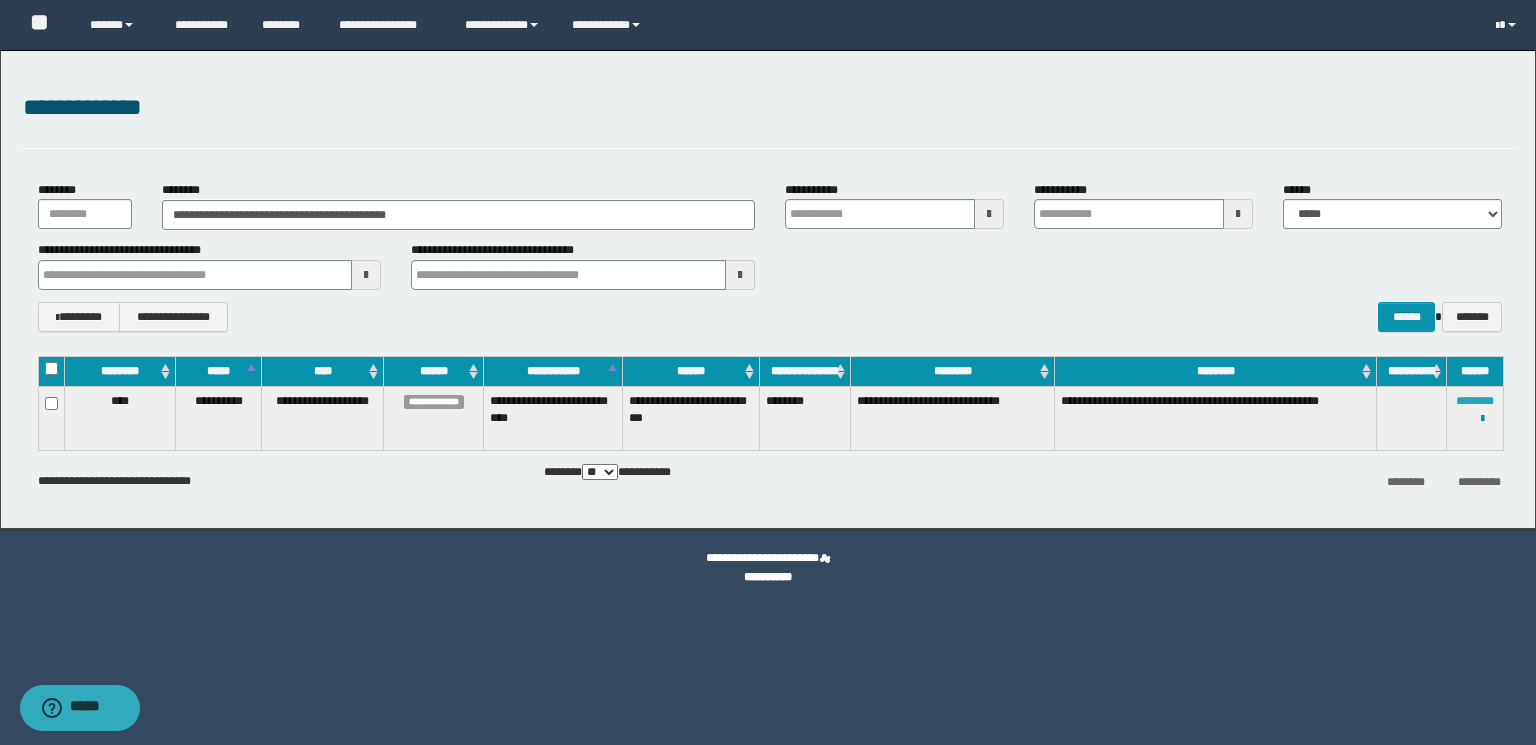 click on "********" at bounding box center (1475, 401) 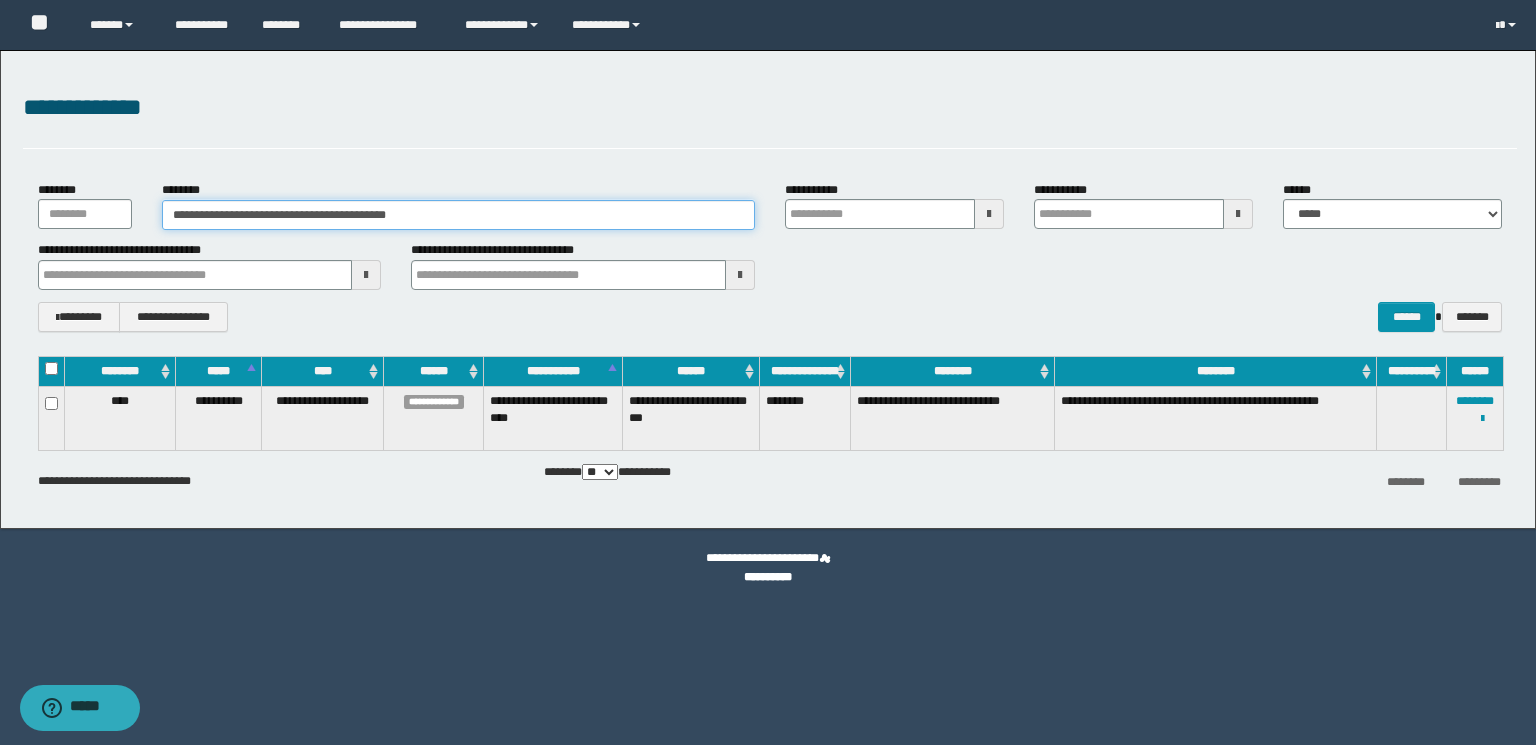 drag, startPoint x: 524, startPoint y: 223, endPoint x: 0, endPoint y: 221, distance: 524.00385 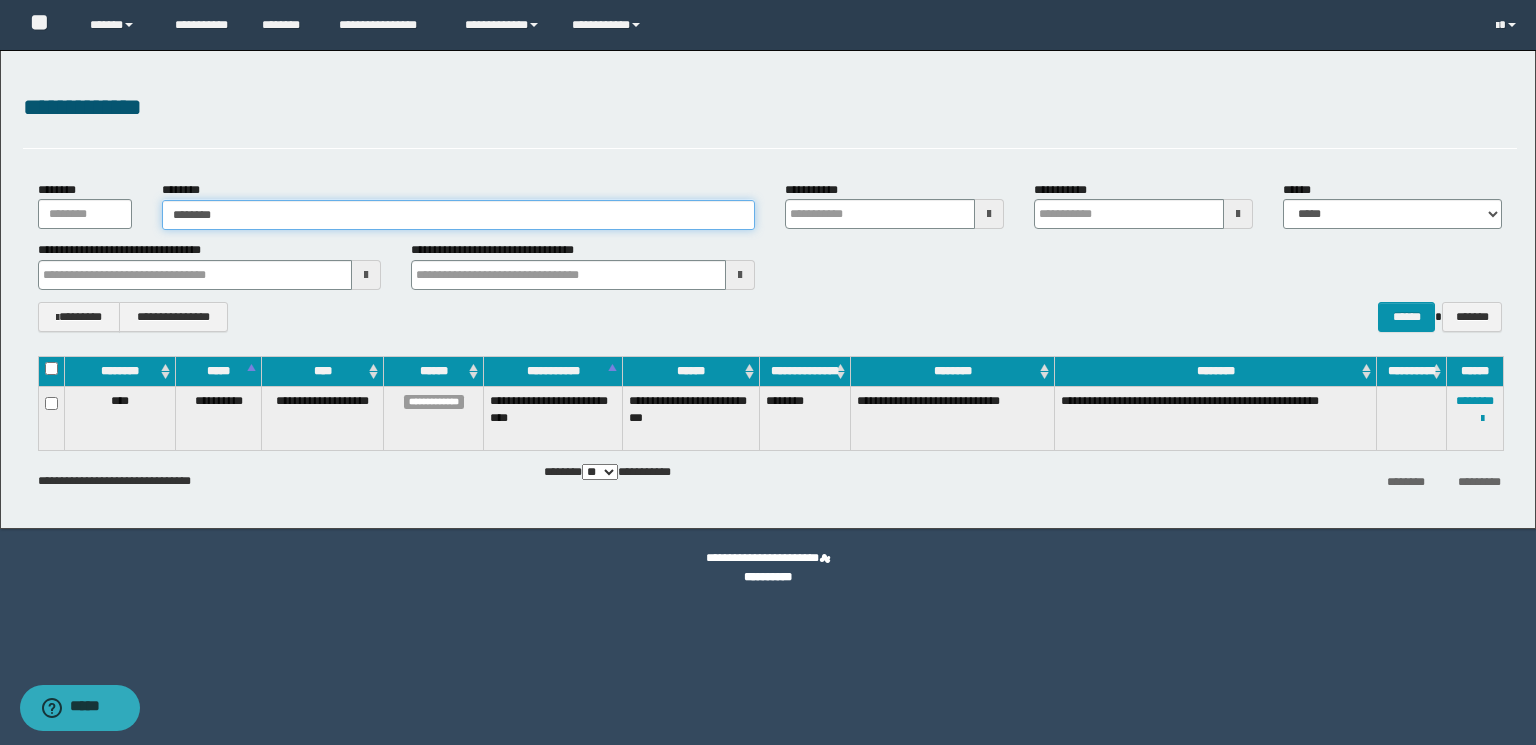 type on "********" 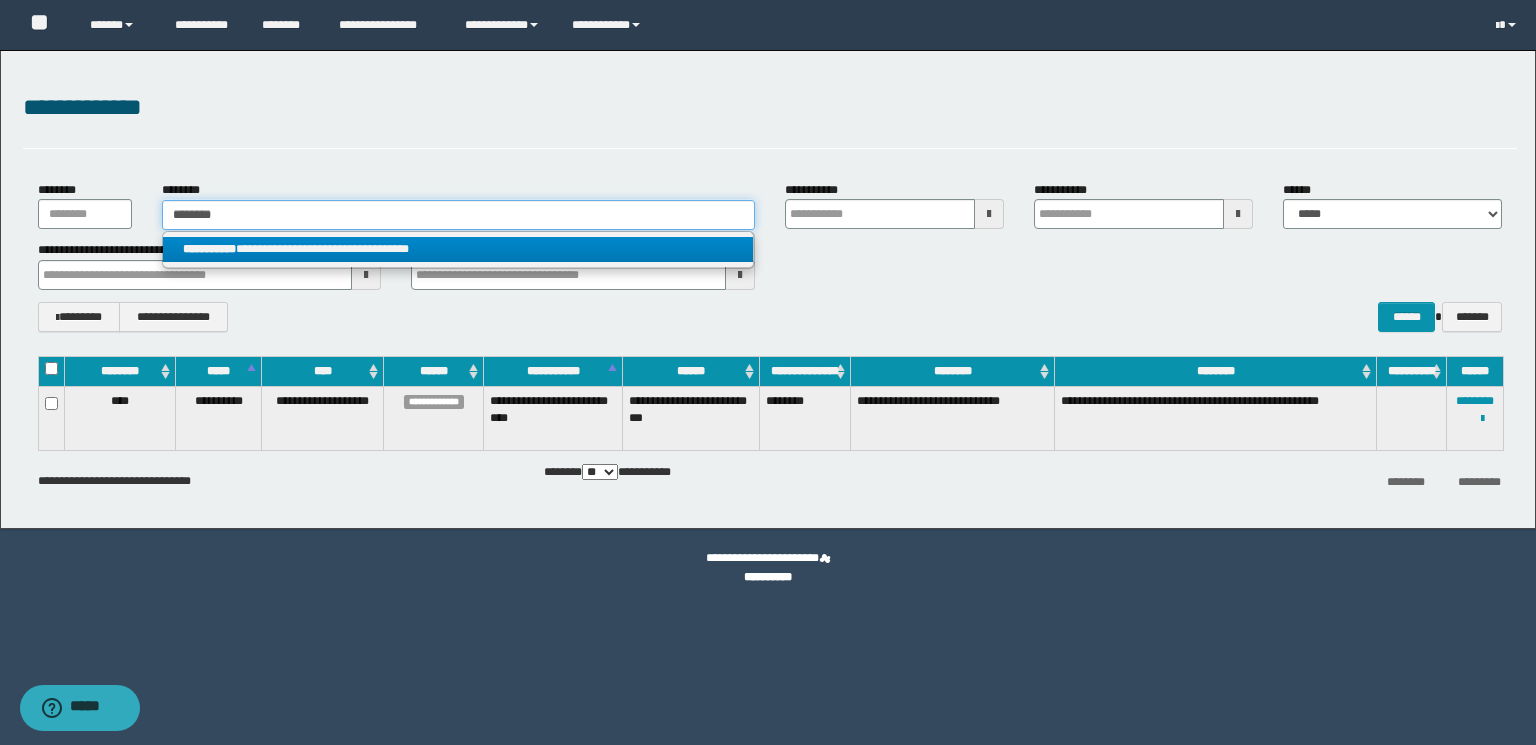 type on "********" 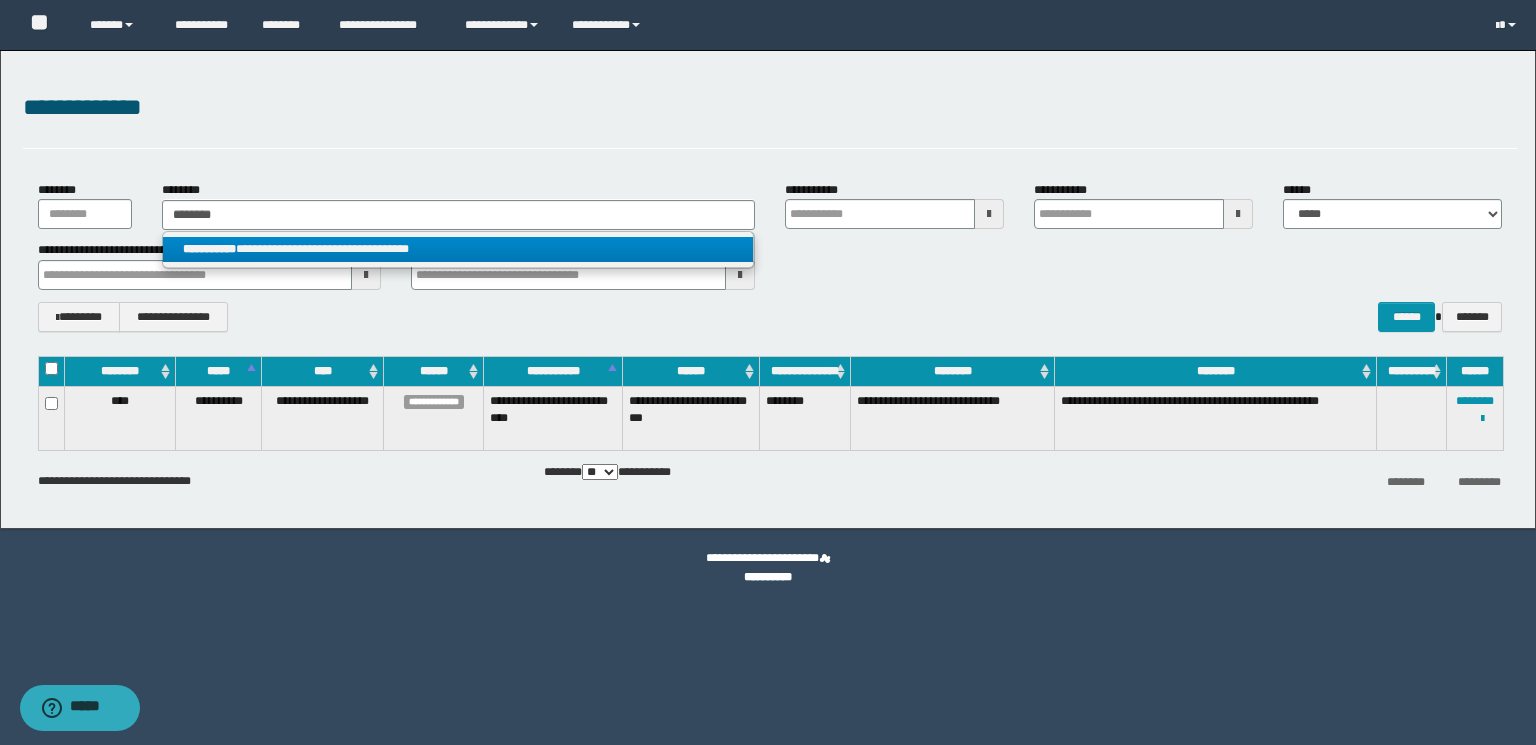 click on "**********" at bounding box center (458, 249) 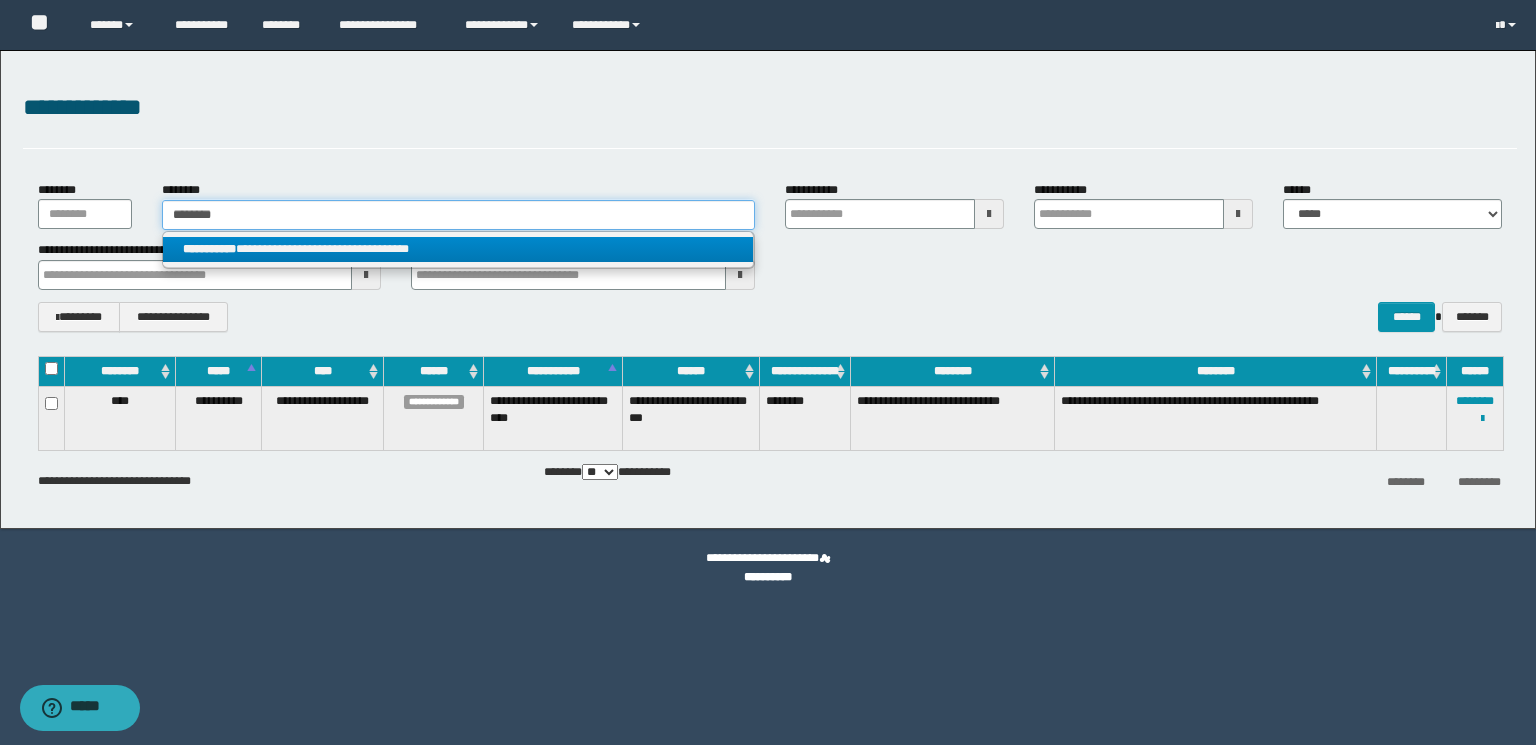 type 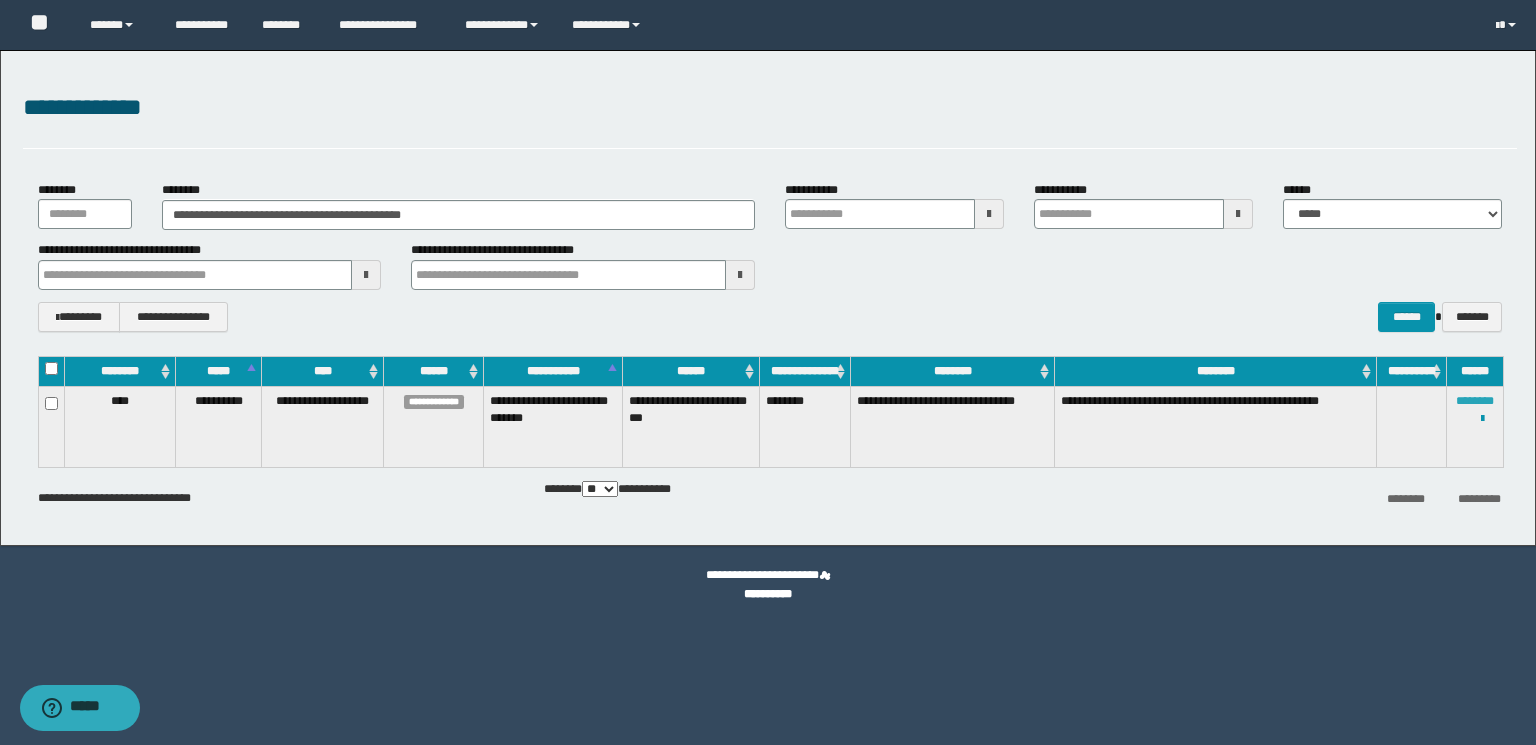click on "********" at bounding box center [1475, 401] 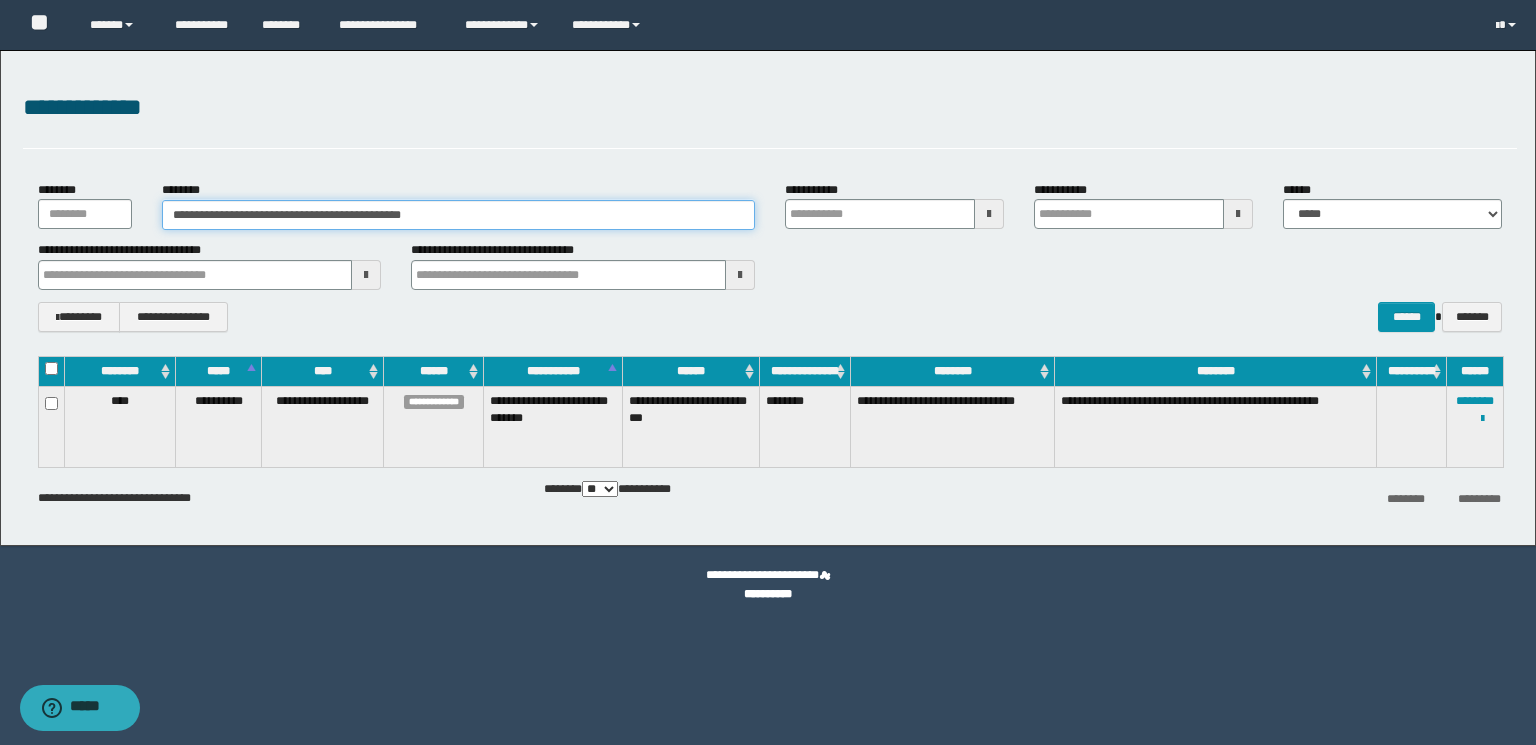 paste 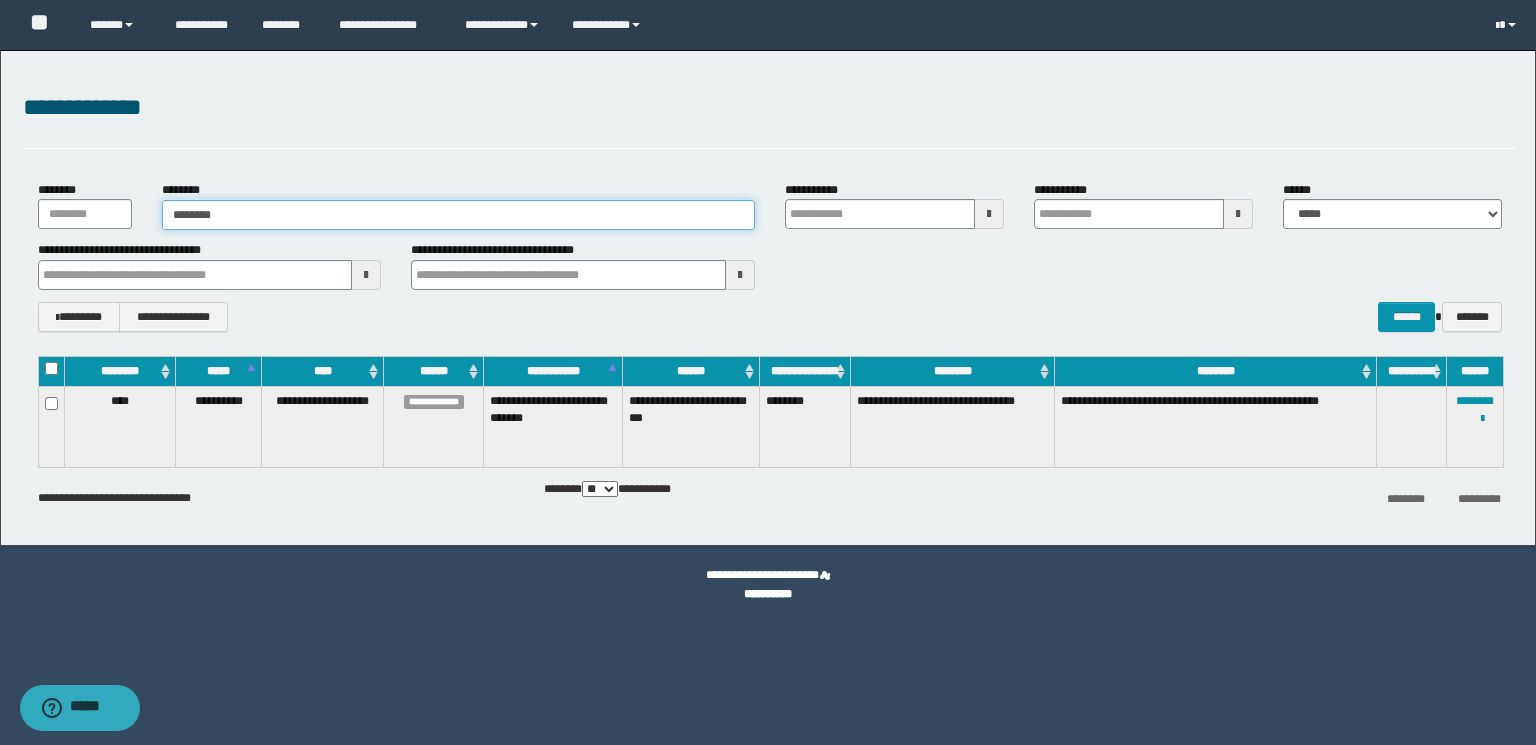 type on "********" 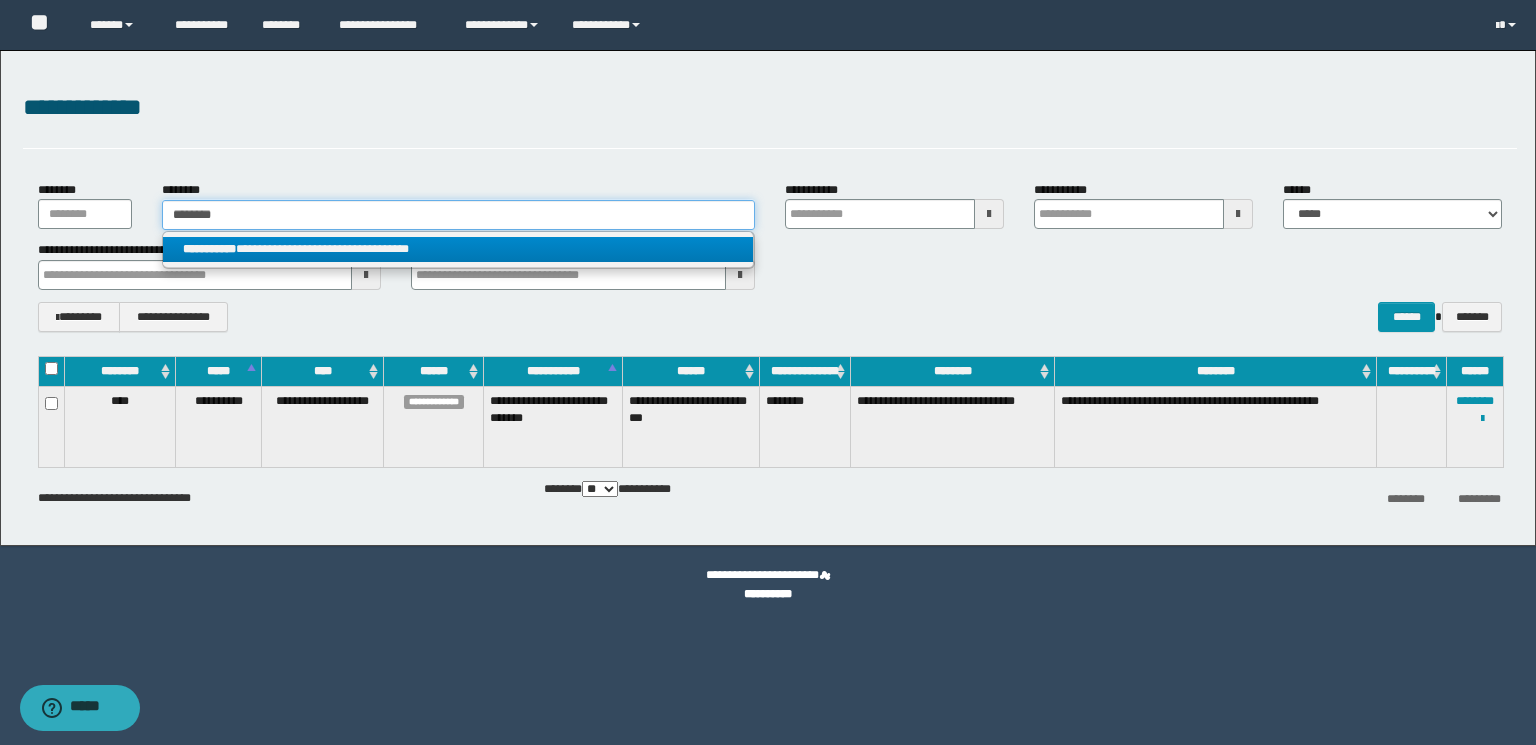 type on "********" 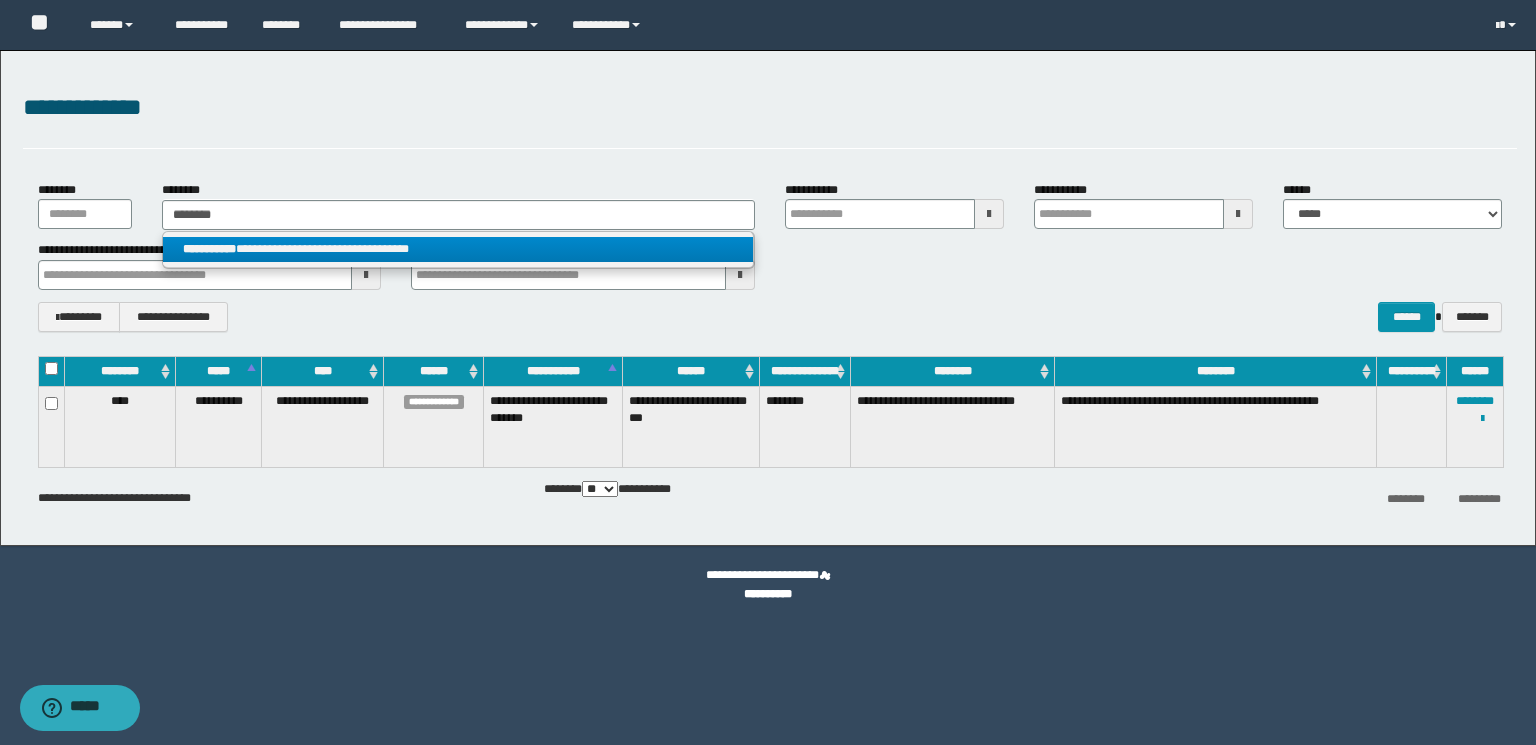 click on "**********" at bounding box center (458, 249) 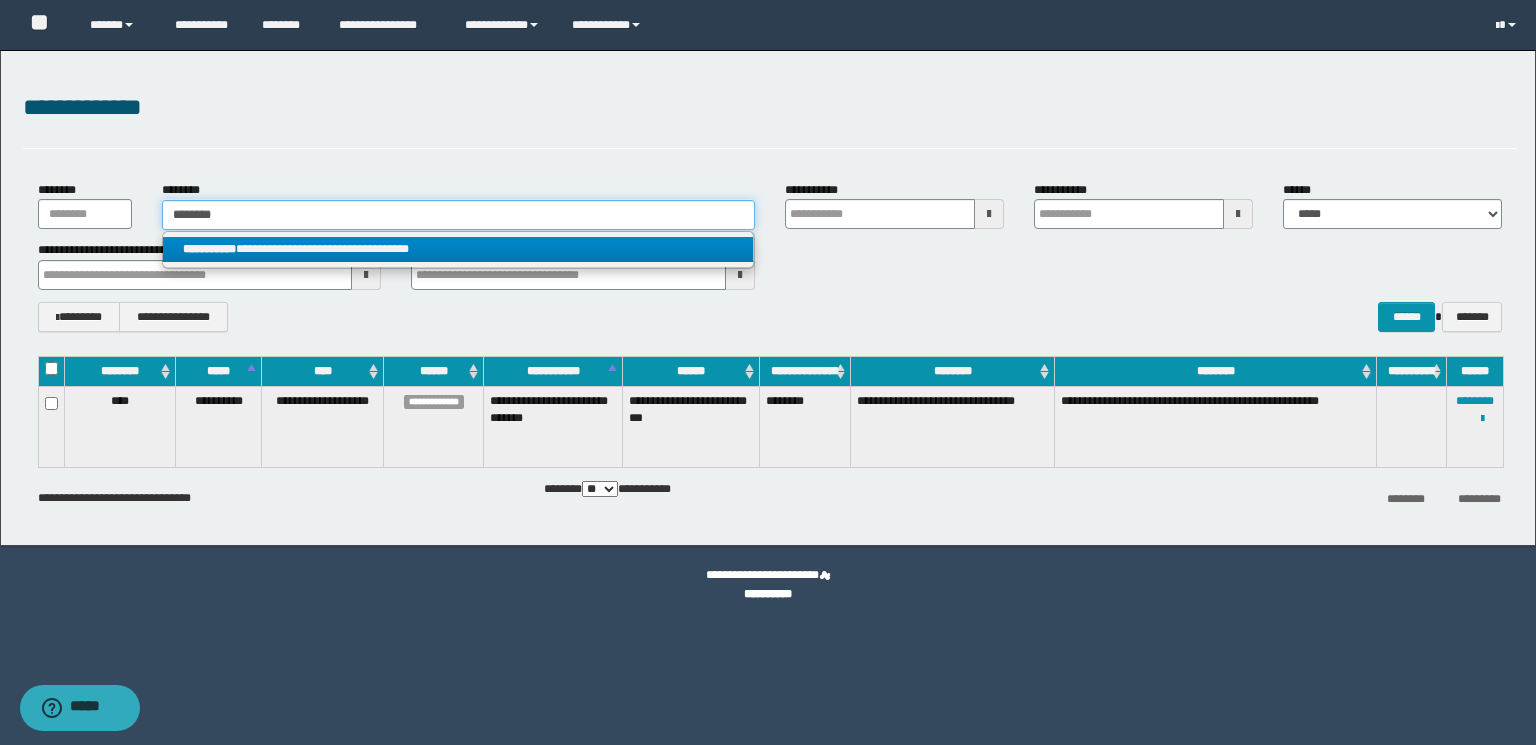 type 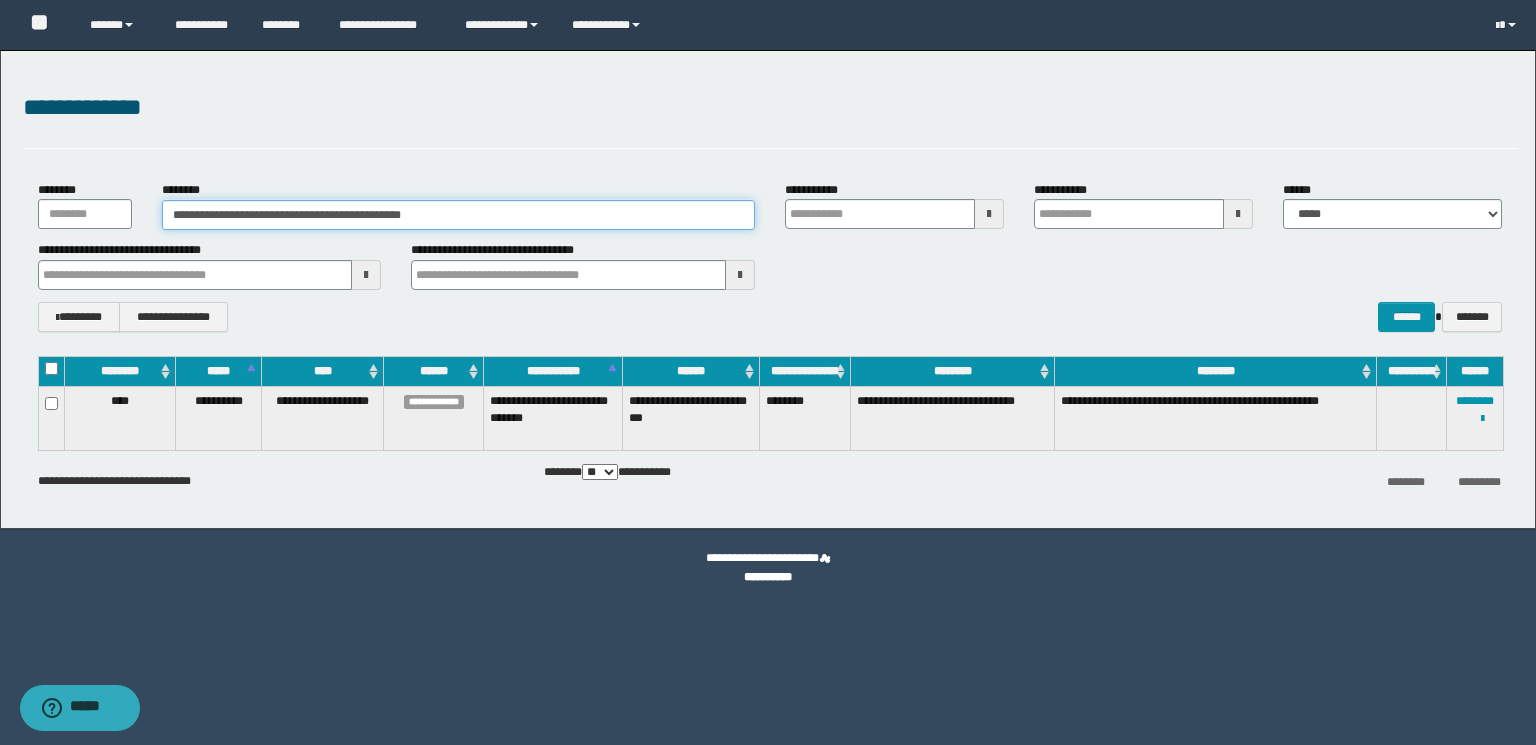 paste 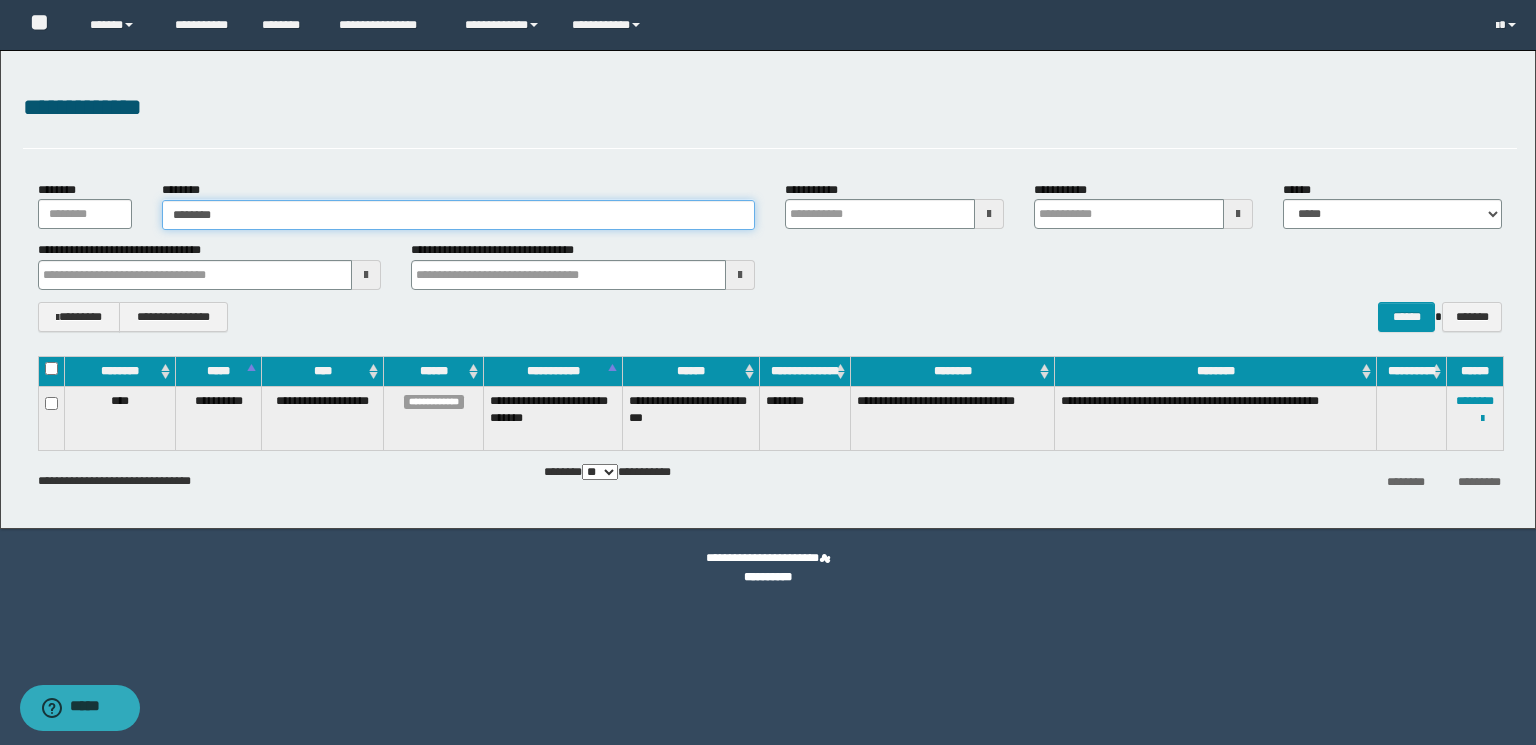 type on "********" 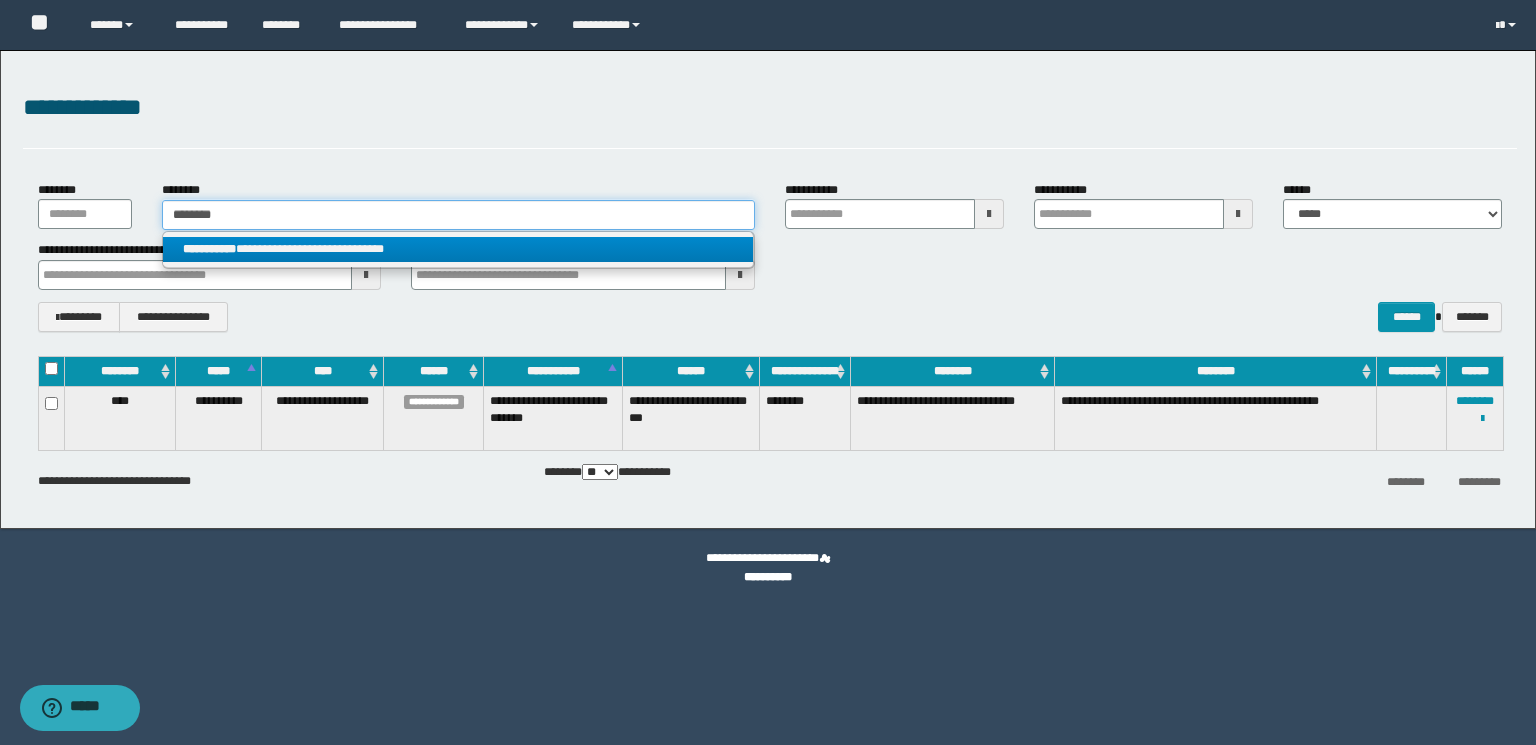 type on "********" 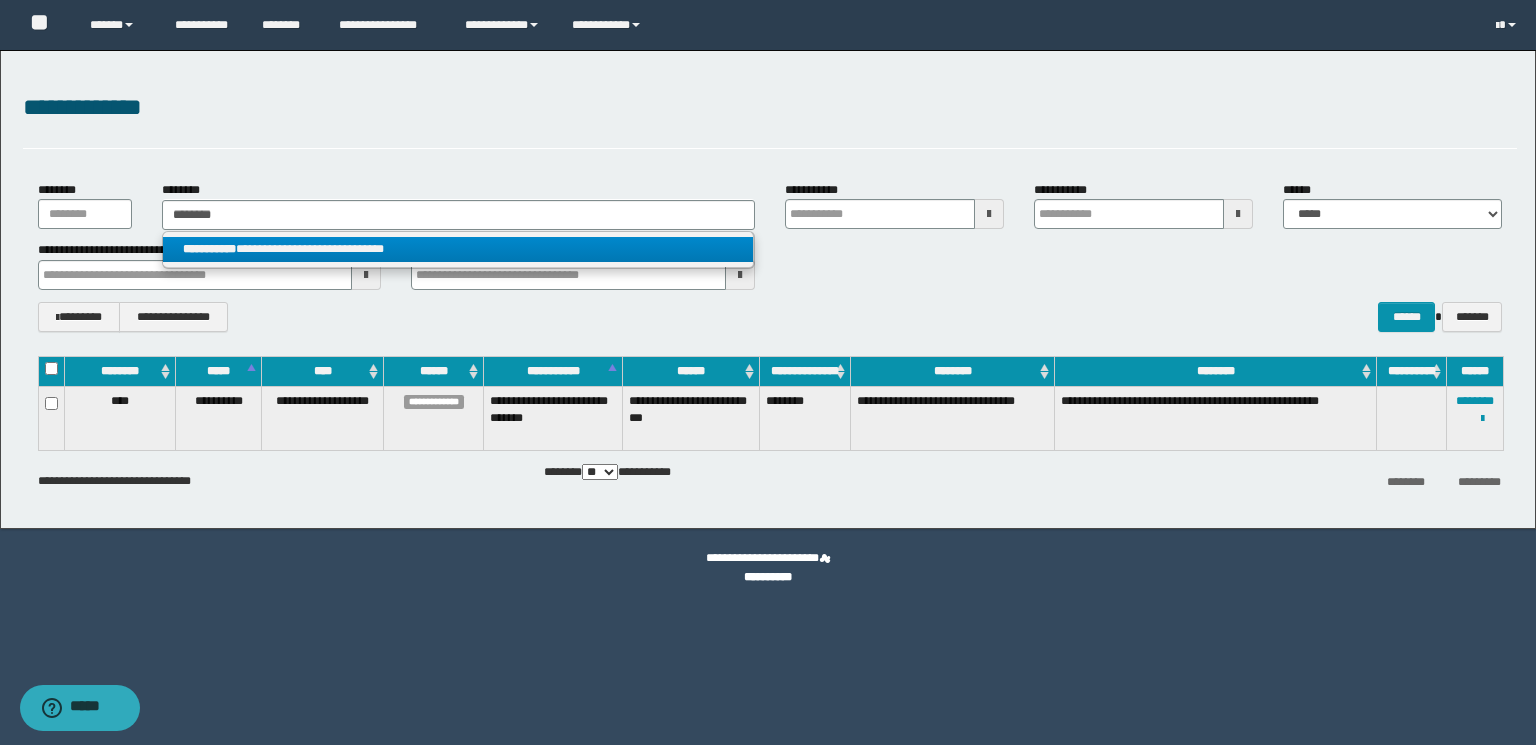 click on "**********" at bounding box center [458, 249] 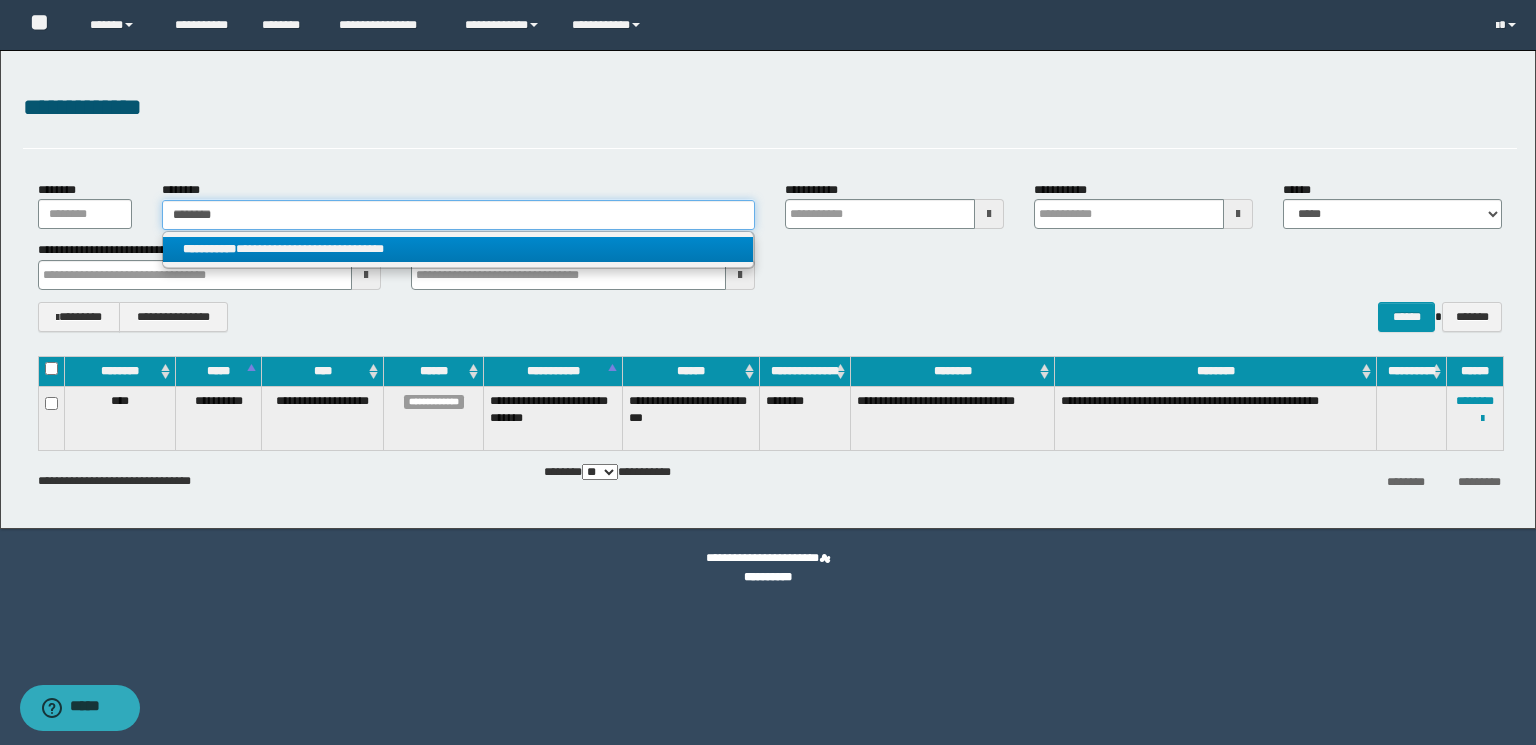 type 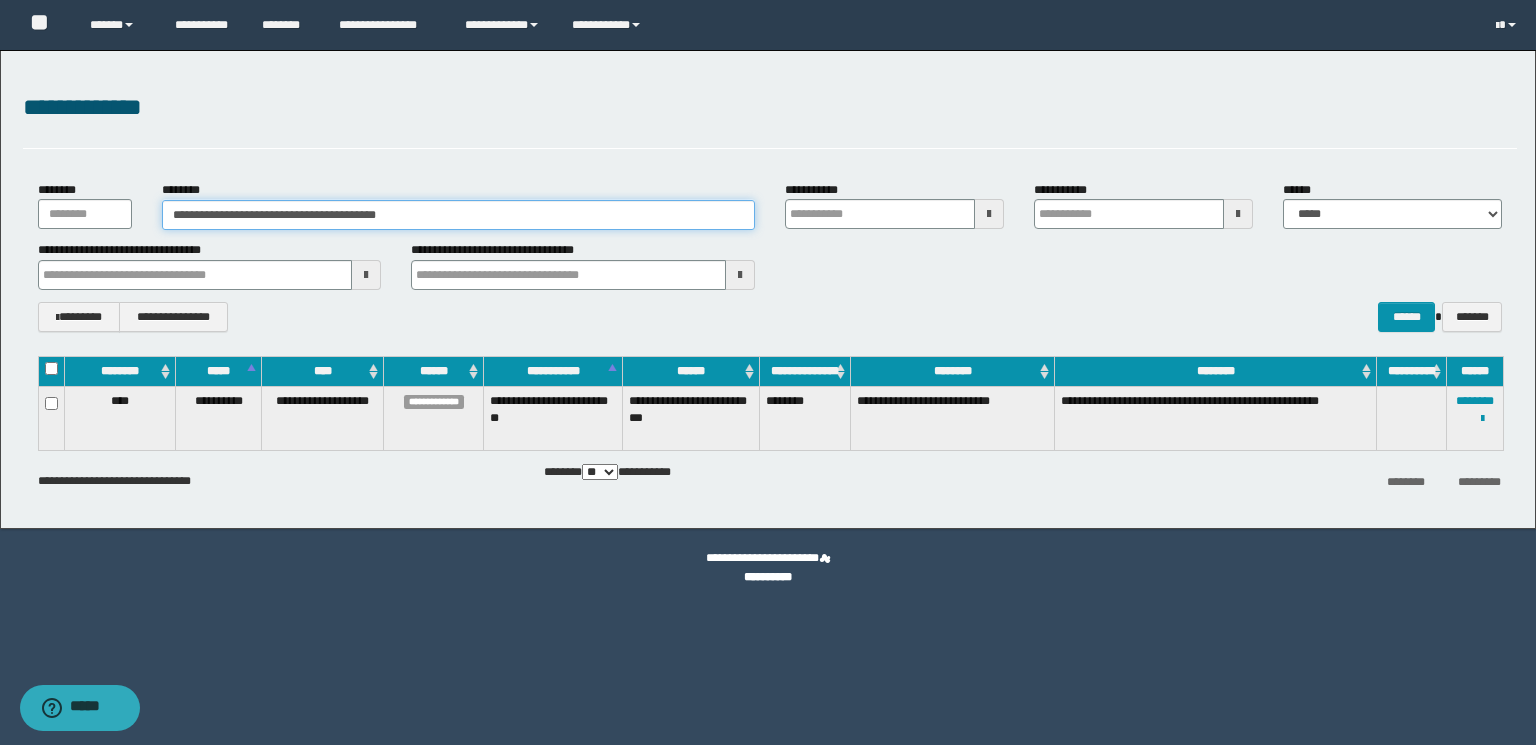 drag, startPoint x: 488, startPoint y: 214, endPoint x: 0, endPoint y: 217, distance: 488.00922 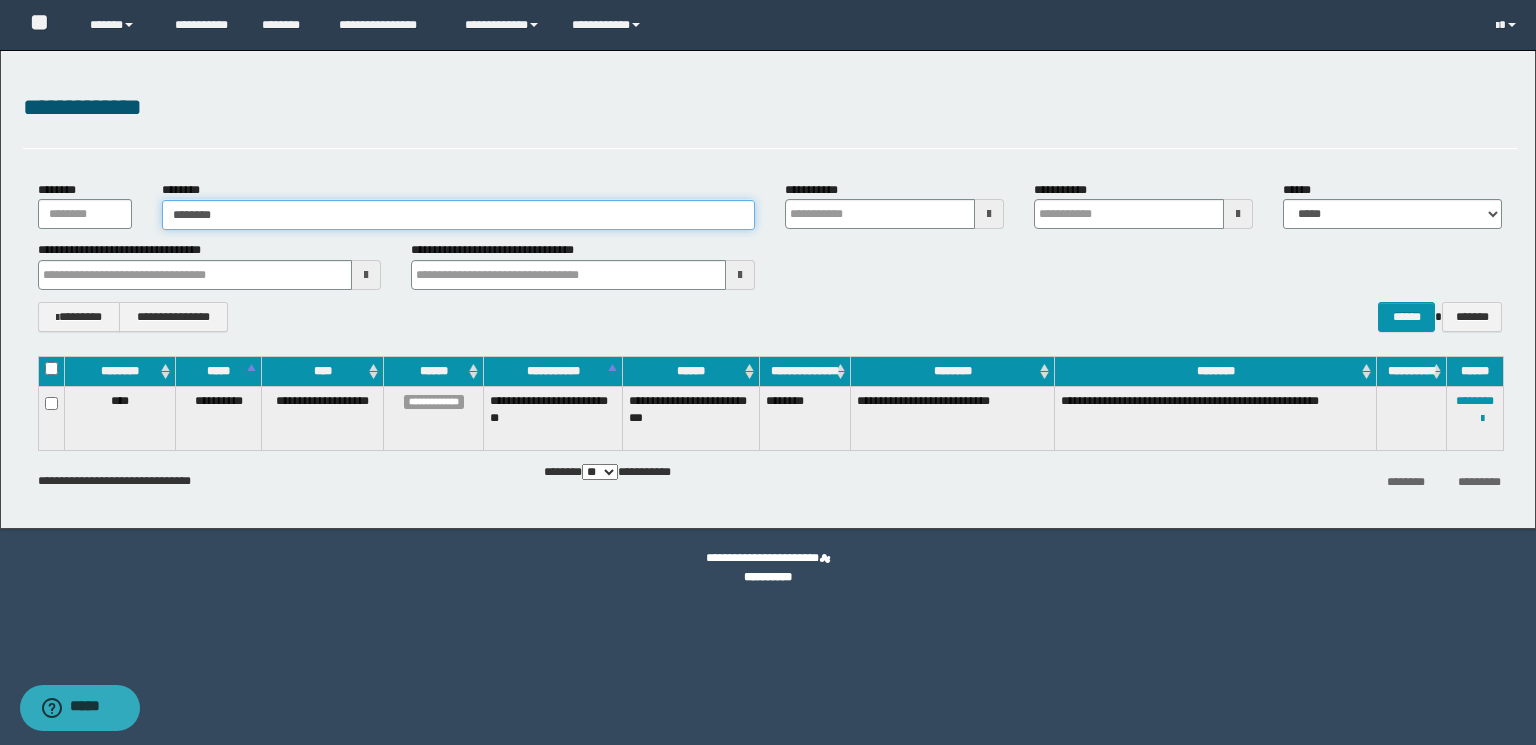 paste 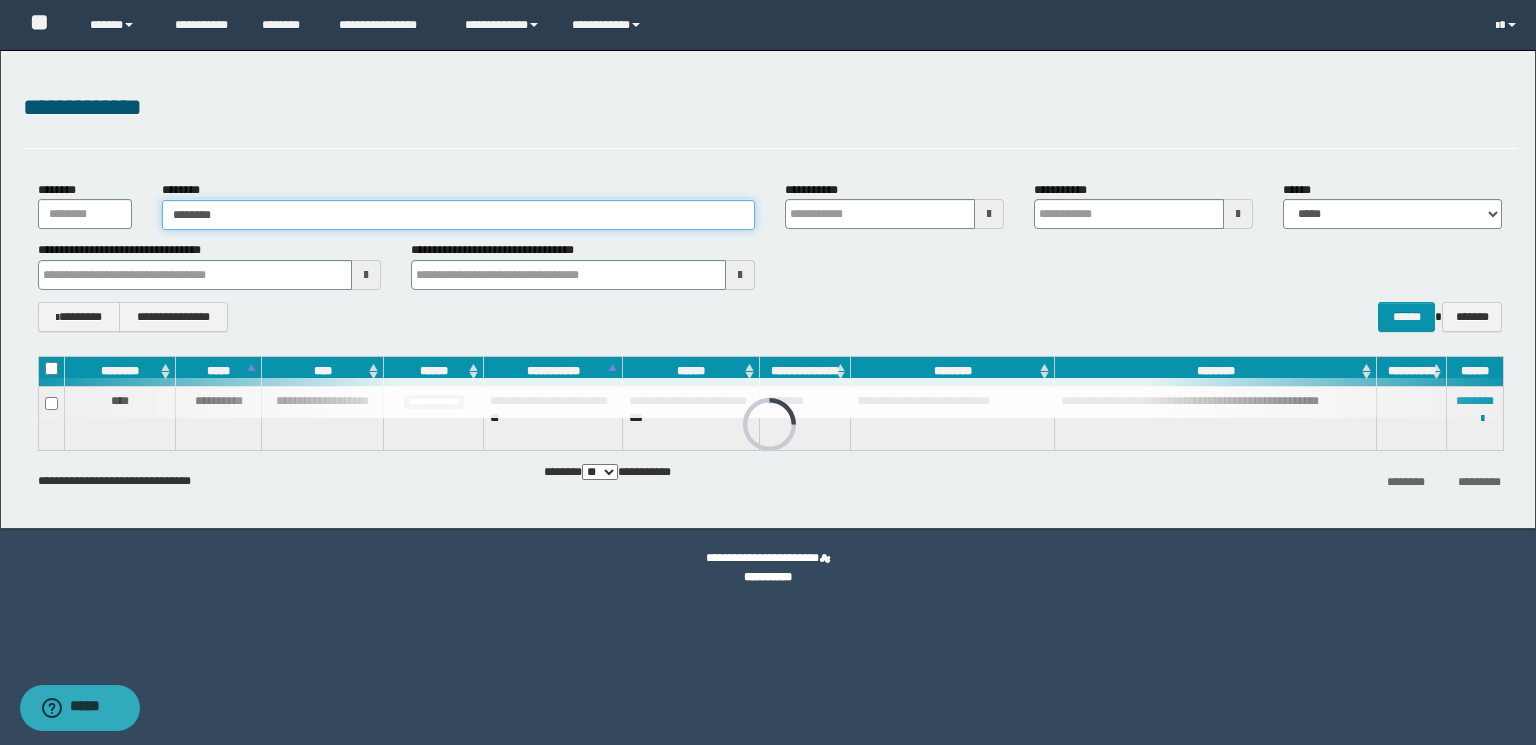 paste 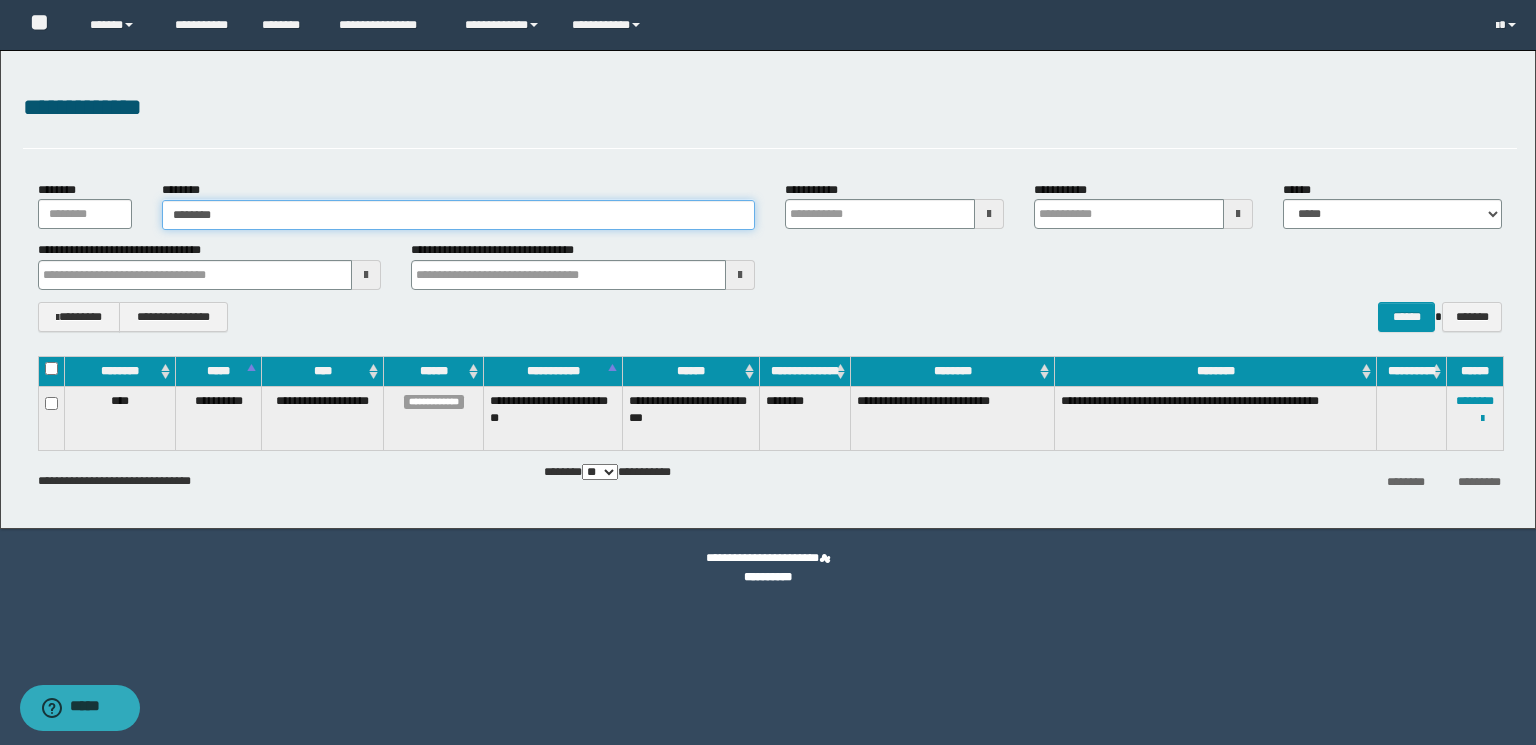 type on "********" 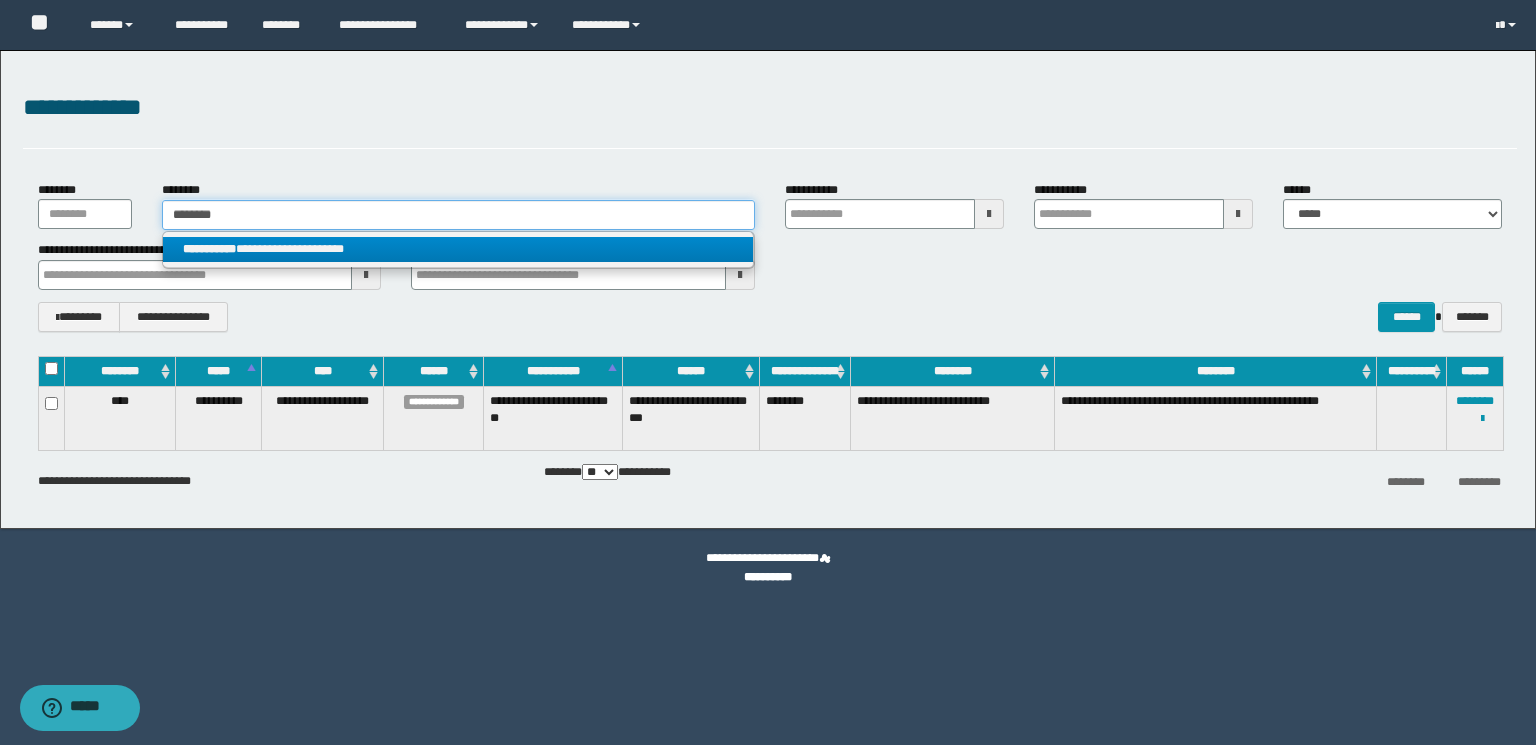 type on "********" 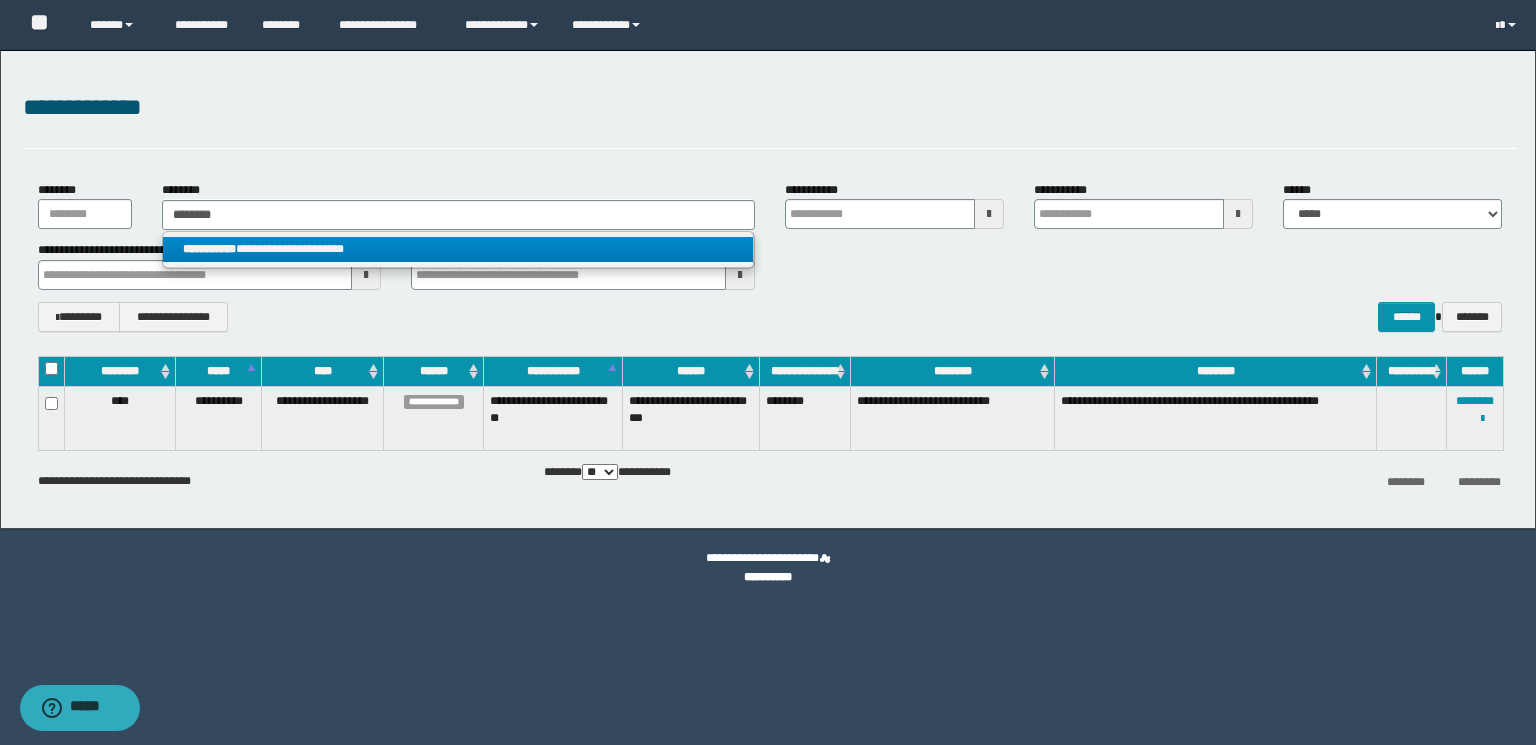 drag, startPoint x: 316, startPoint y: 242, endPoint x: 428, endPoint y: 261, distance: 113.600174 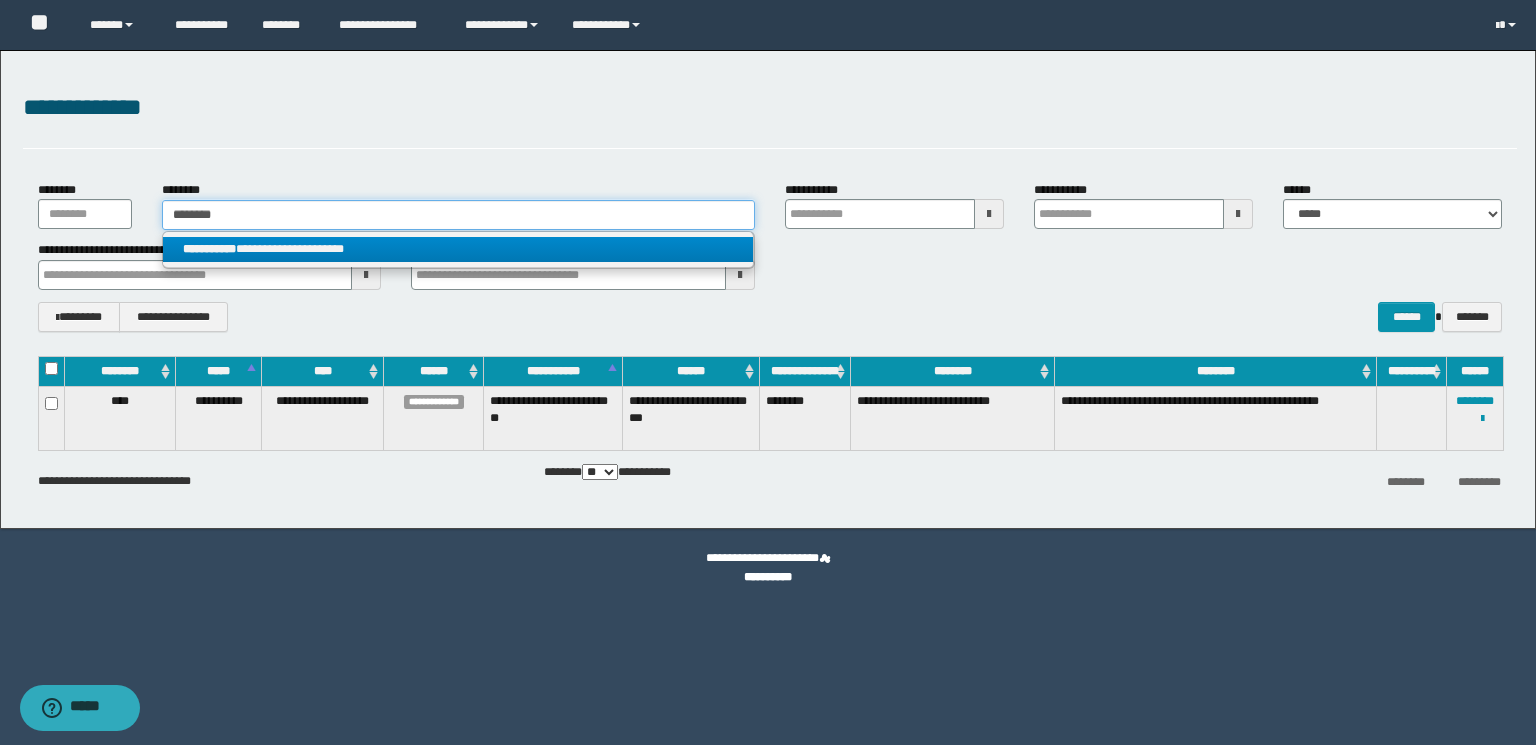 type 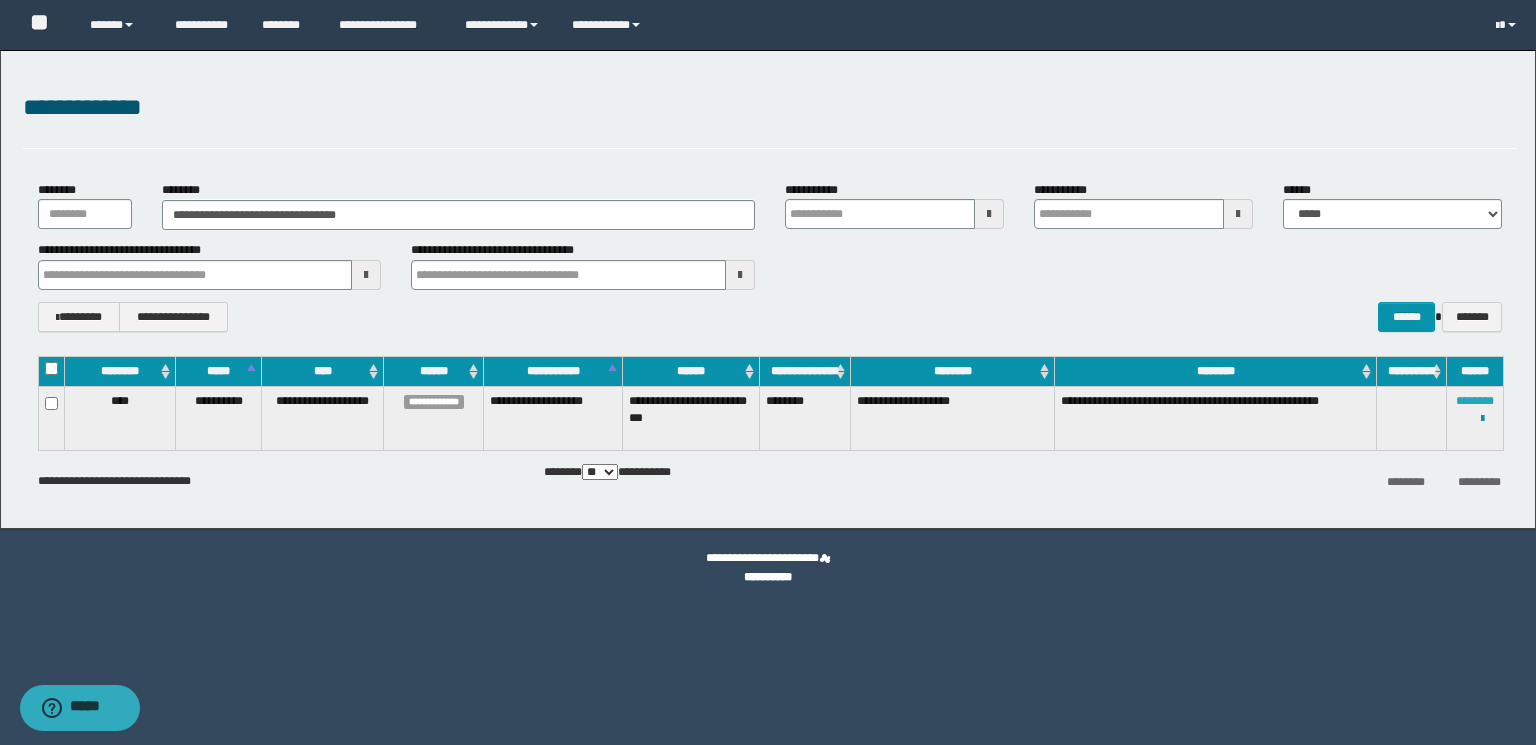 click on "********" at bounding box center [1475, 401] 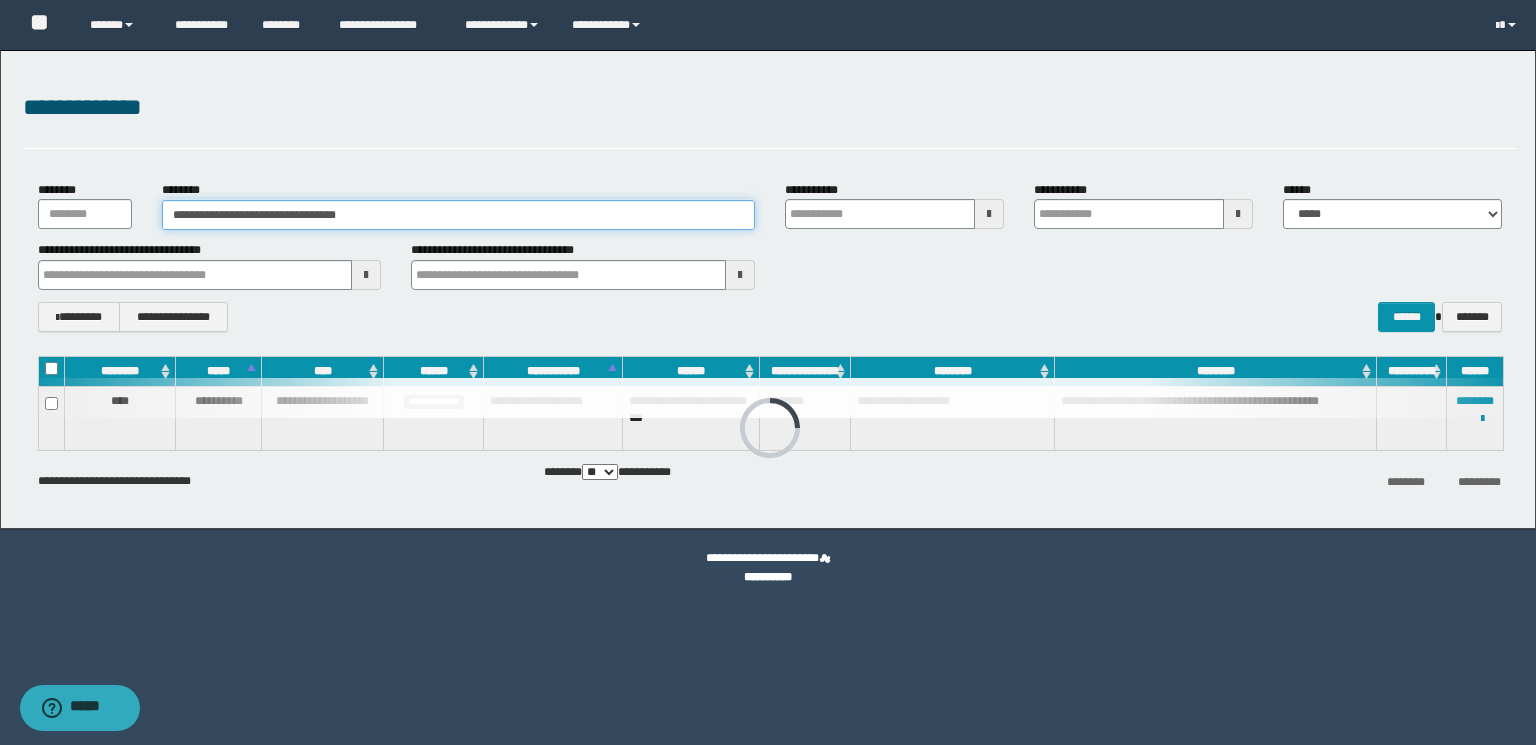 paste 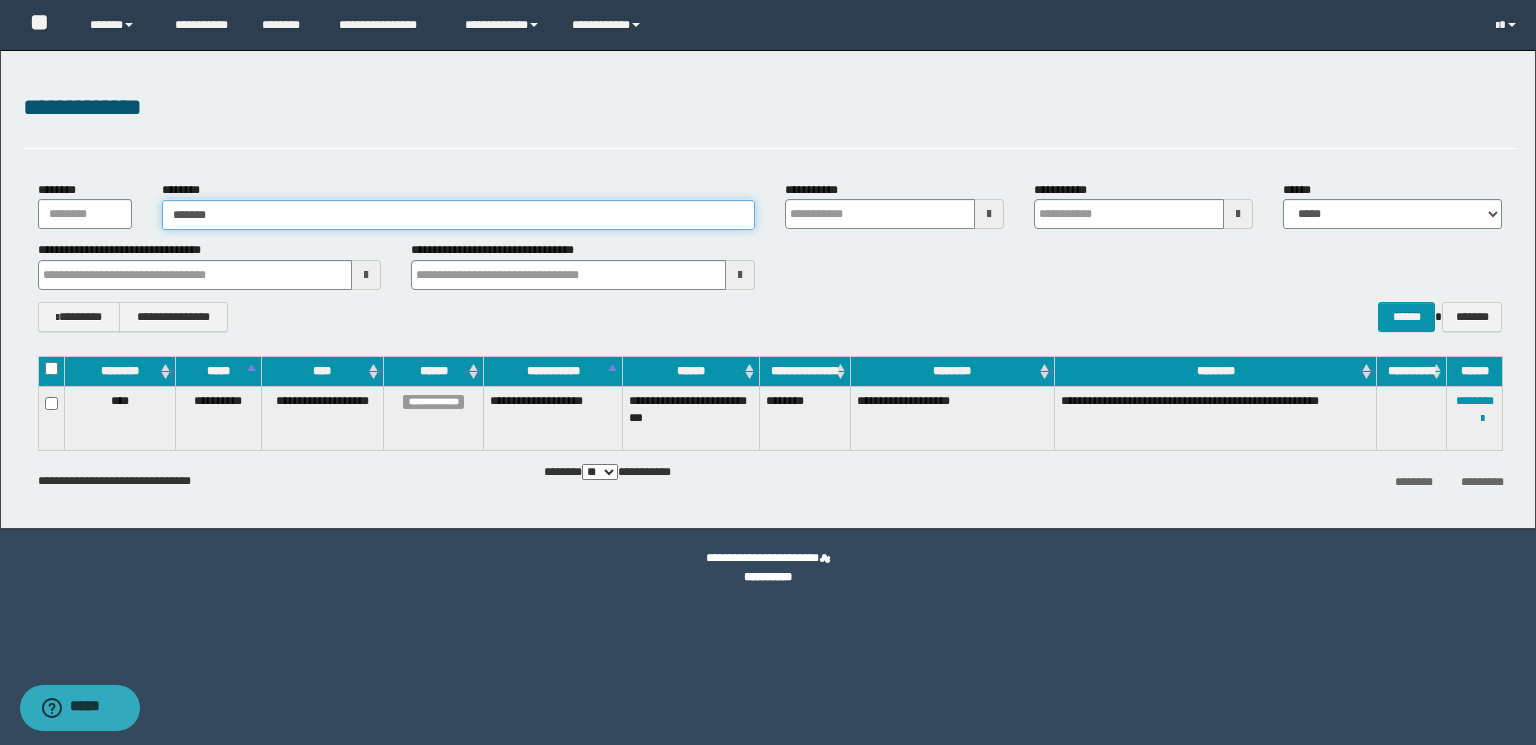 drag, startPoint x: 471, startPoint y: 223, endPoint x: 0, endPoint y: 214, distance: 471.08597 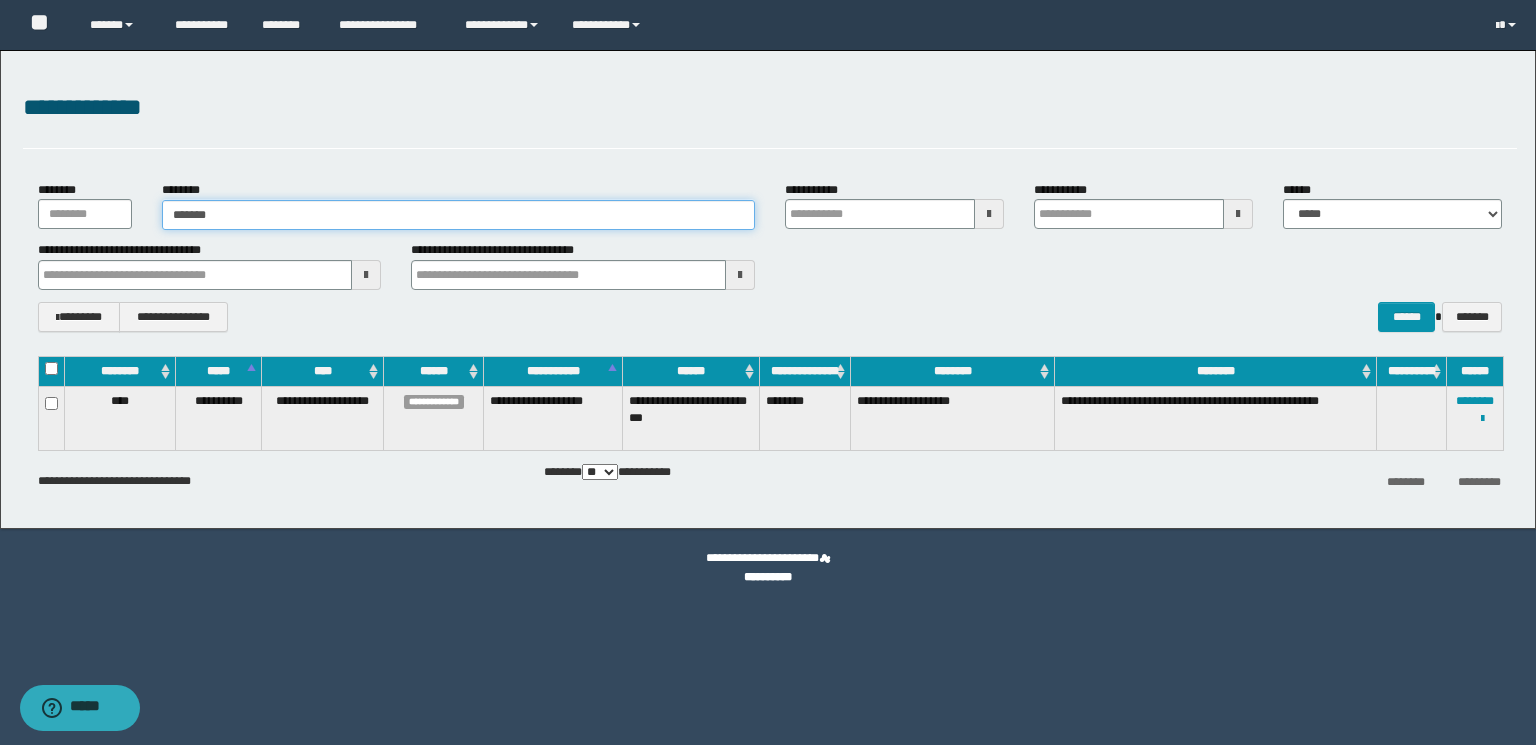 type on "*******" 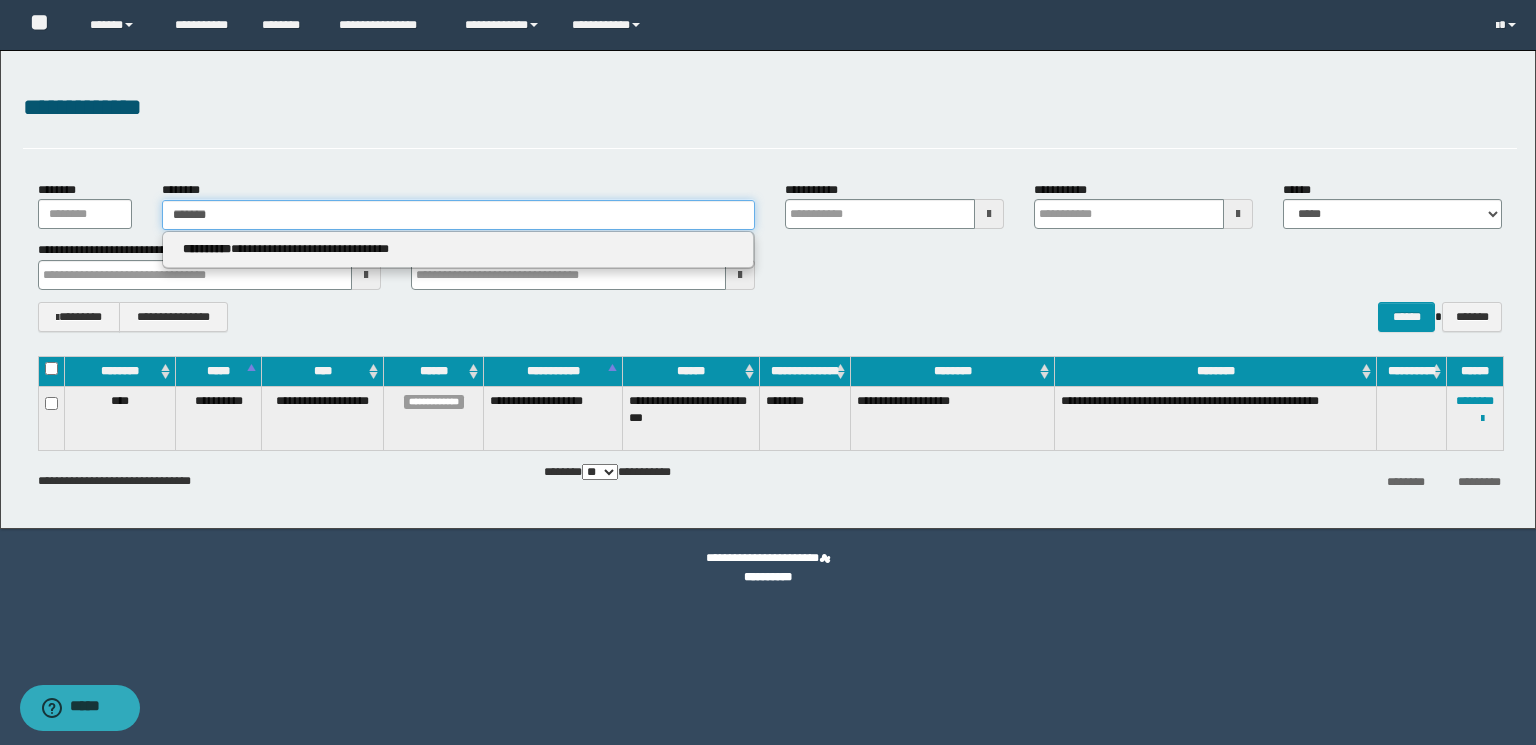 type on "*******" 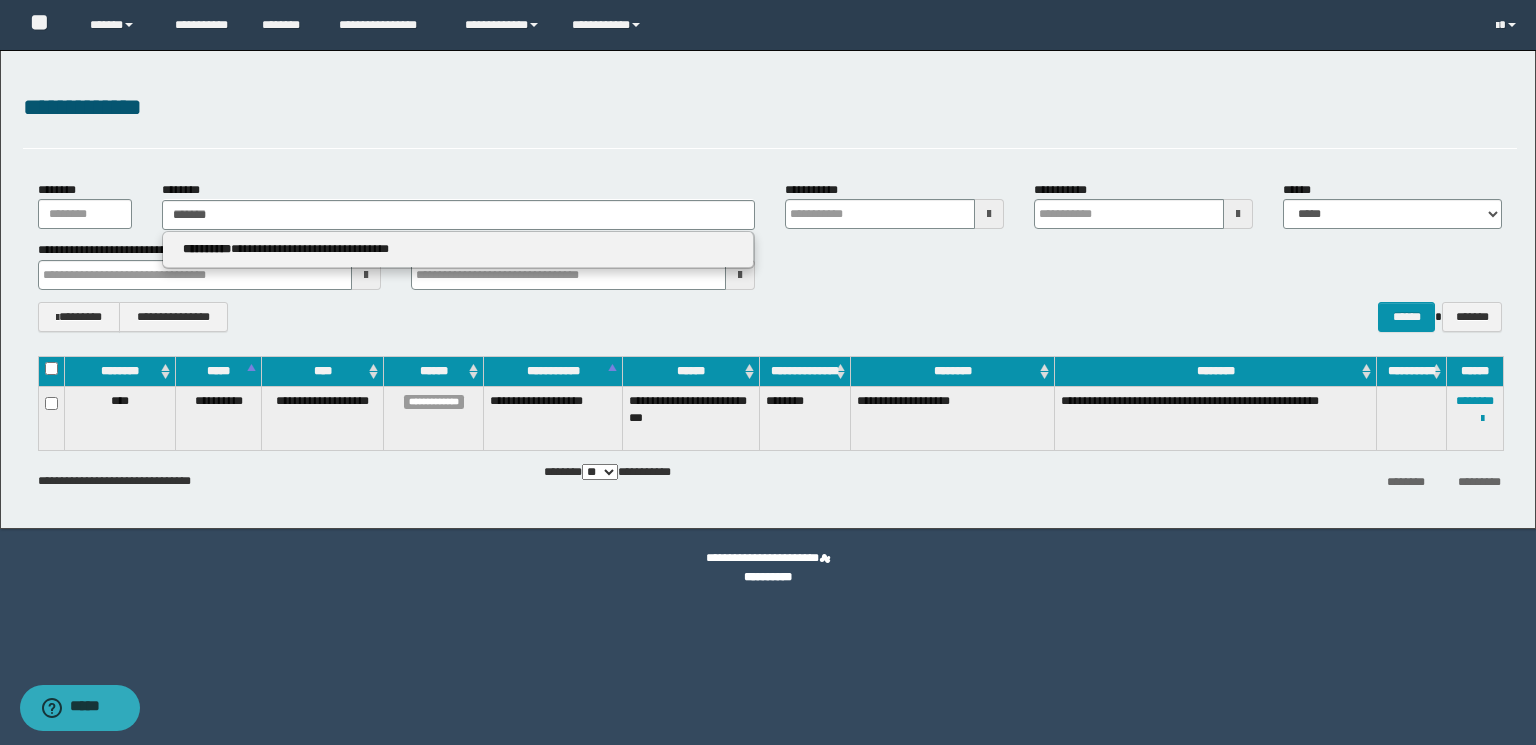click on "**********" at bounding box center (458, 250) 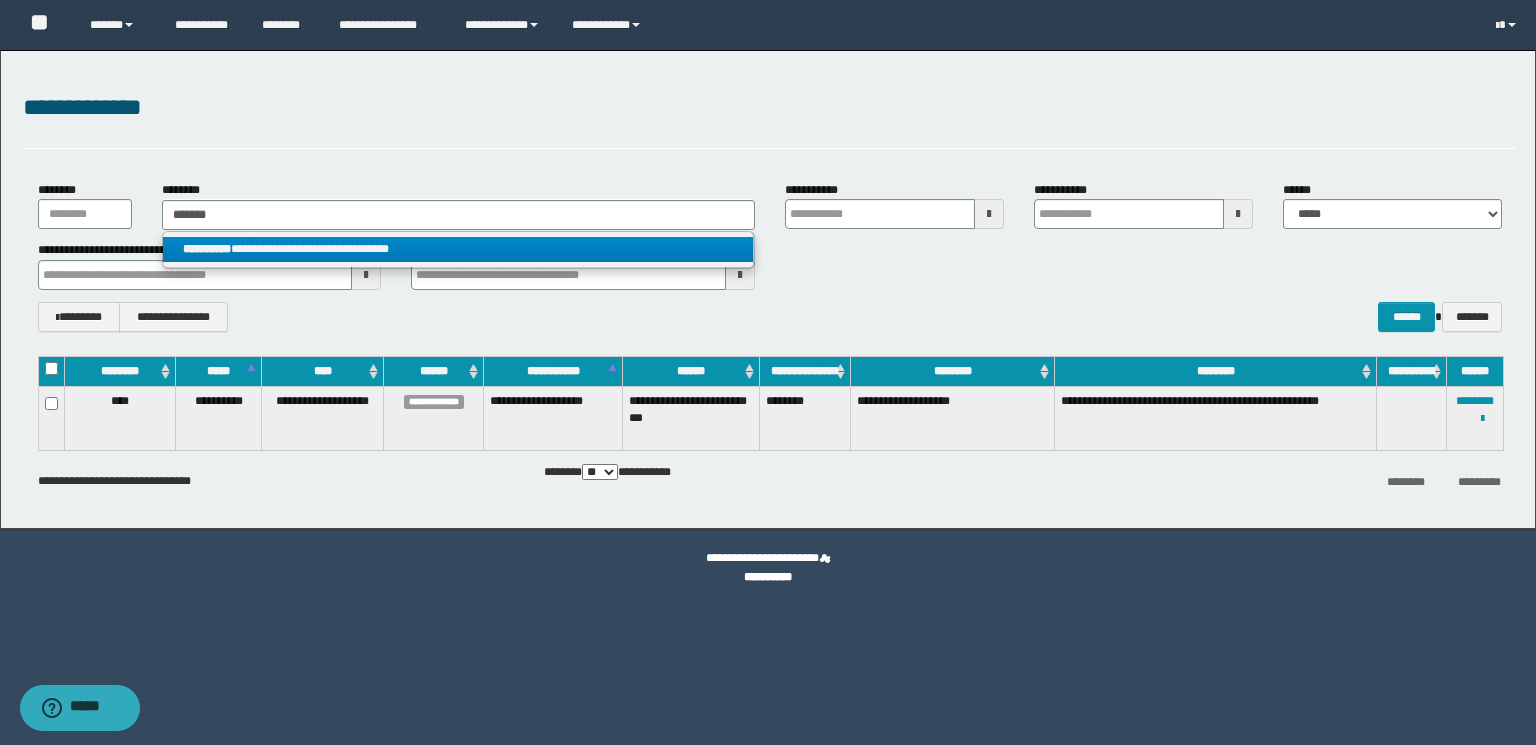 click on "**********" at bounding box center (458, 249) 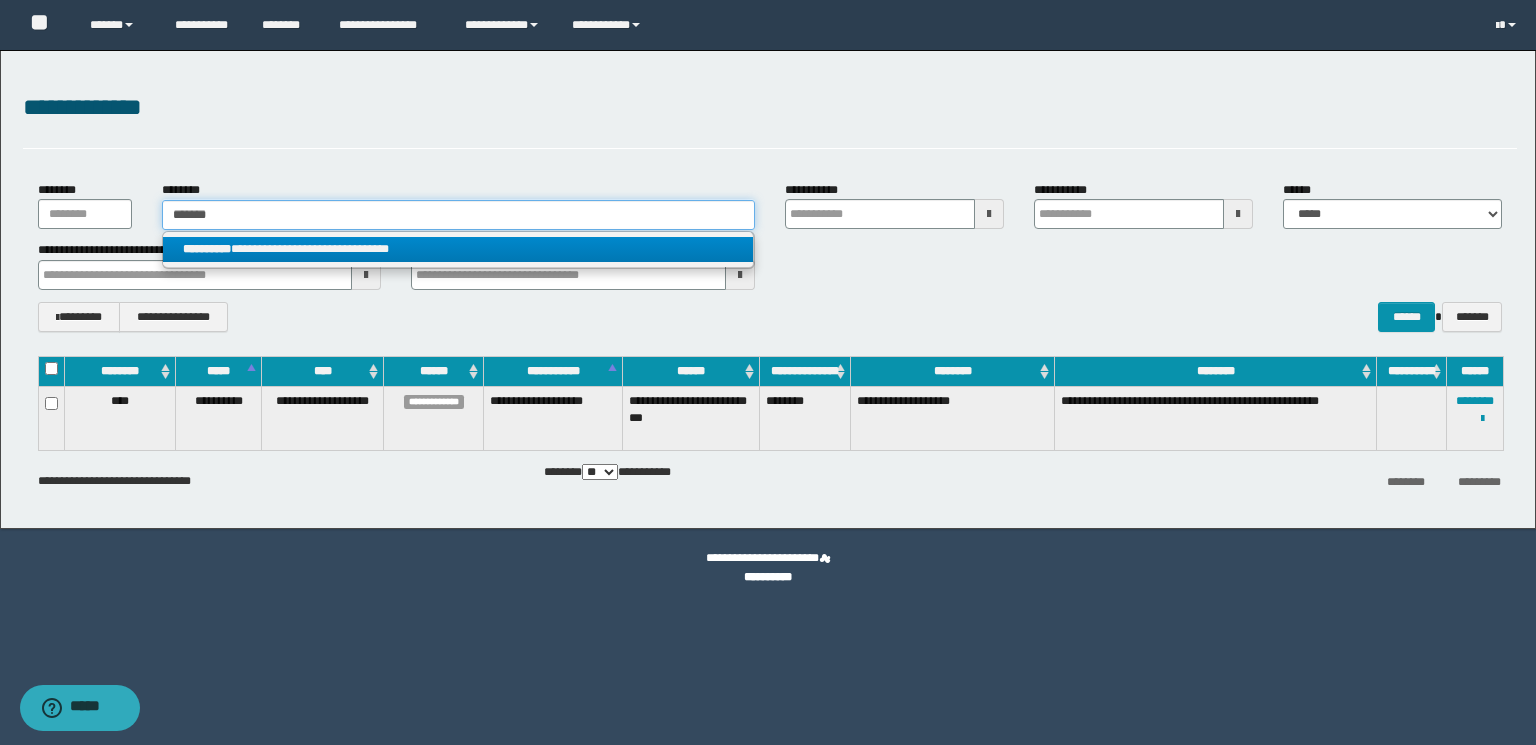 type 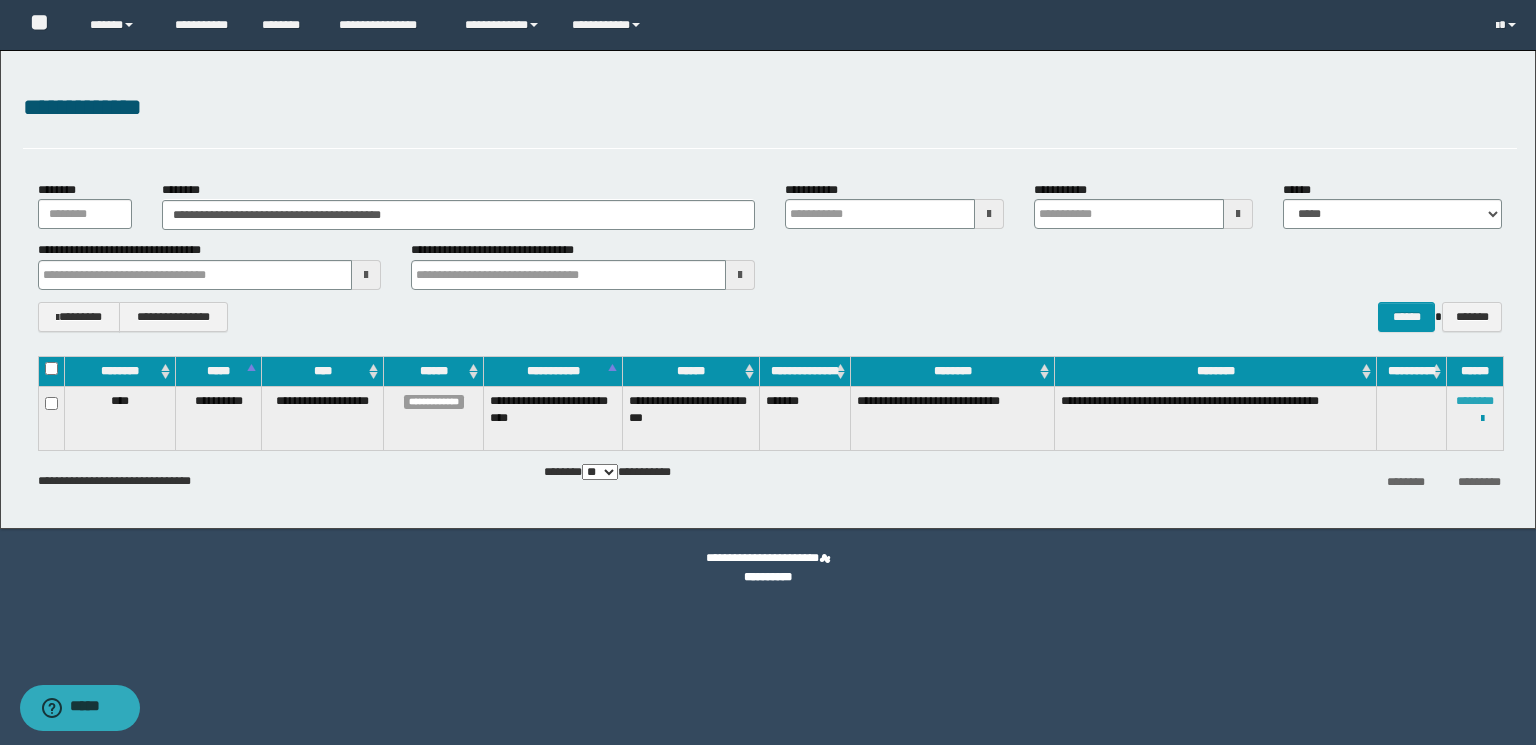click on "********" at bounding box center [1475, 401] 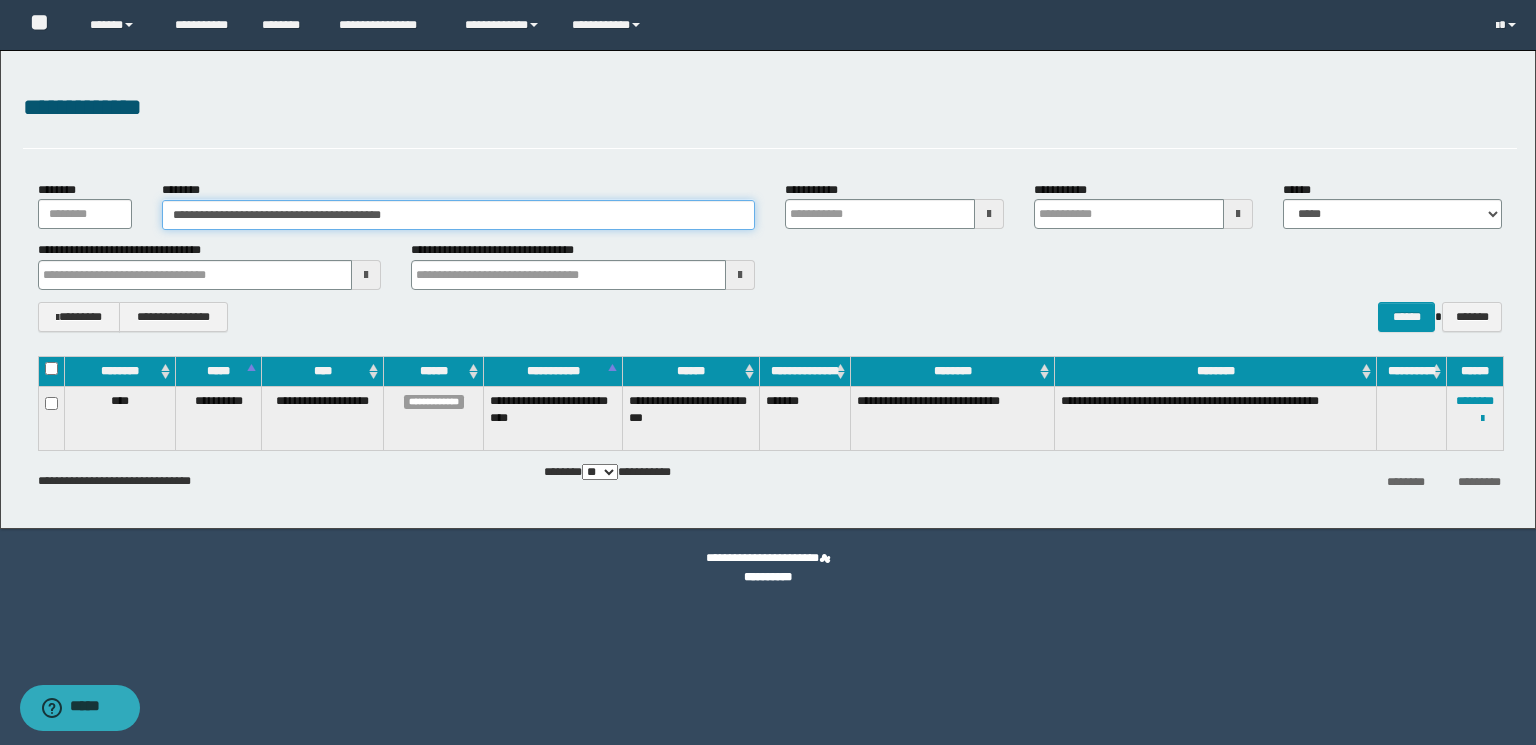 paste 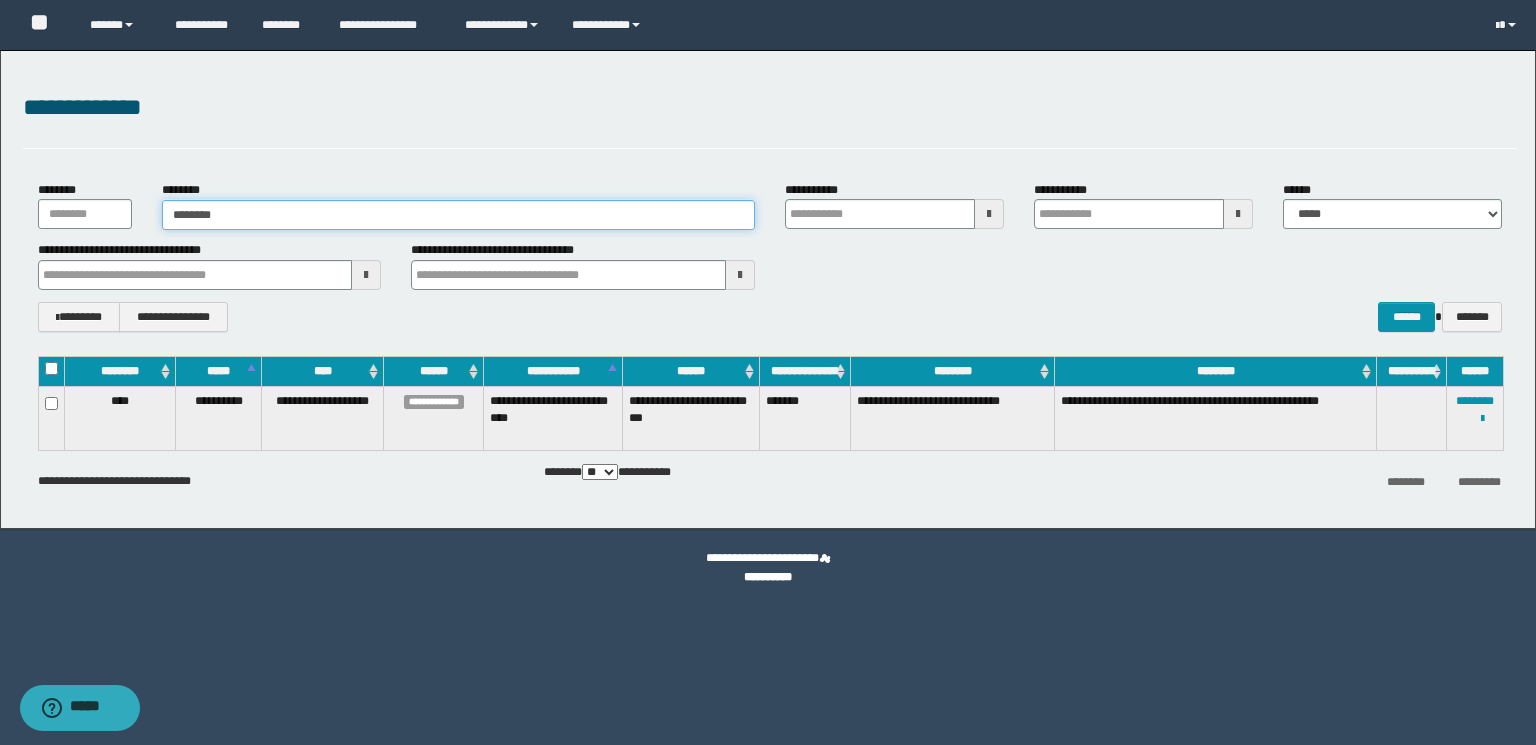 type on "********" 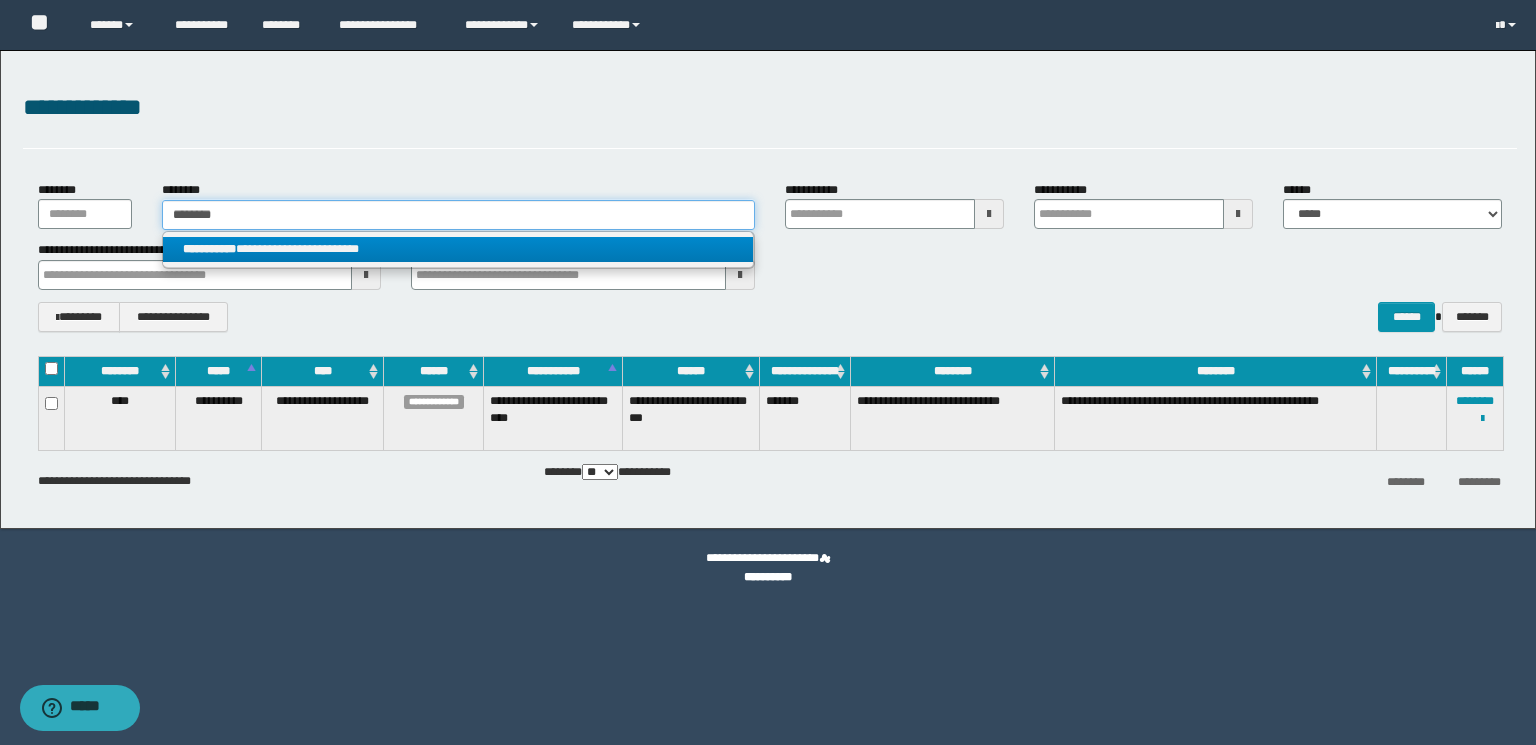 type on "********" 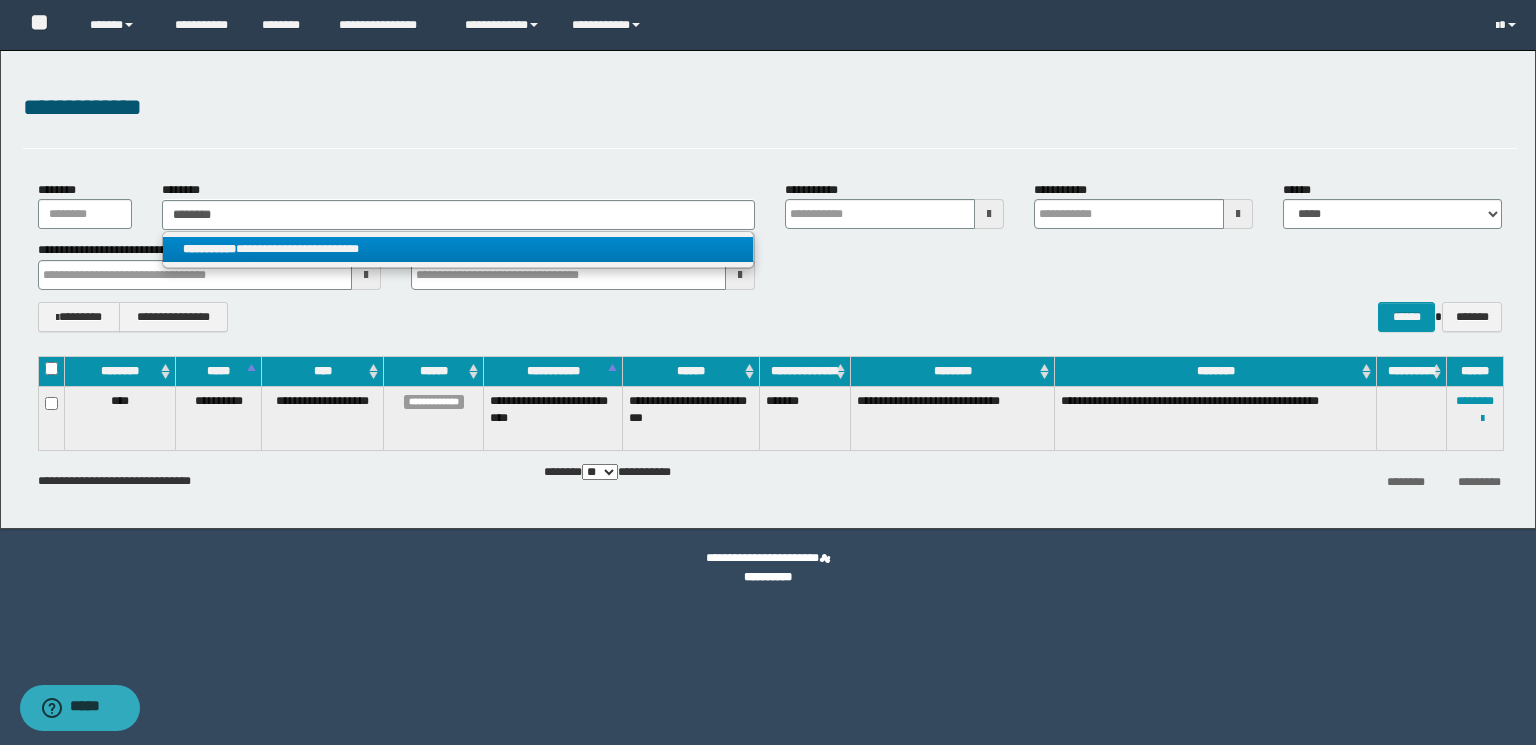 click on "**********" at bounding box center [458, 249] 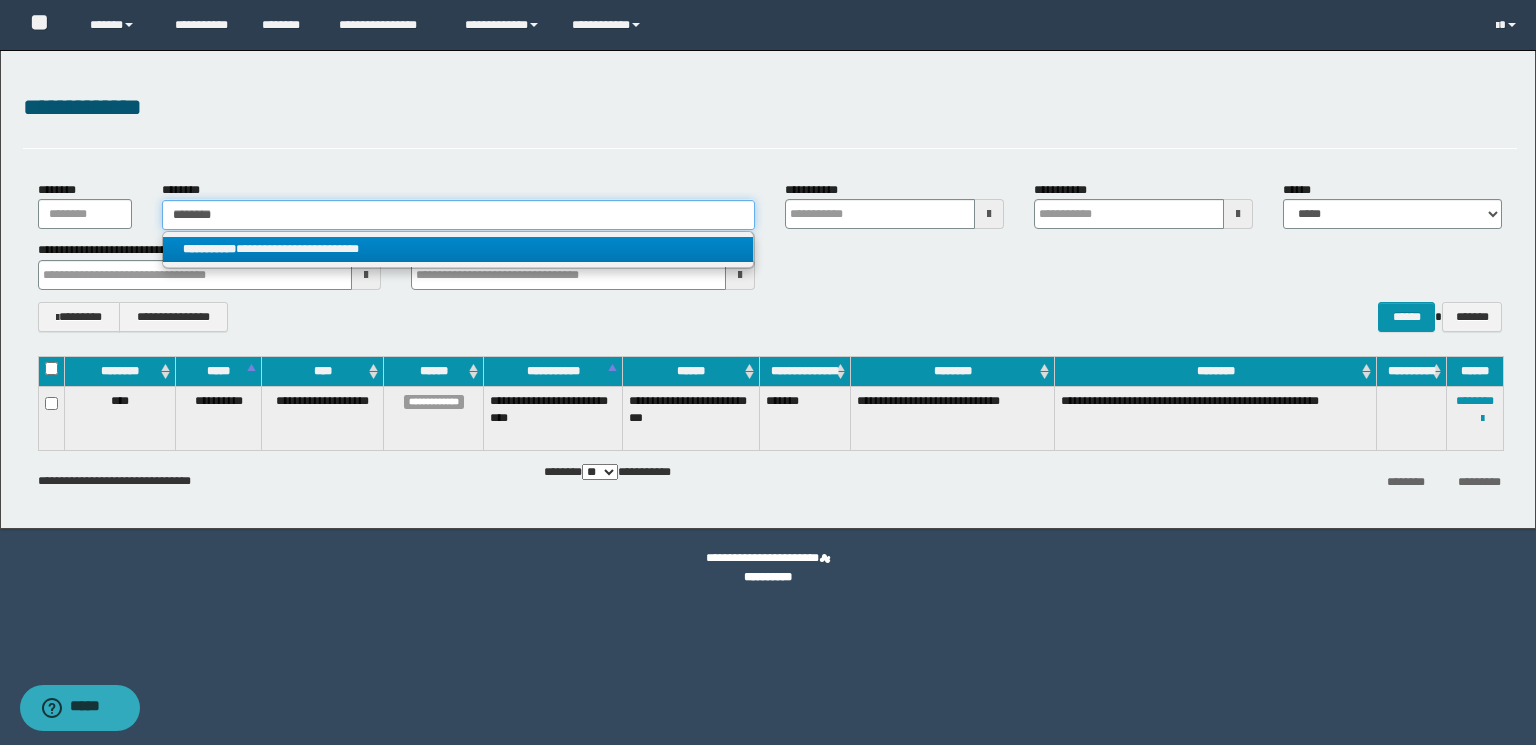 type 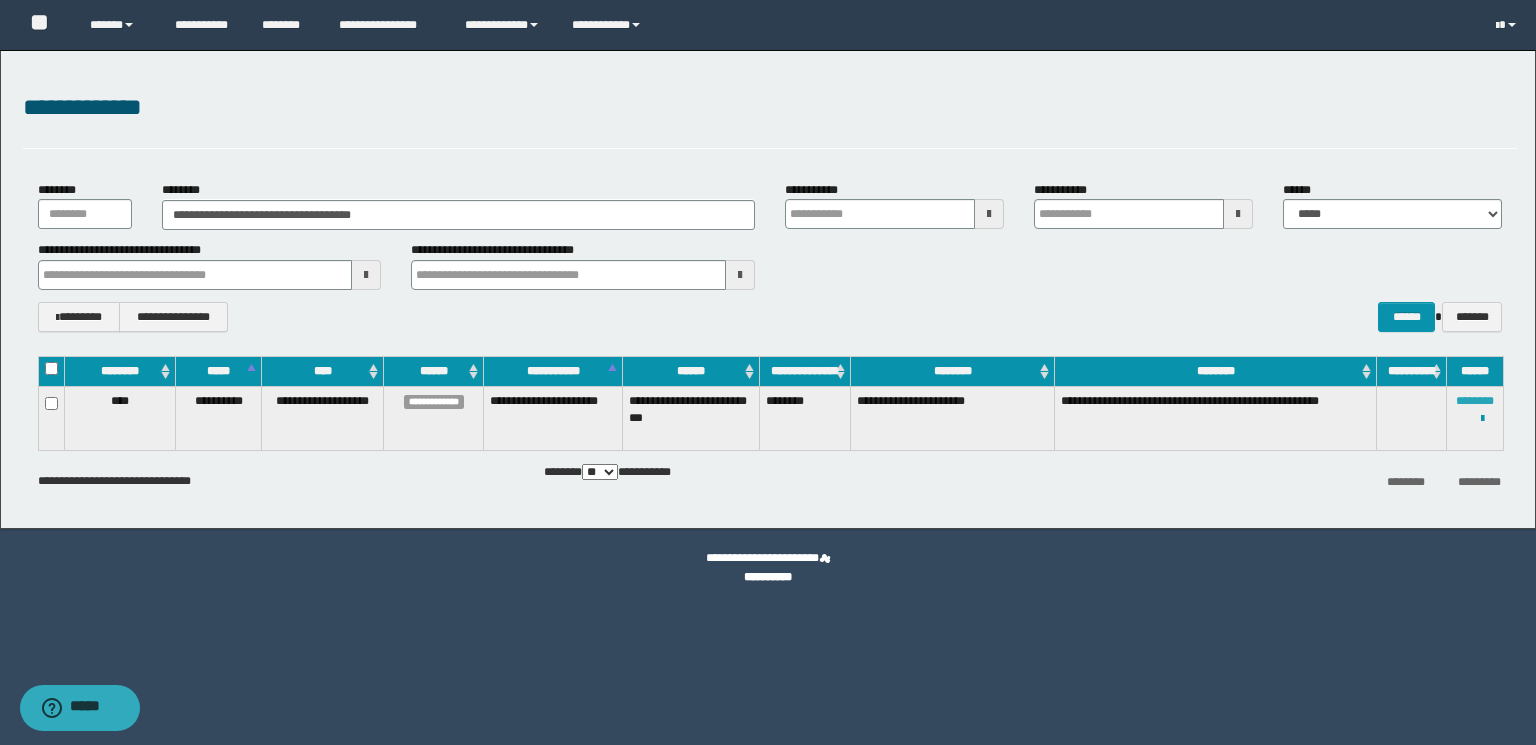 click on "********" at bounding box center [1475, 401] 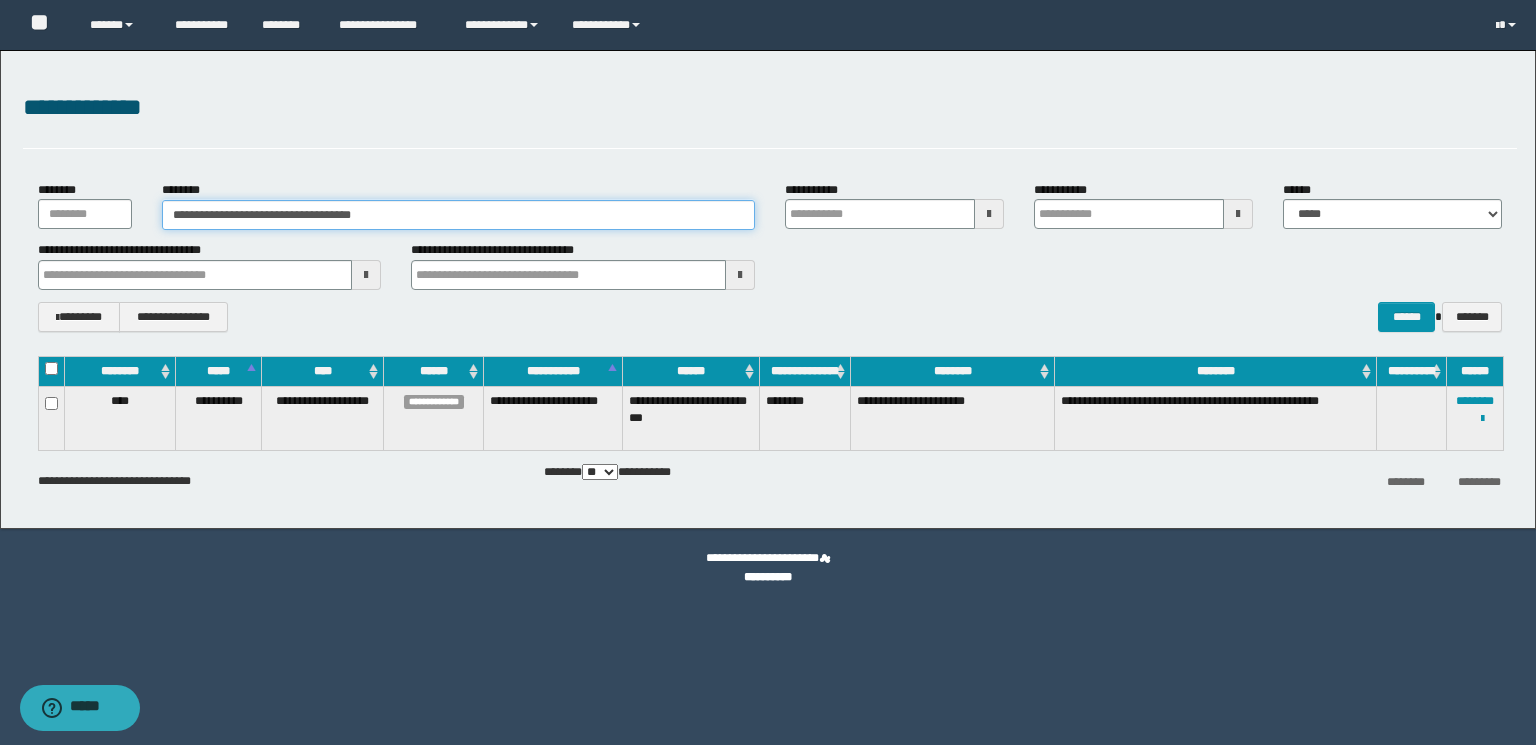 drag, startPoint x: 452, startPoint y: 229, endPoint x: 0, endPoint y: 224, distance: 452.02765 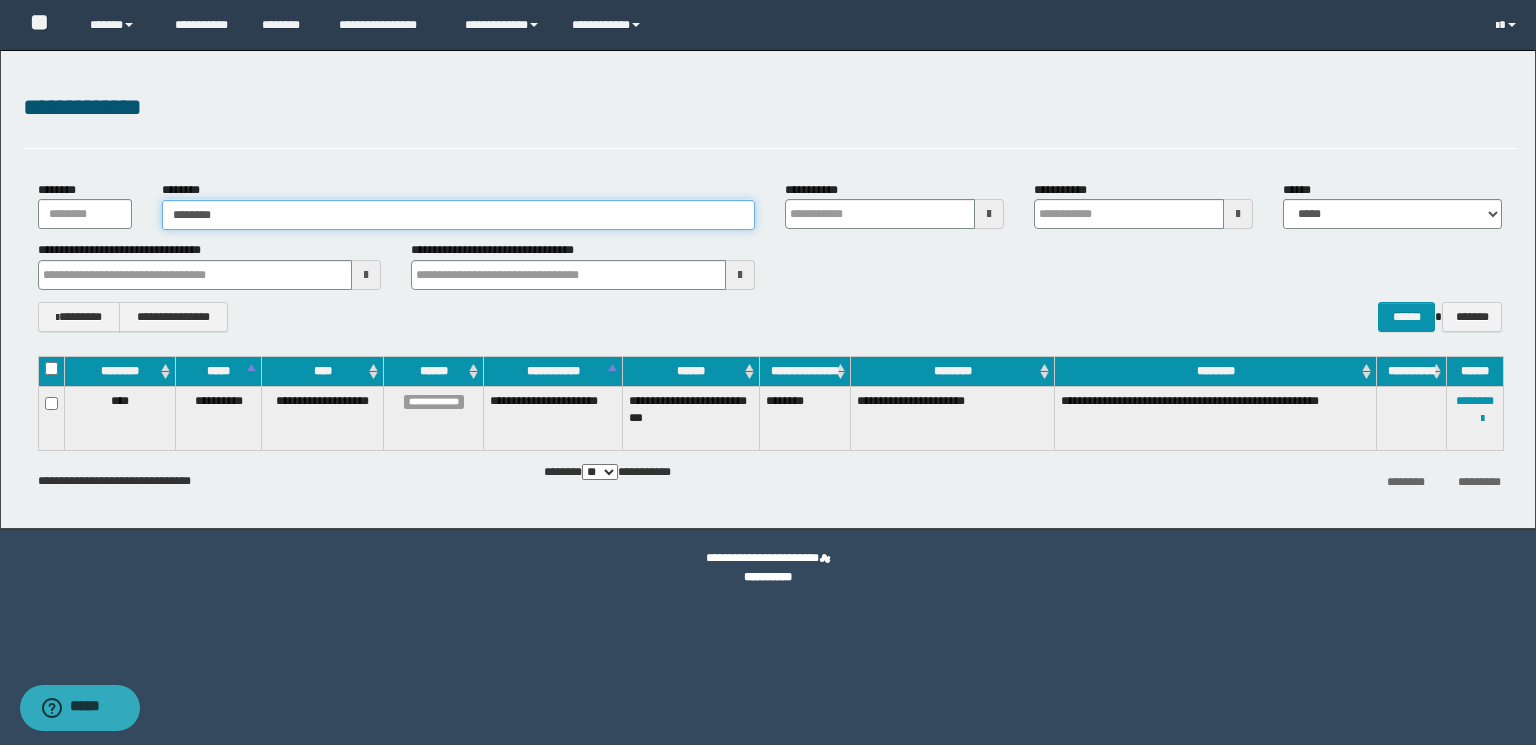 type on "********" 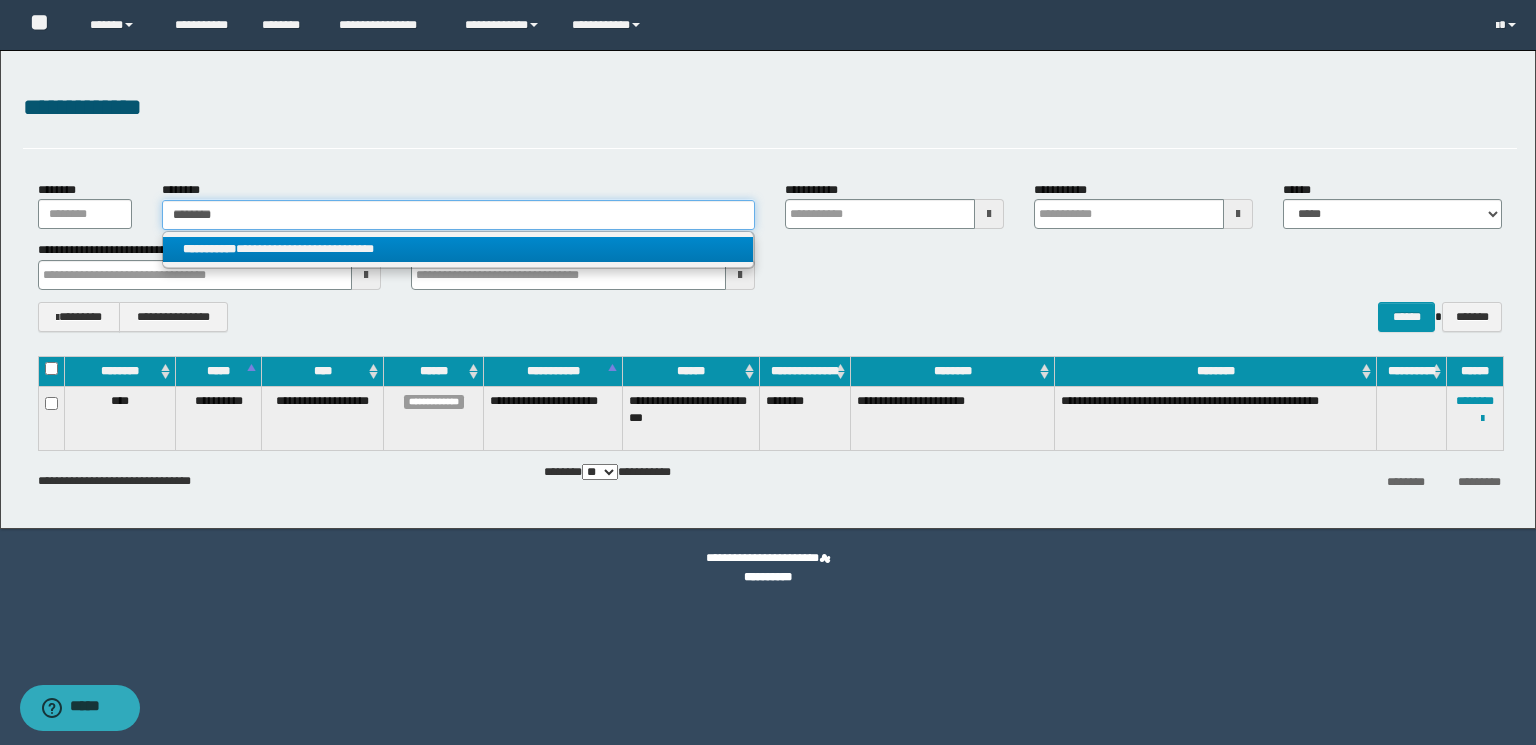 type on "********" 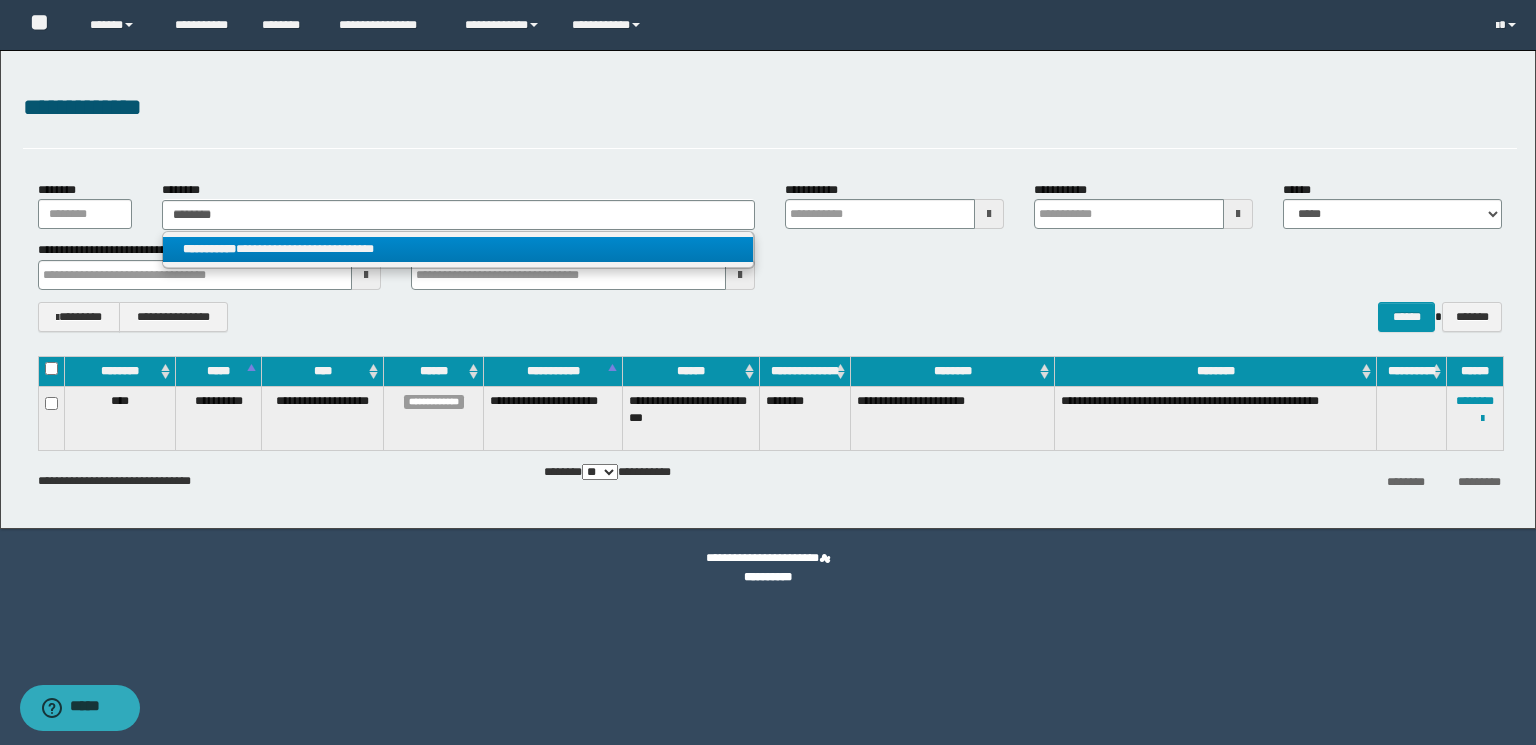 click on "**********" at bounding box center [458, 249] 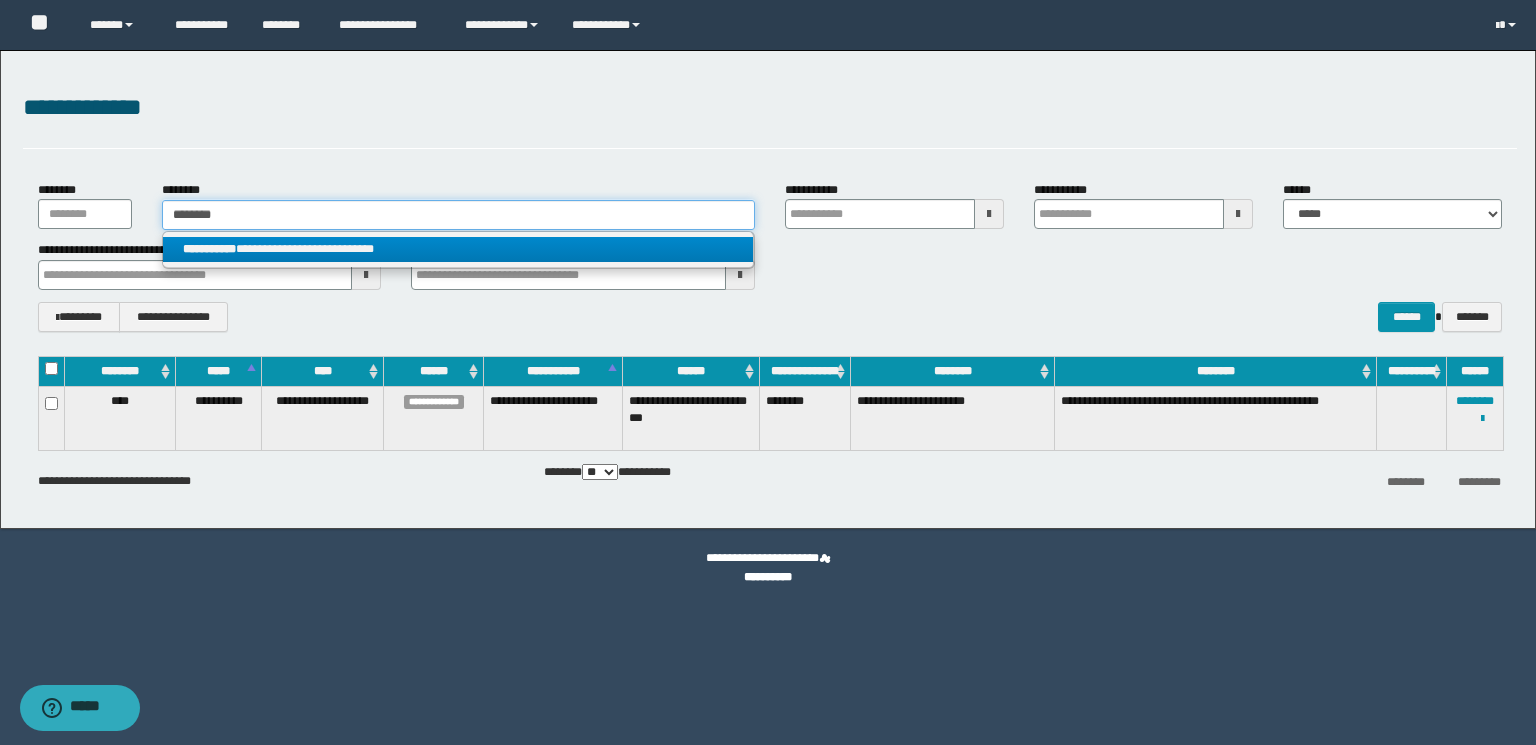 type 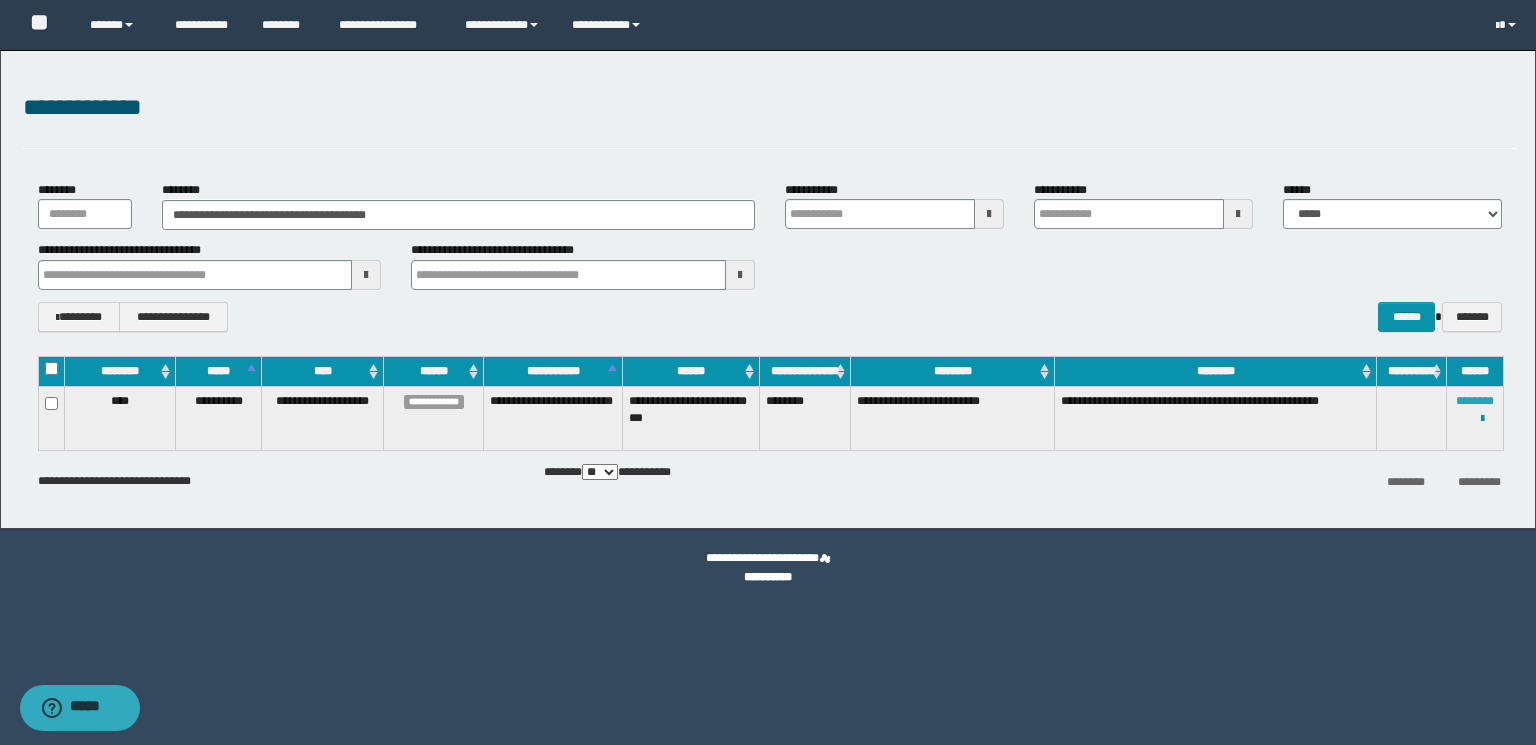 click on "********" at bounding box center [1475, 401] 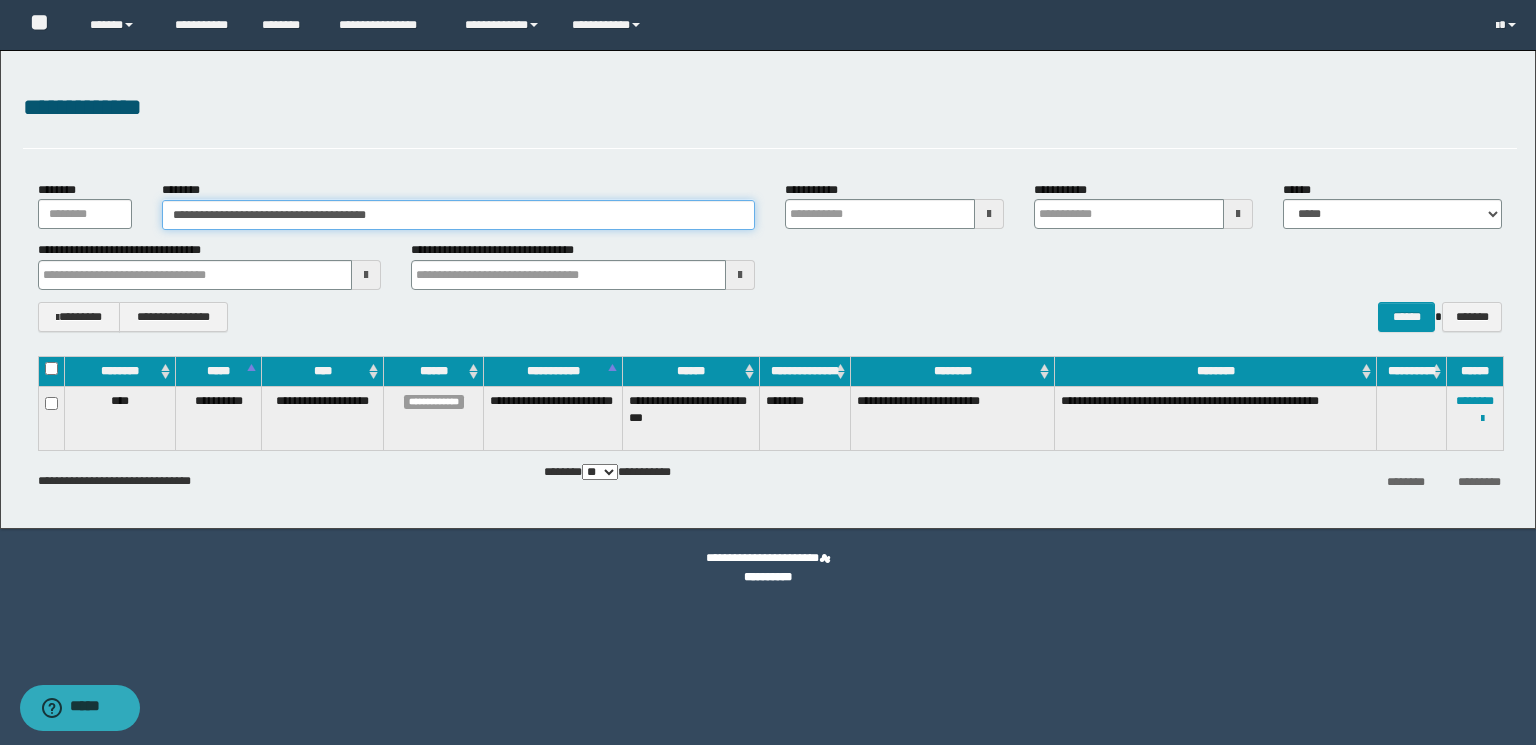 paste 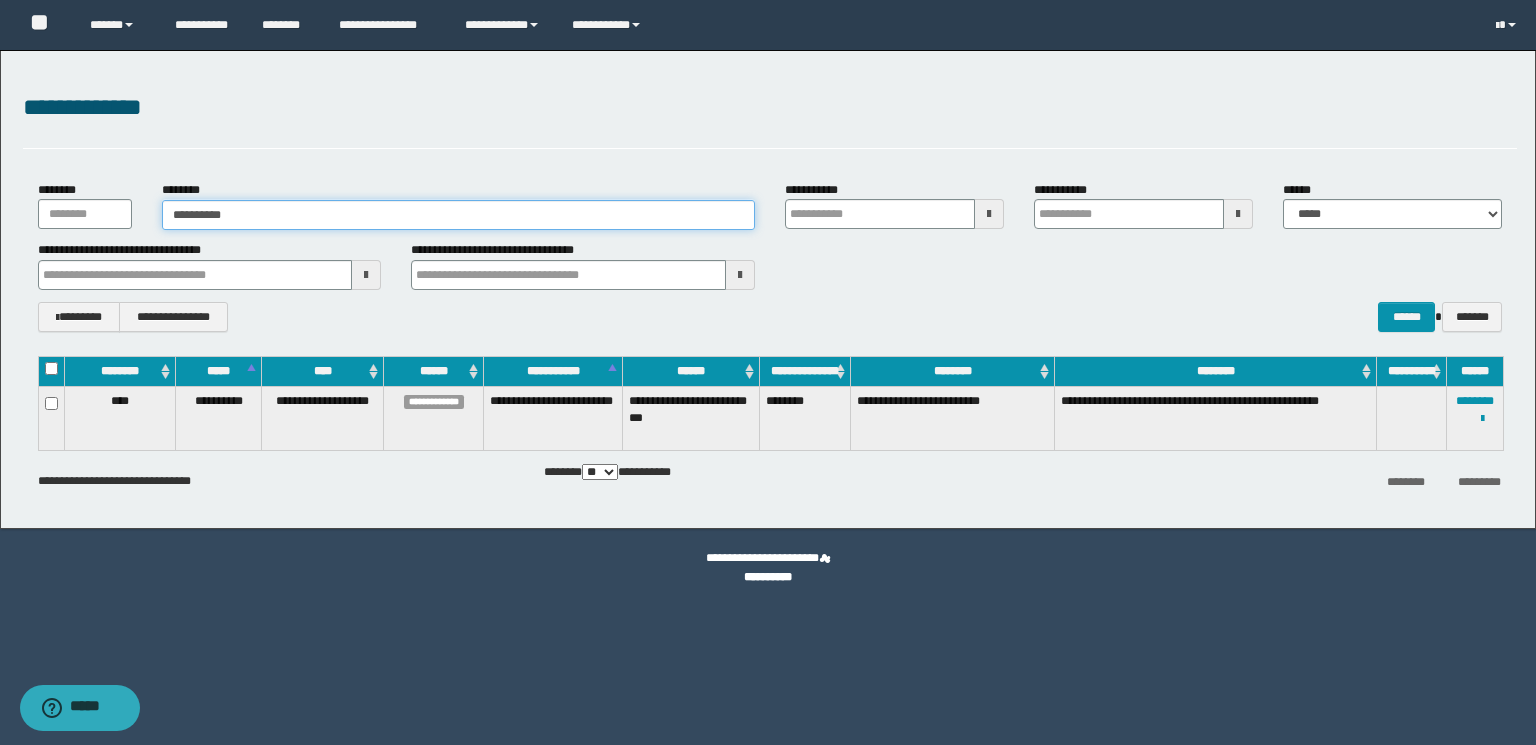 type on "**********" 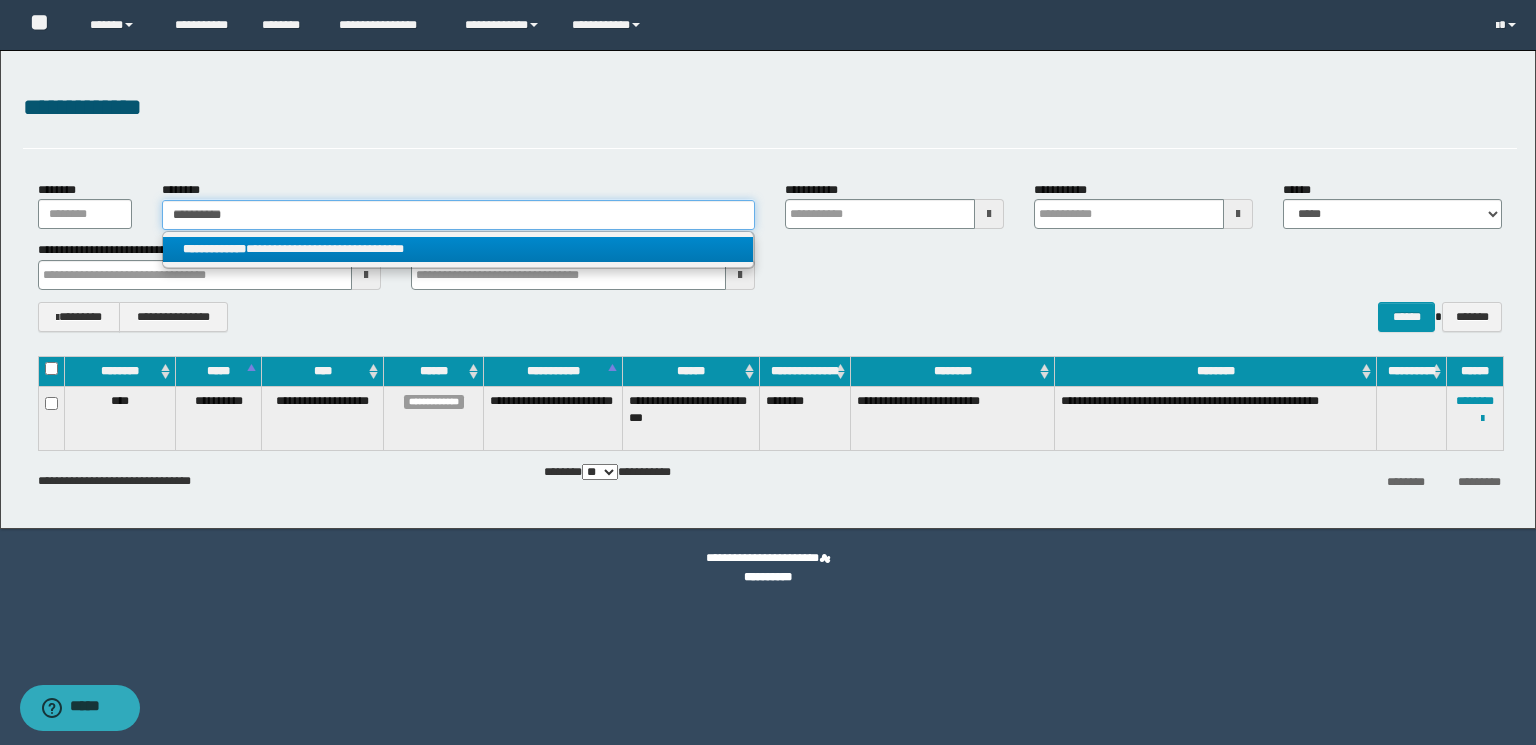 type on "**********" 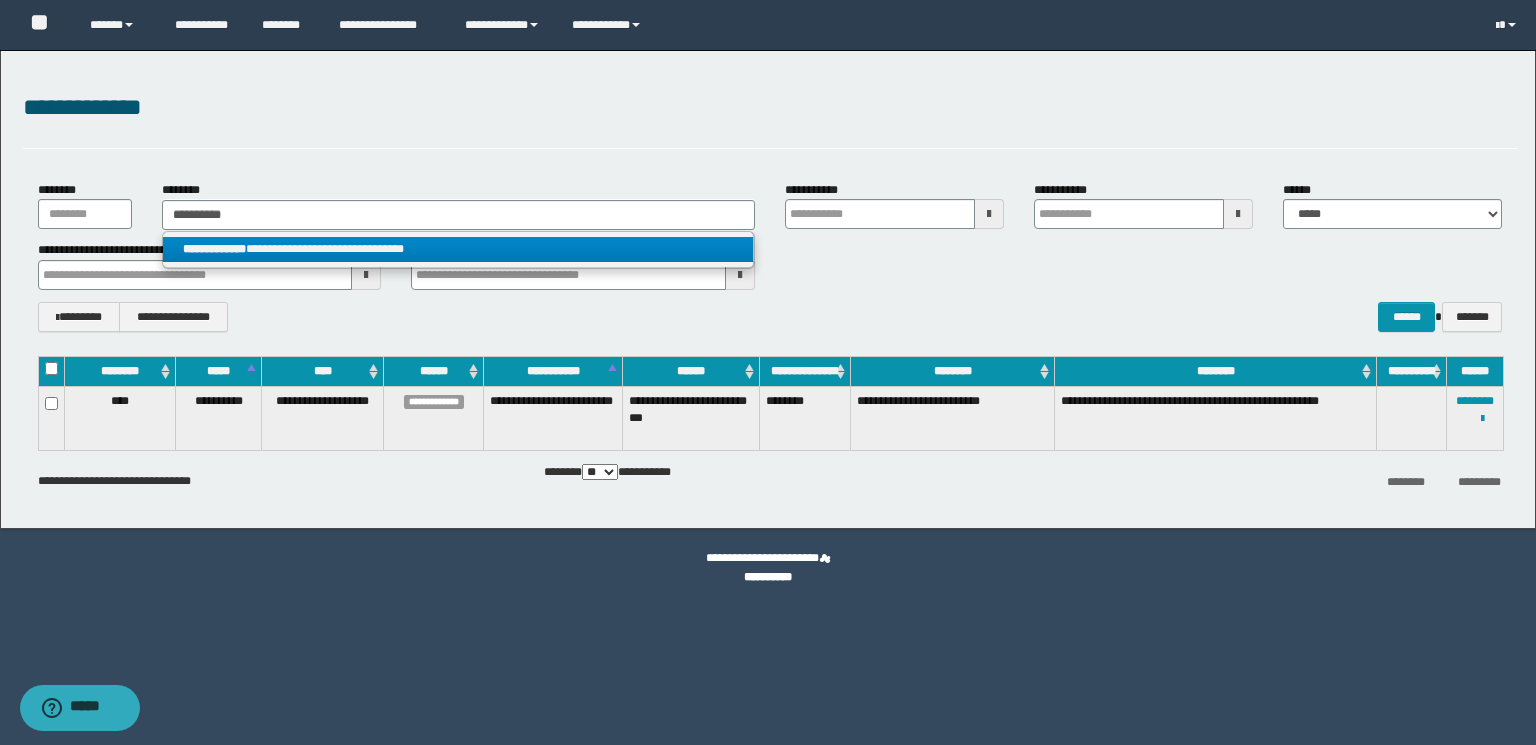 click on "**********" at bounding box center (458, 249) 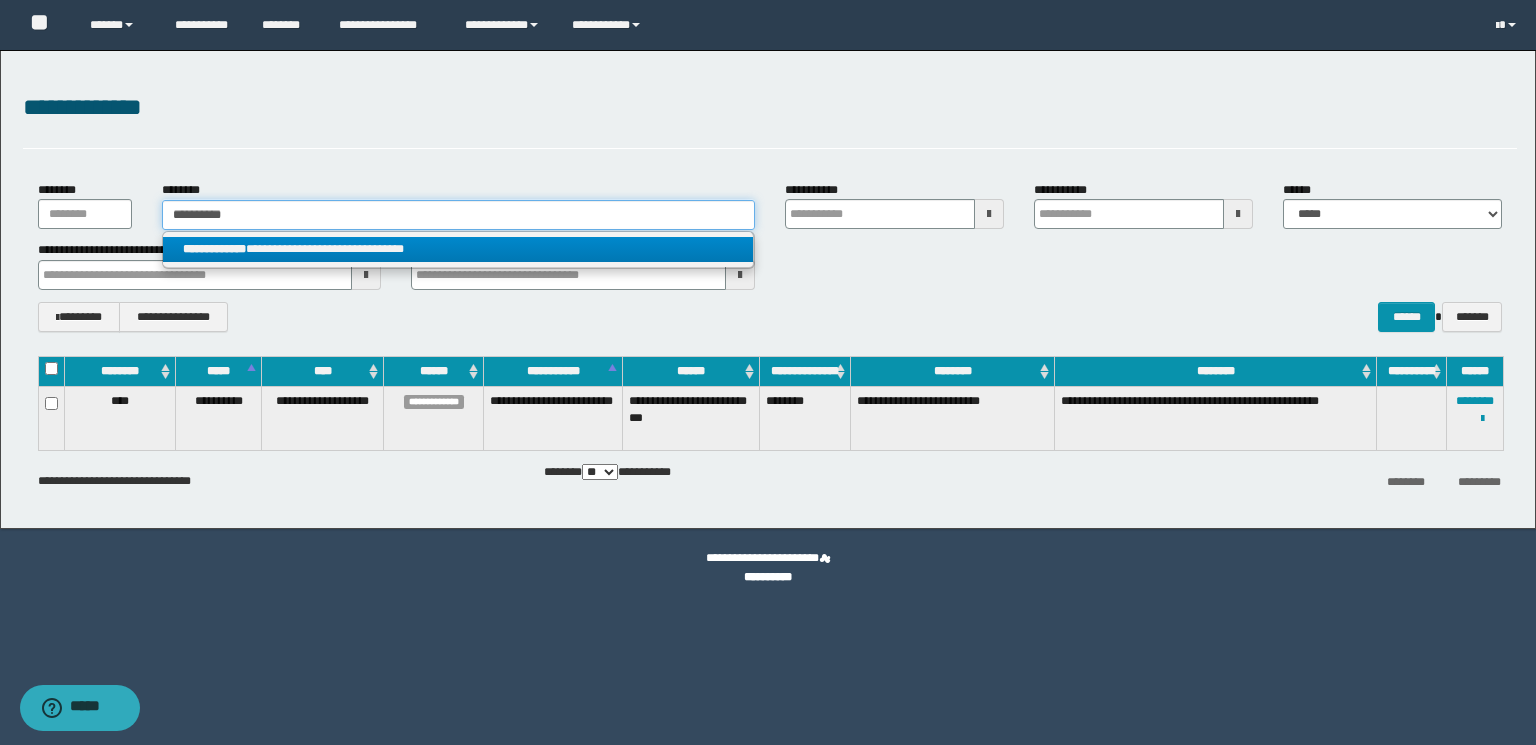 type 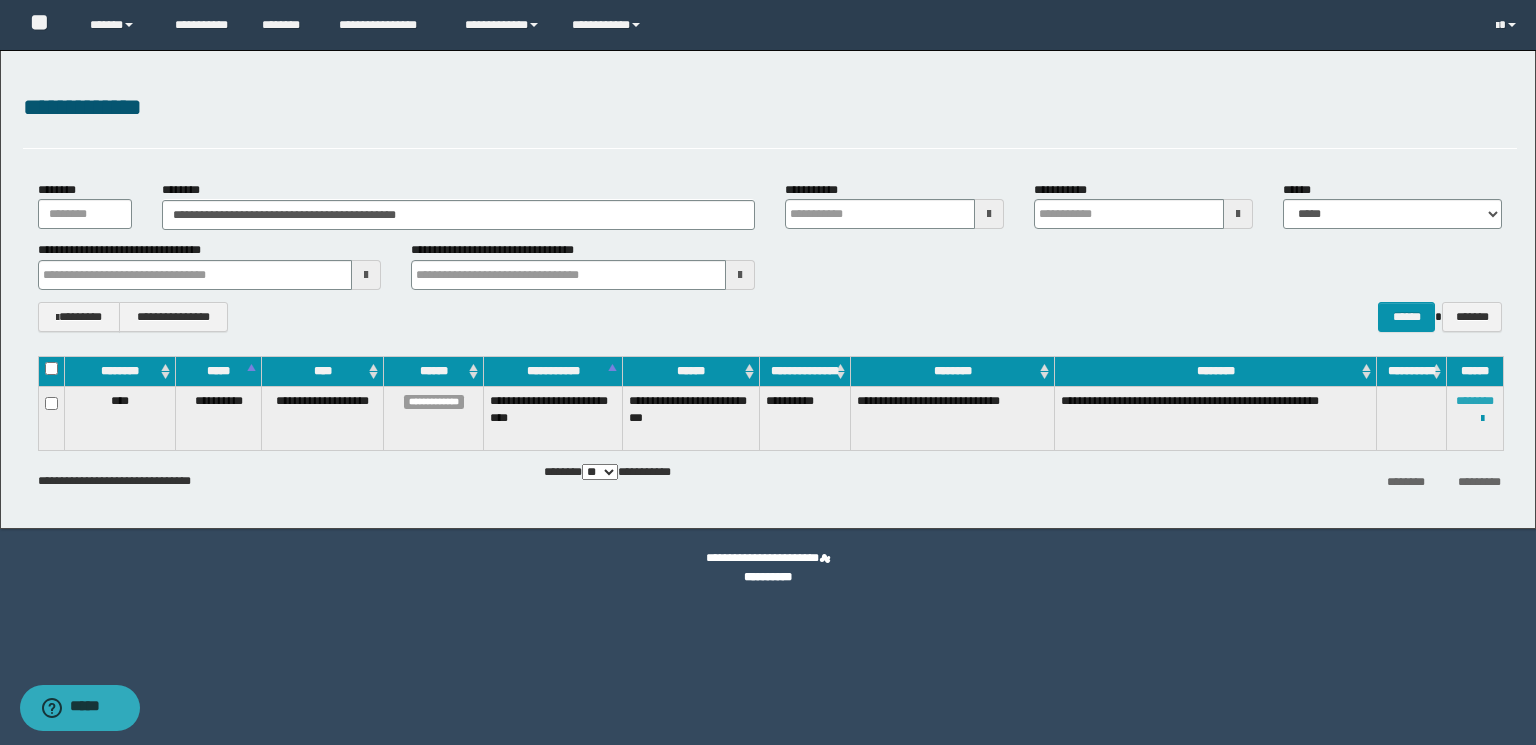 click on "********" at bounding box center (1475, 401) 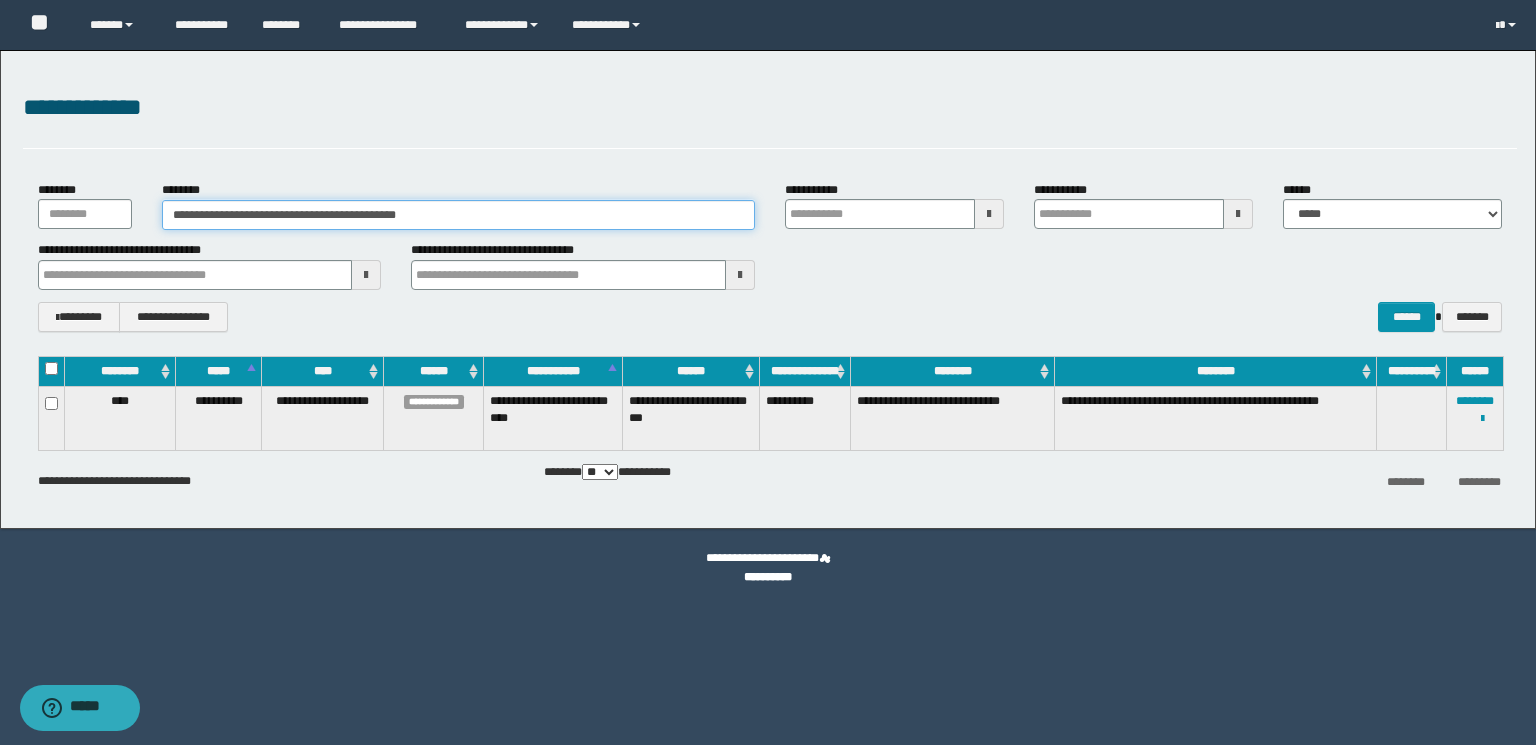 paste 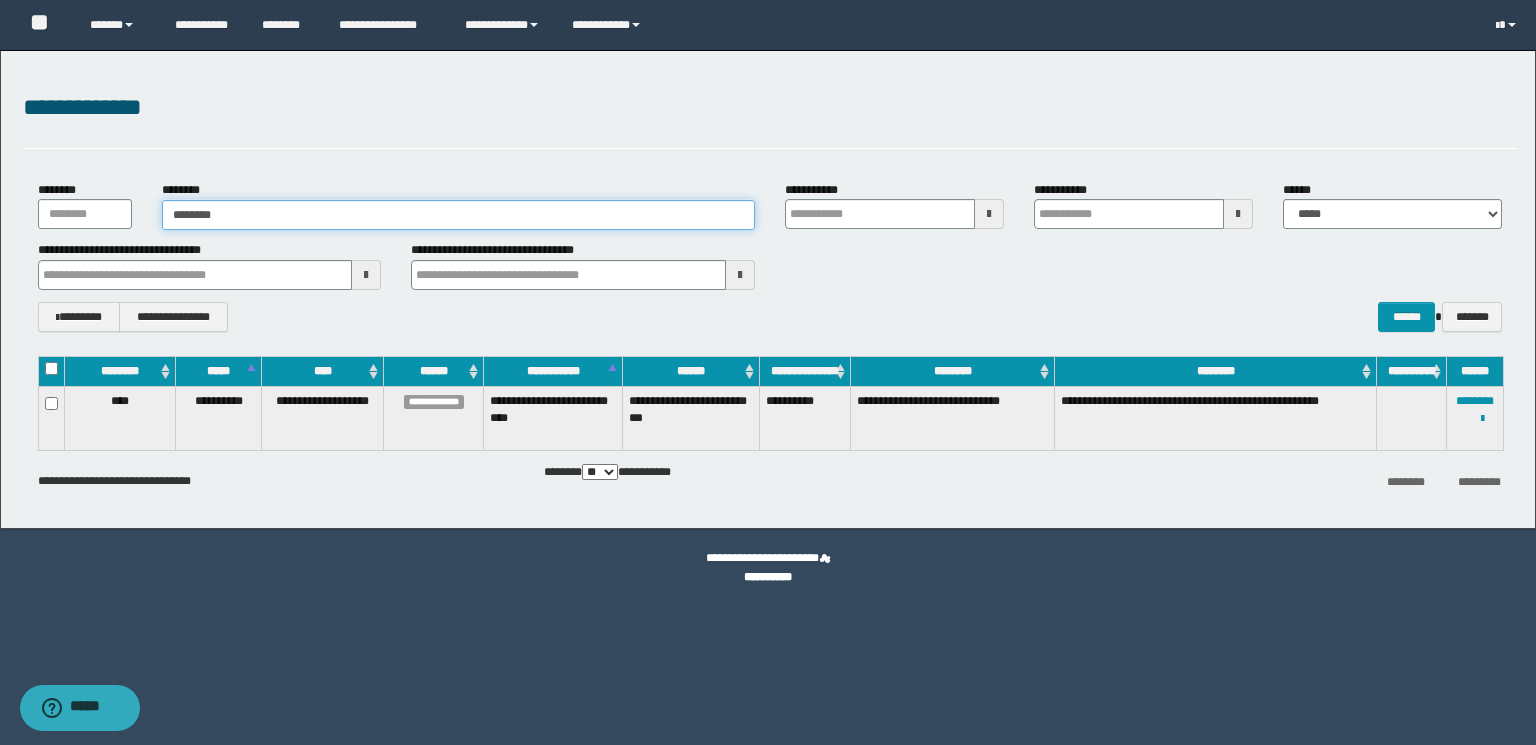 drag, startPoint x: 527, startPoint y: 217, endPoint x: 0, endPoint y: 303, distance: 533.97095 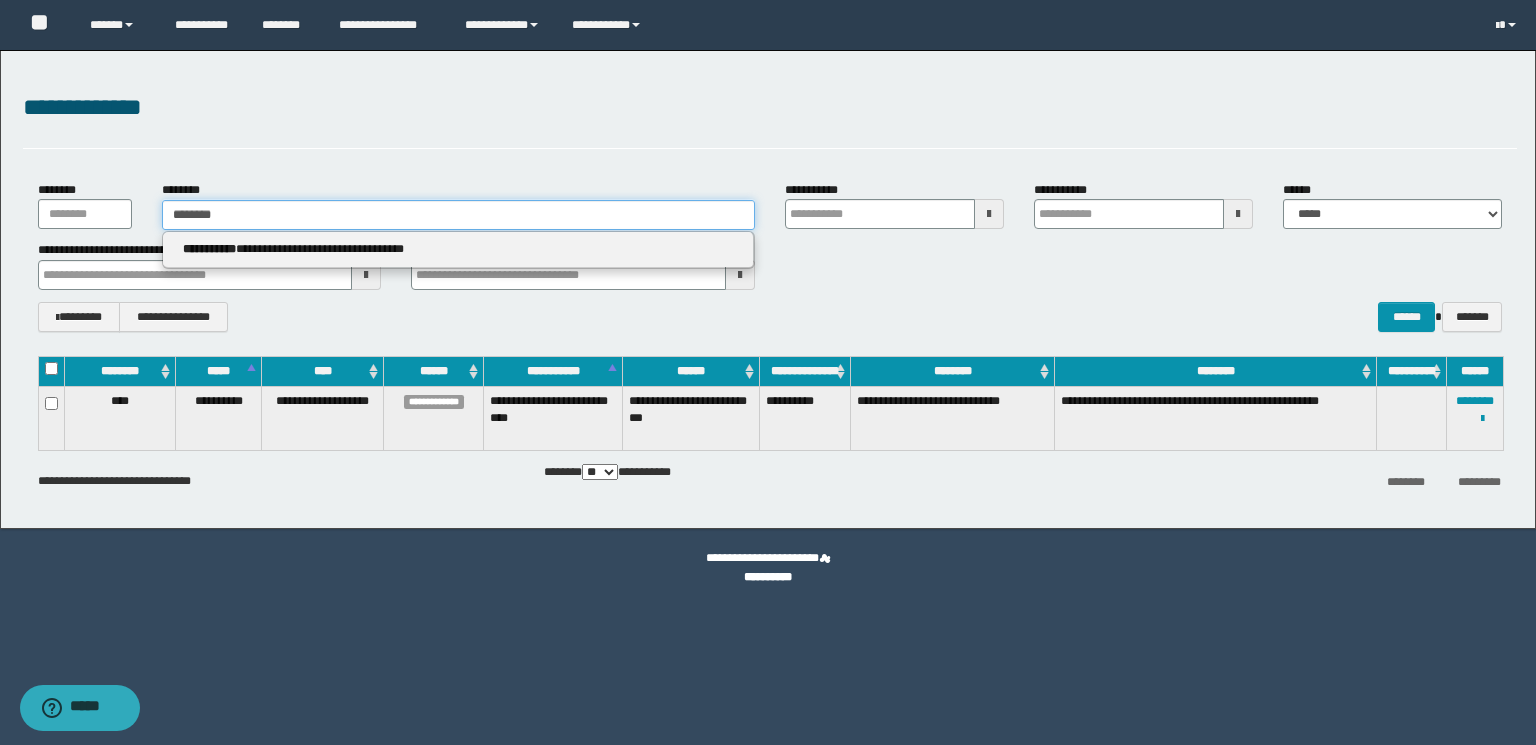 type on "********" 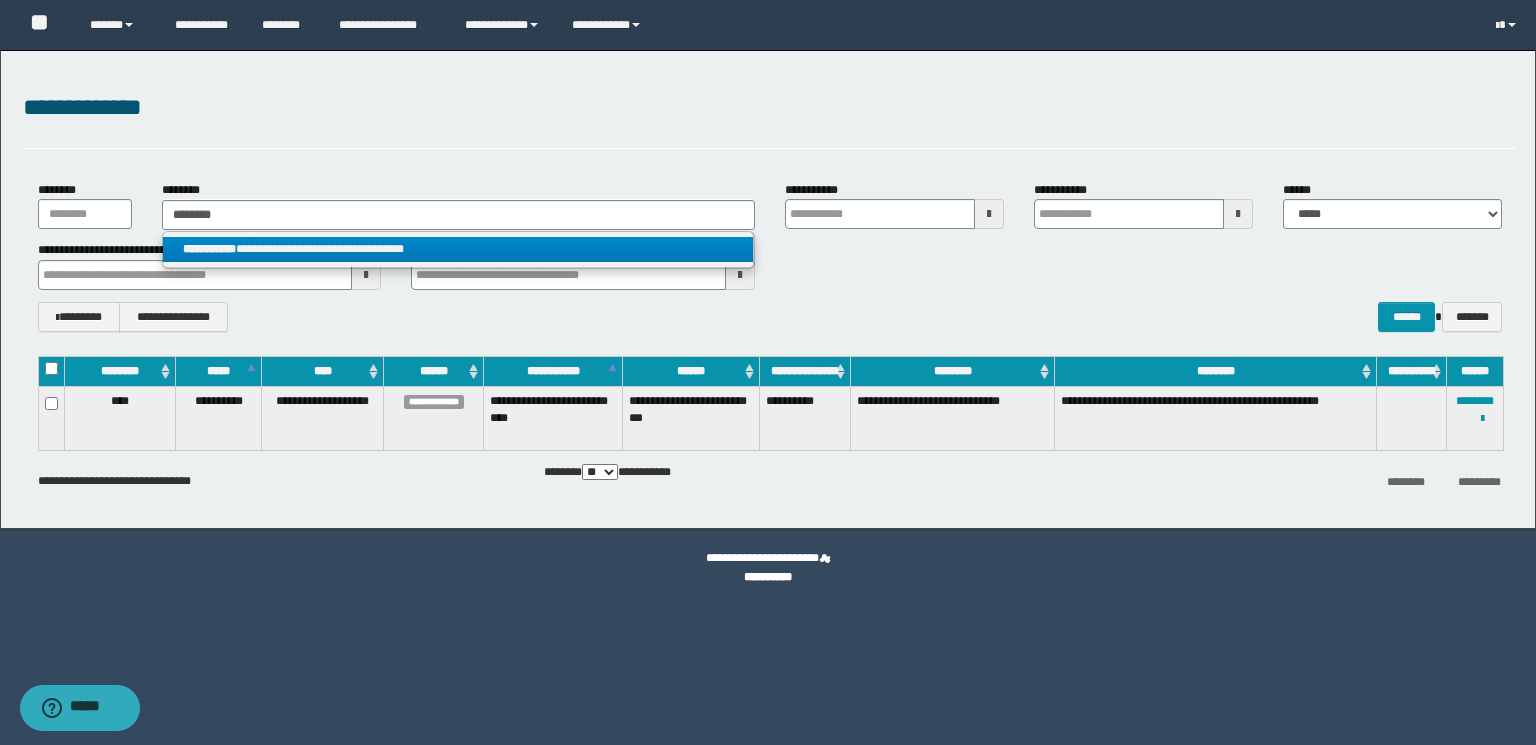 click on "**********" at bounding box center [458, 249] 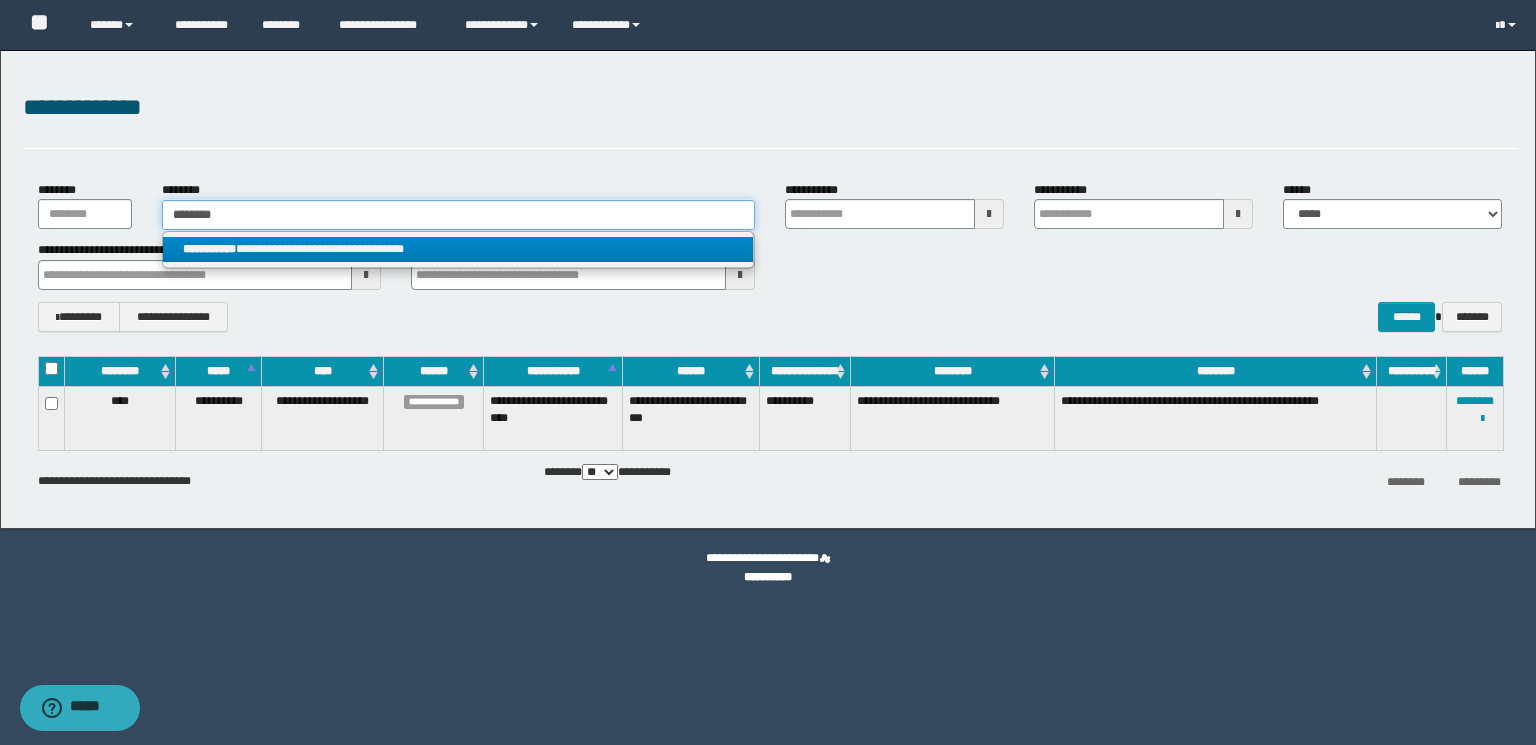 type 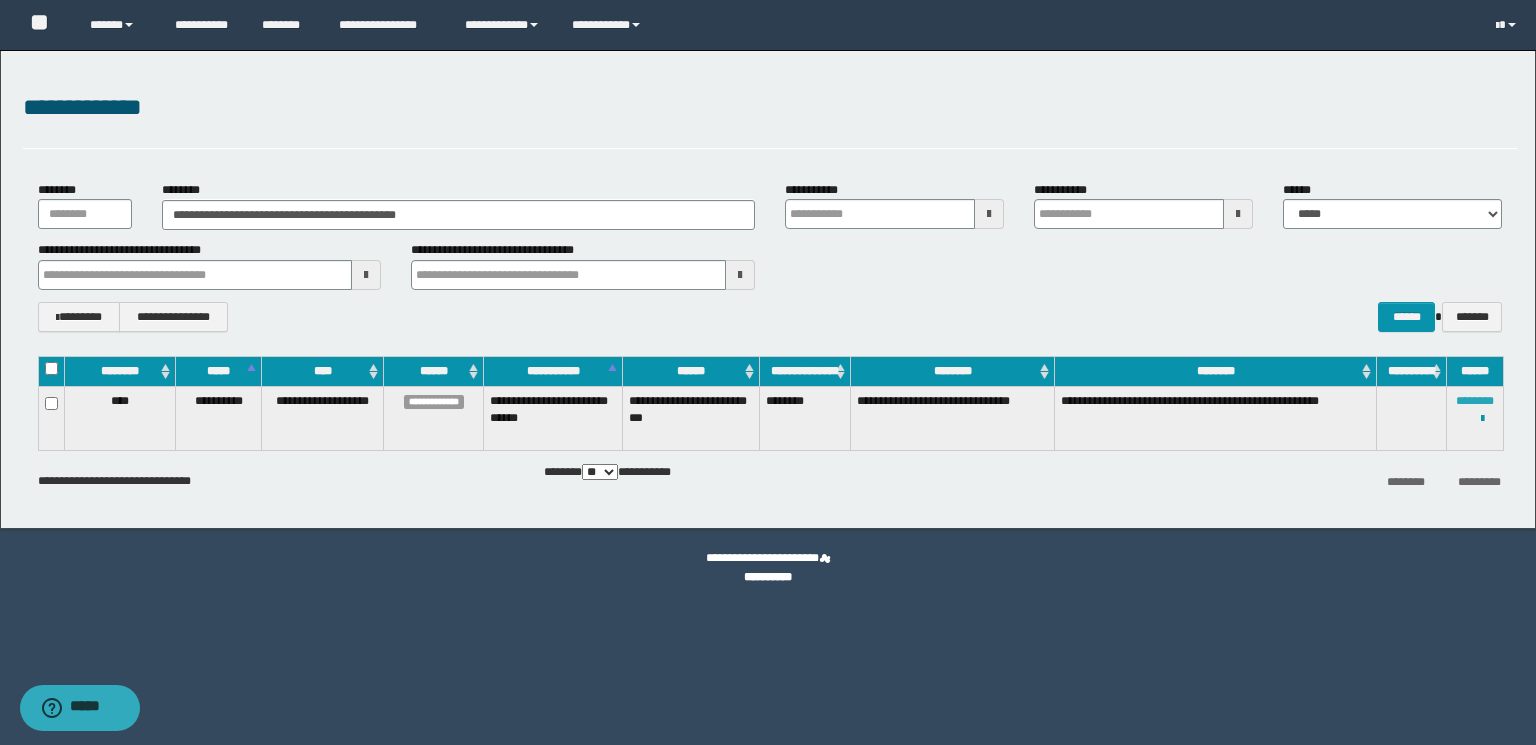 click on "********" at bounding box center [1475, 401] 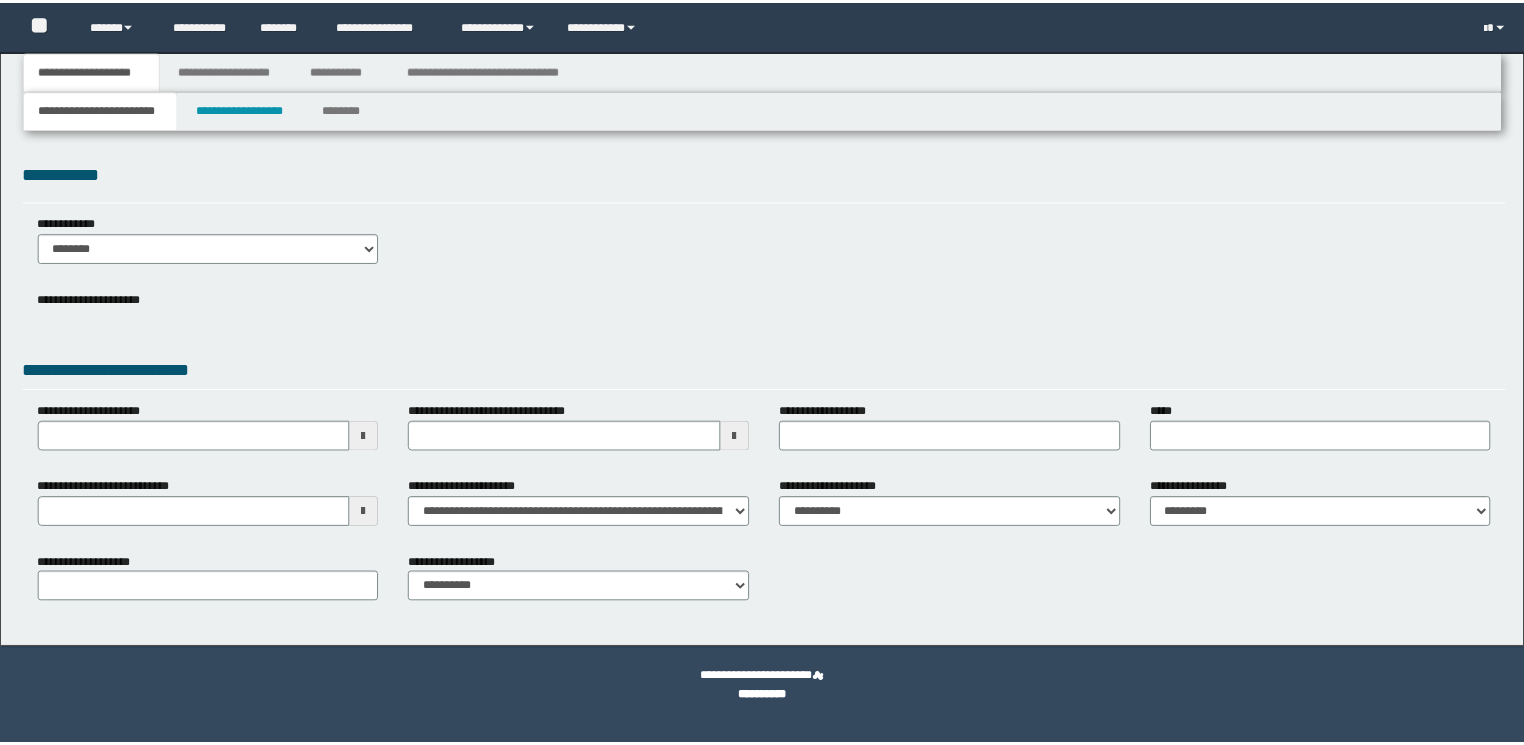 scroll, scrollTop: 0, scrollLeft: 0, axis: both 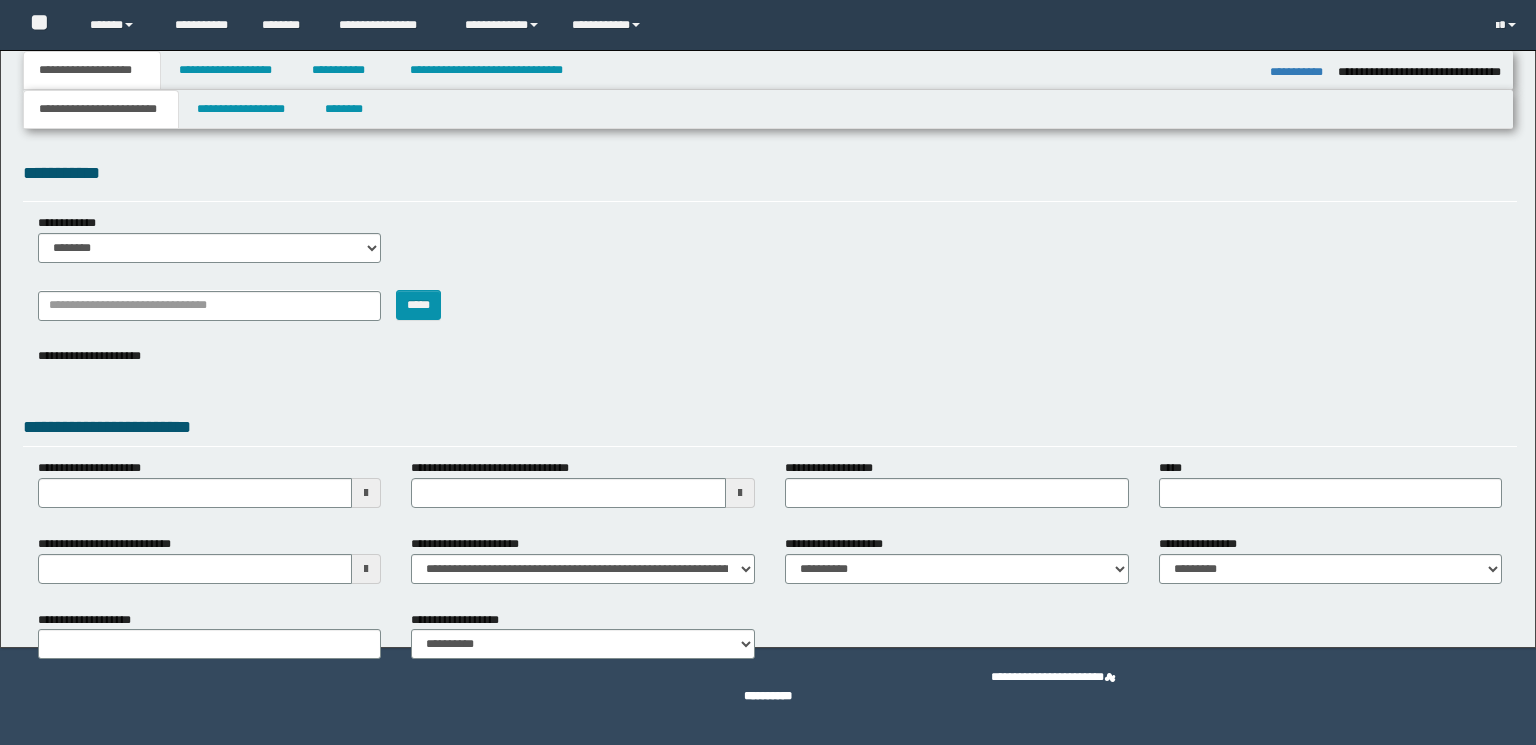 type on "**********" 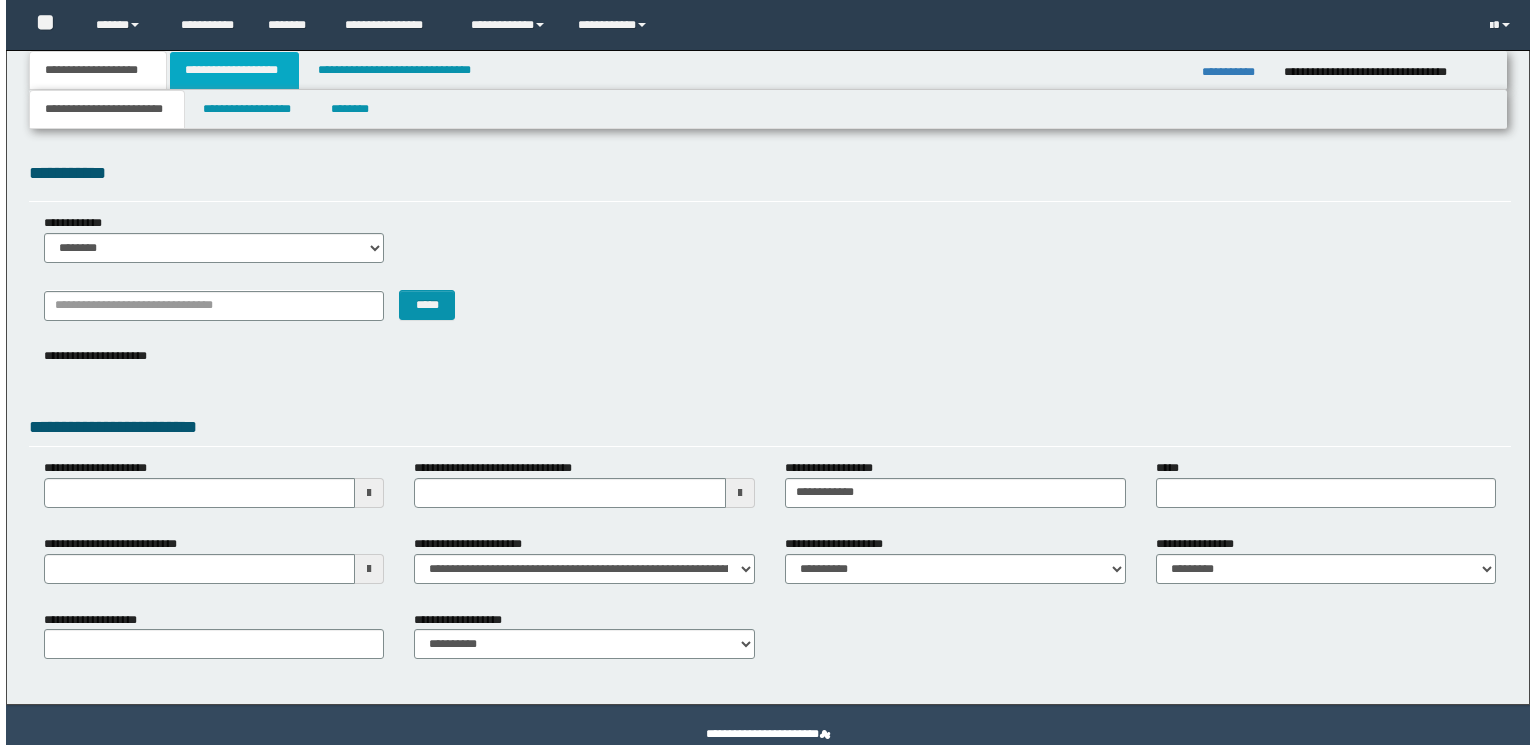 scroll, scrollTop: 0, scrollLeft: 0, axis: both 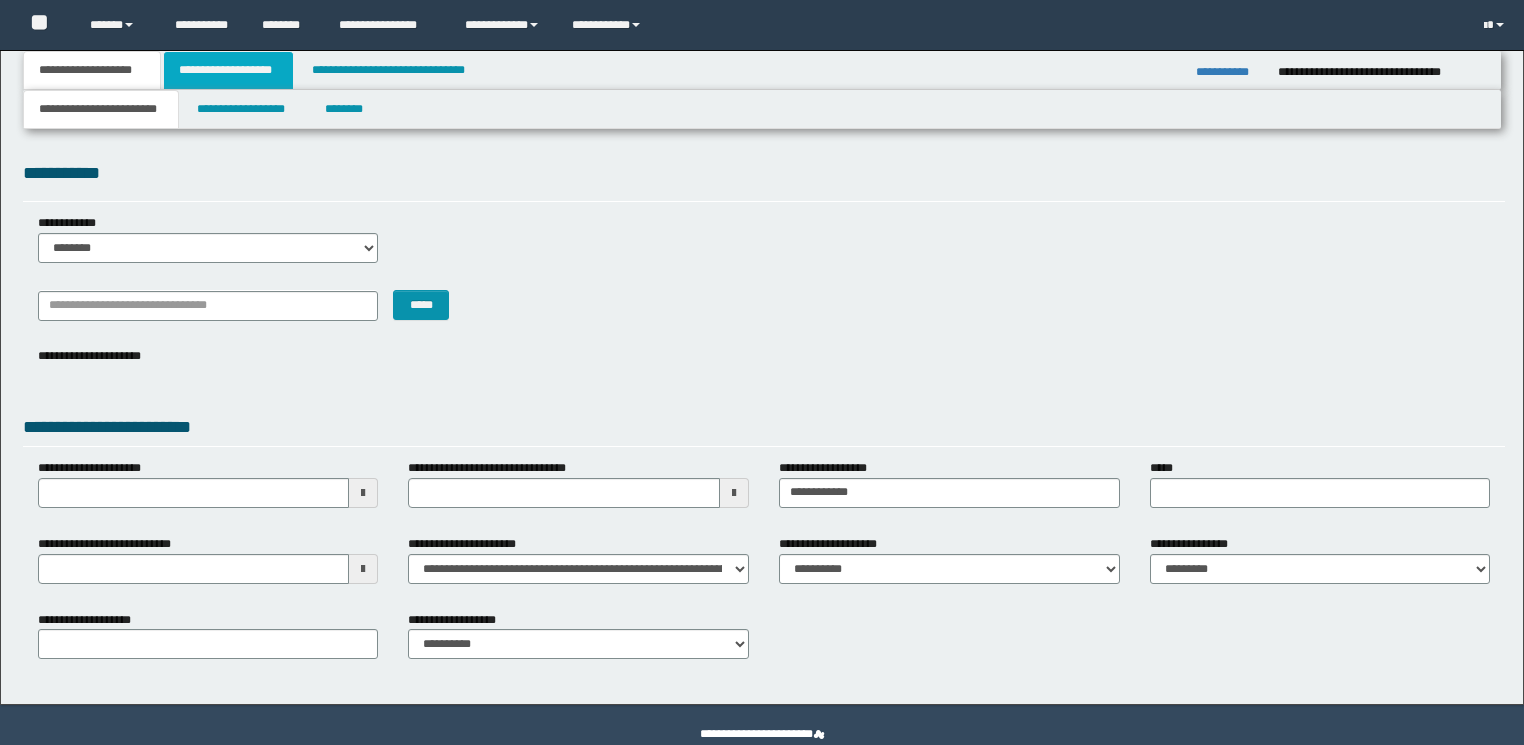 click on "**********" at bounding box center (228, 70) 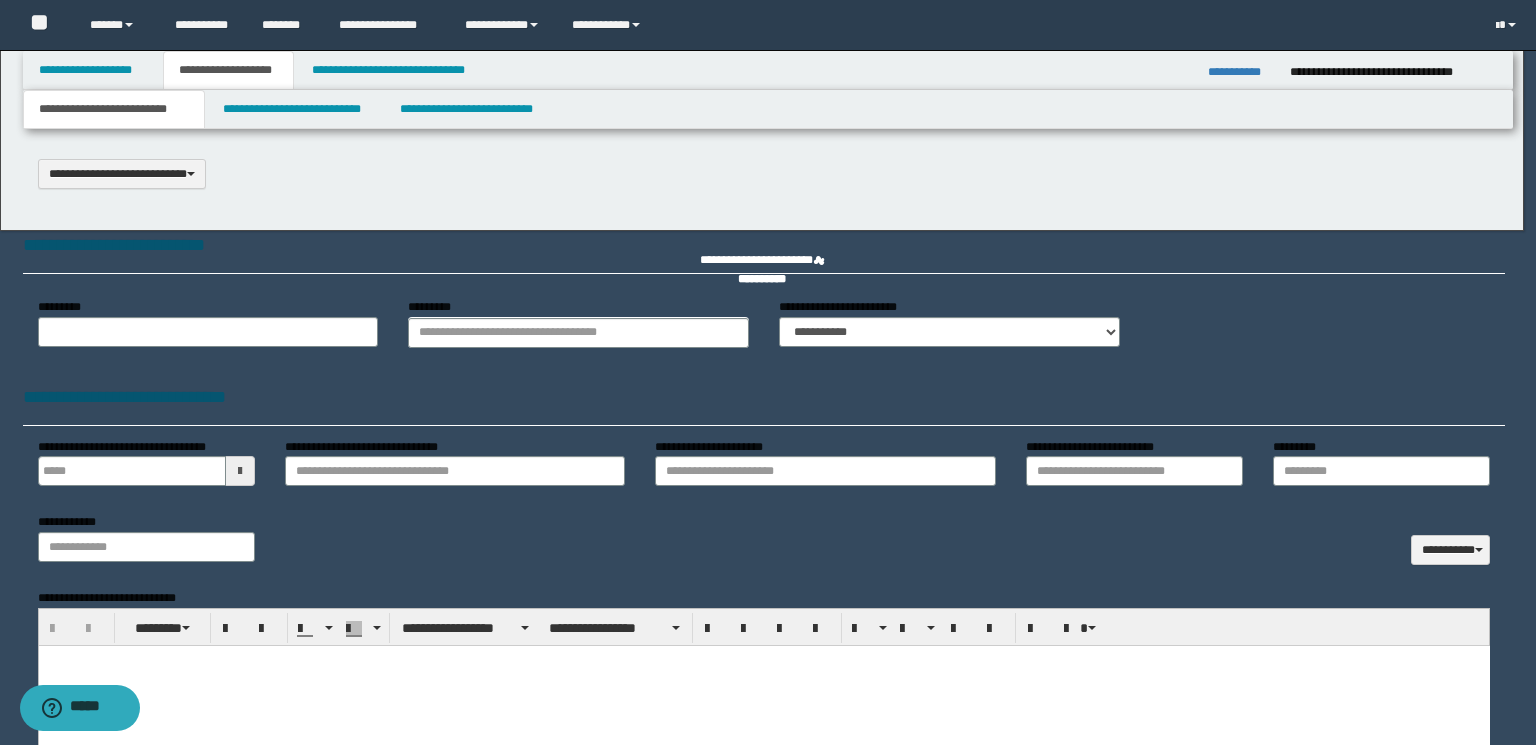 scroll, scrollTop: 0, scrollLeft: 0, axis: both 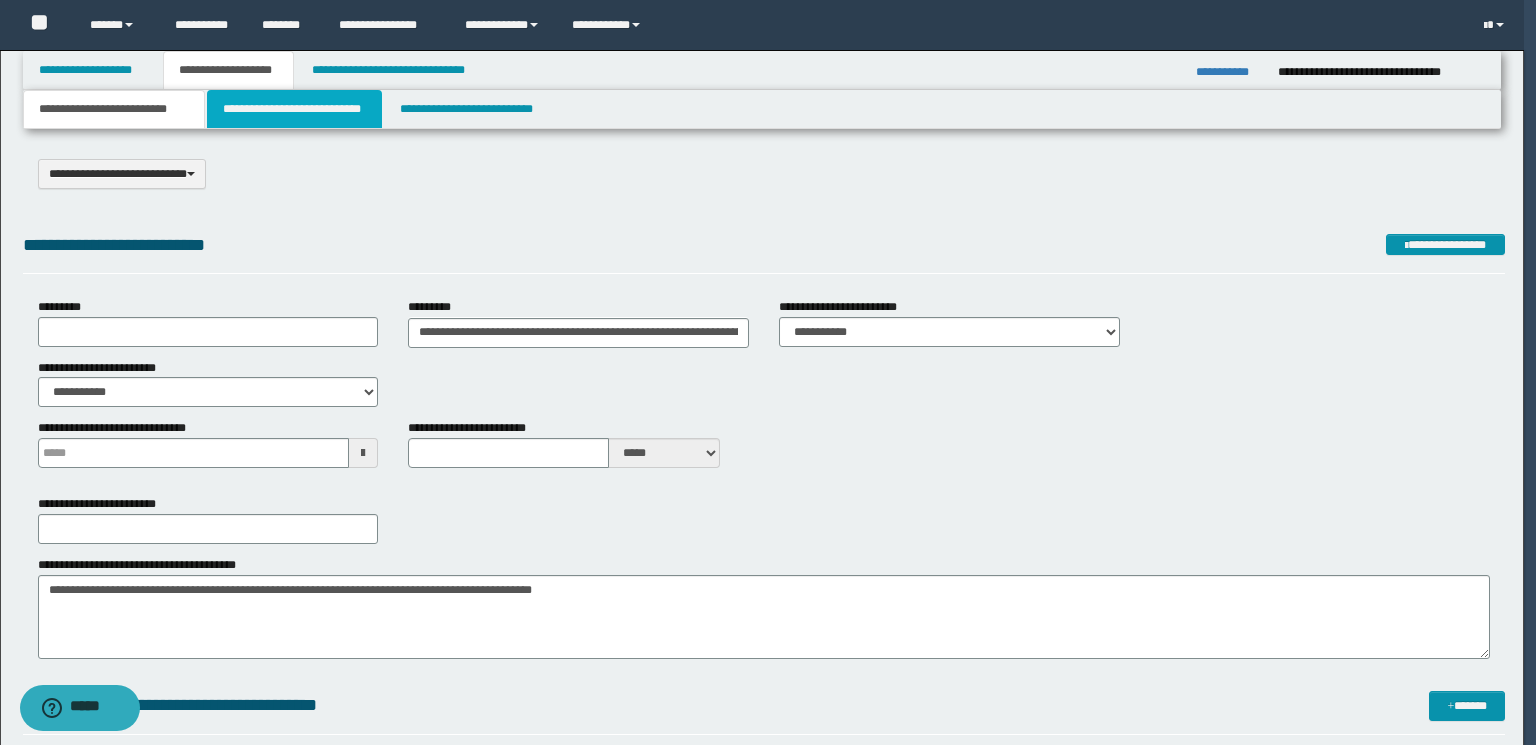 click on "**********" at bounding box center (294, 109) 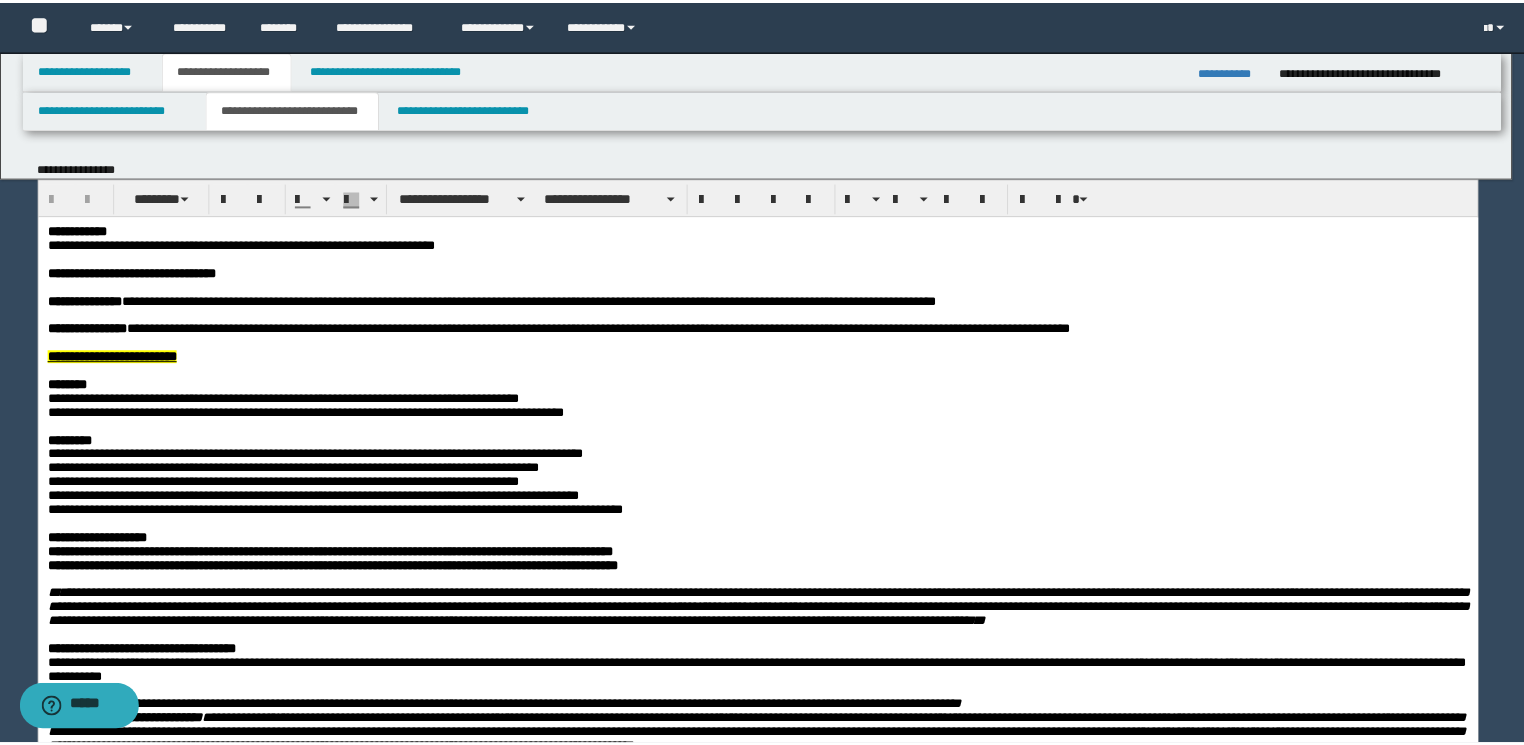 scroll, scrollTop: 0, scrollLeft: 0, axis: both 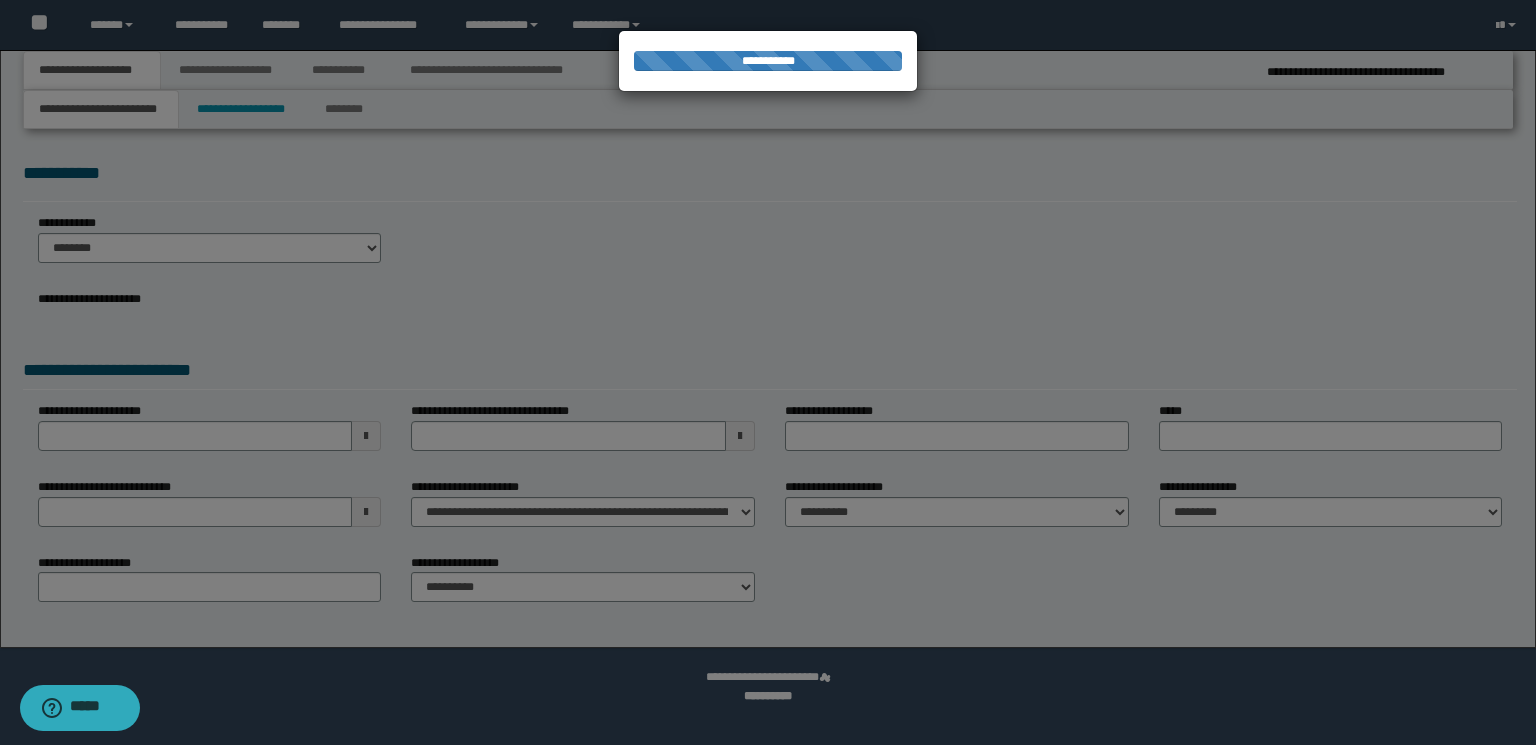 type on "**********" 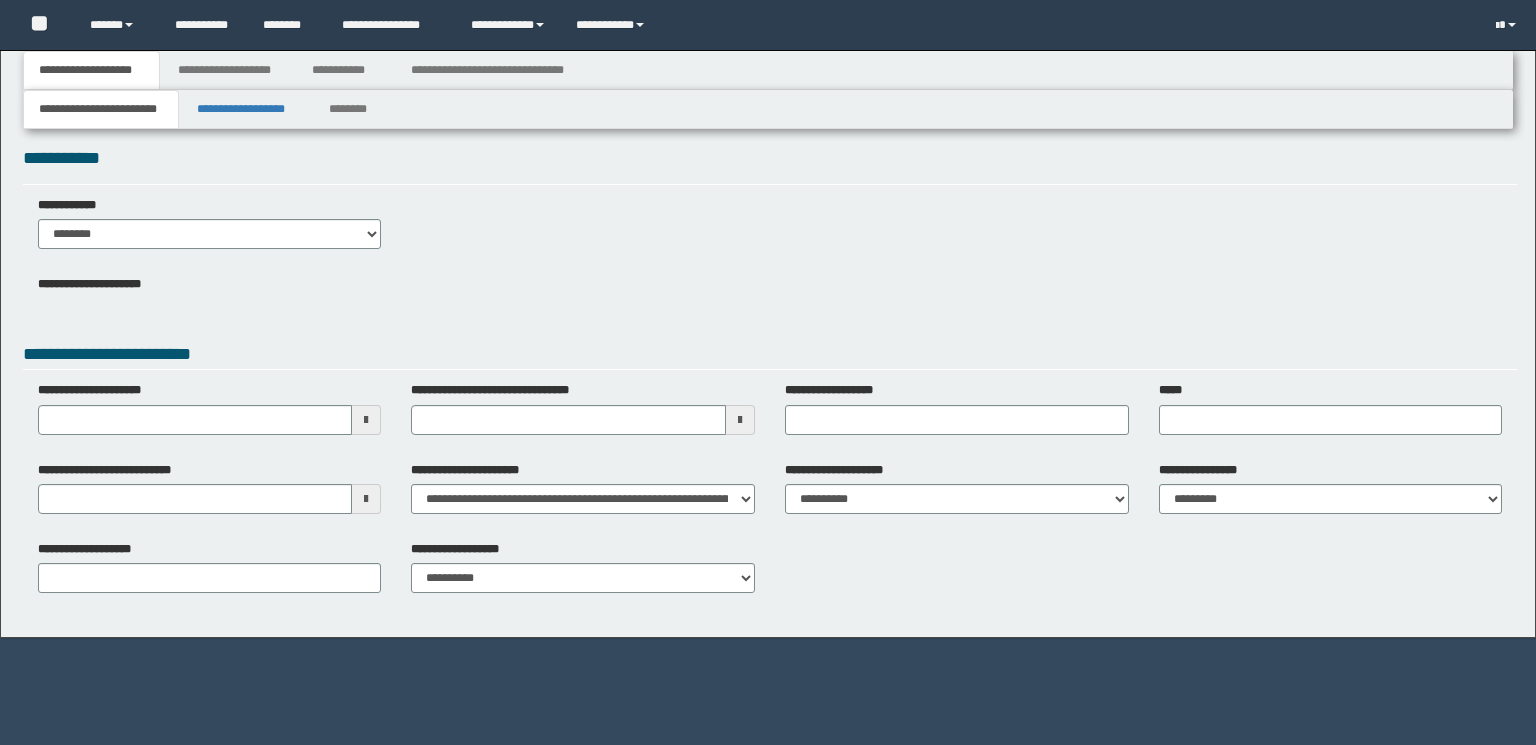 scroll, scrollTop: 0, scrollLeft: 0, axis: both 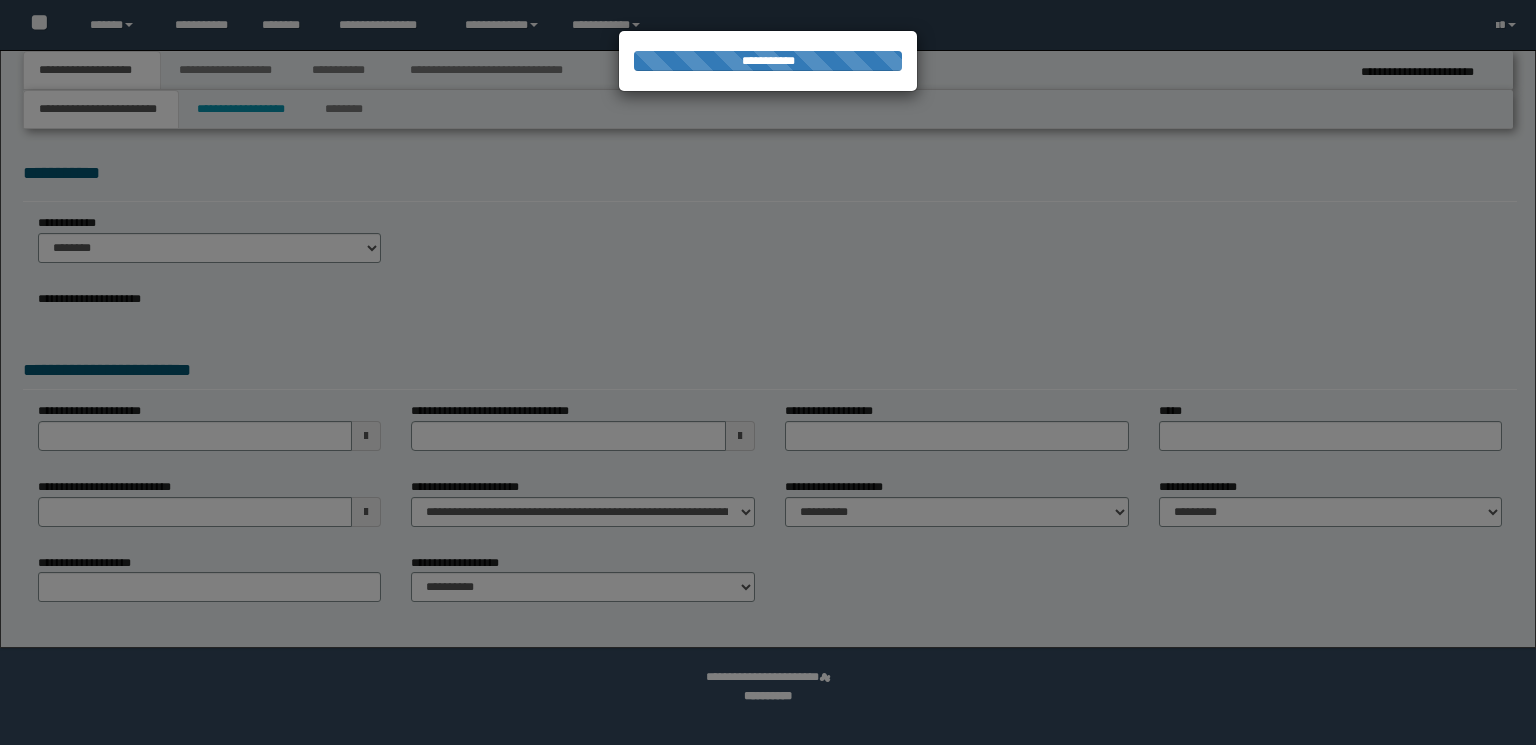 type on "**********" 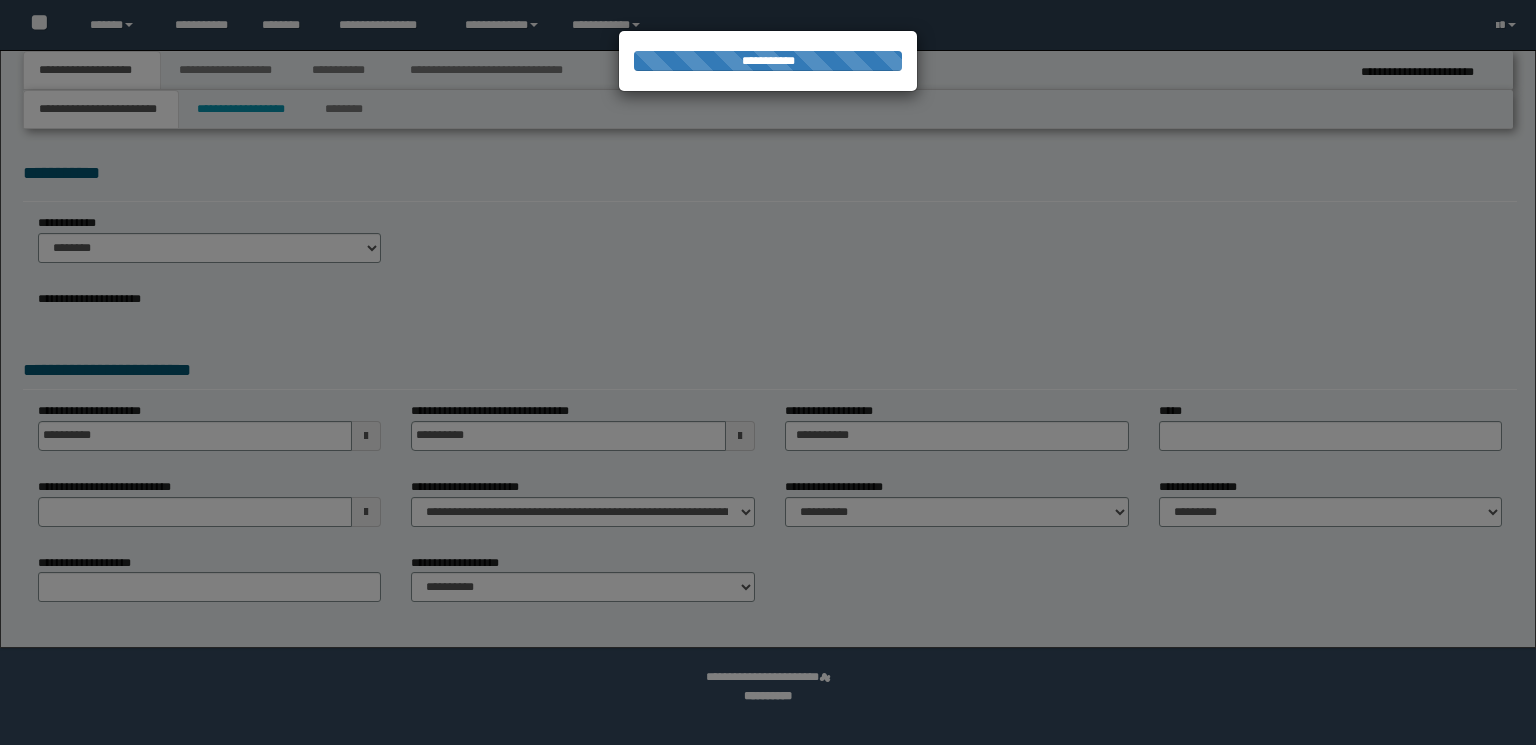 select on "*" 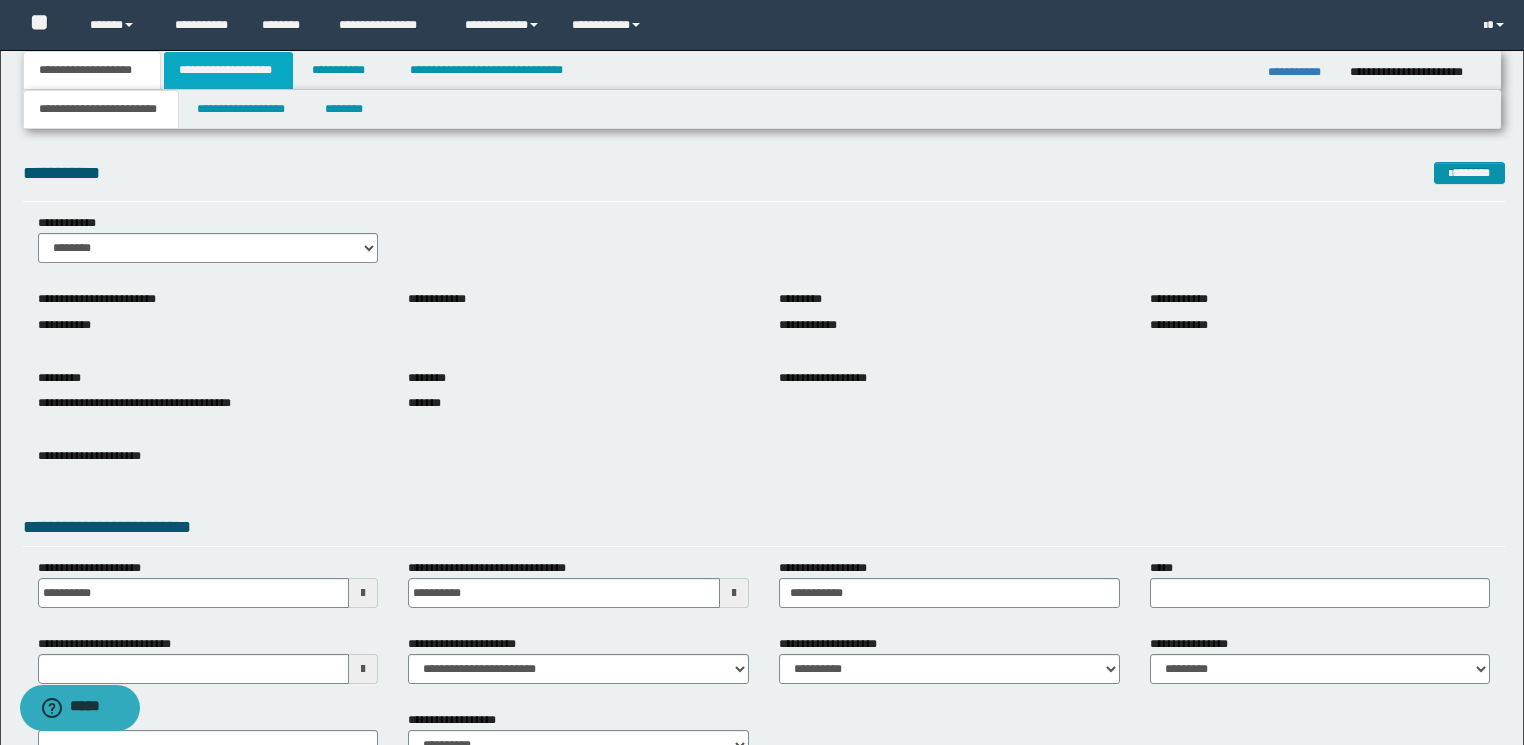 click on "**********" at bounding box center [228, 70] 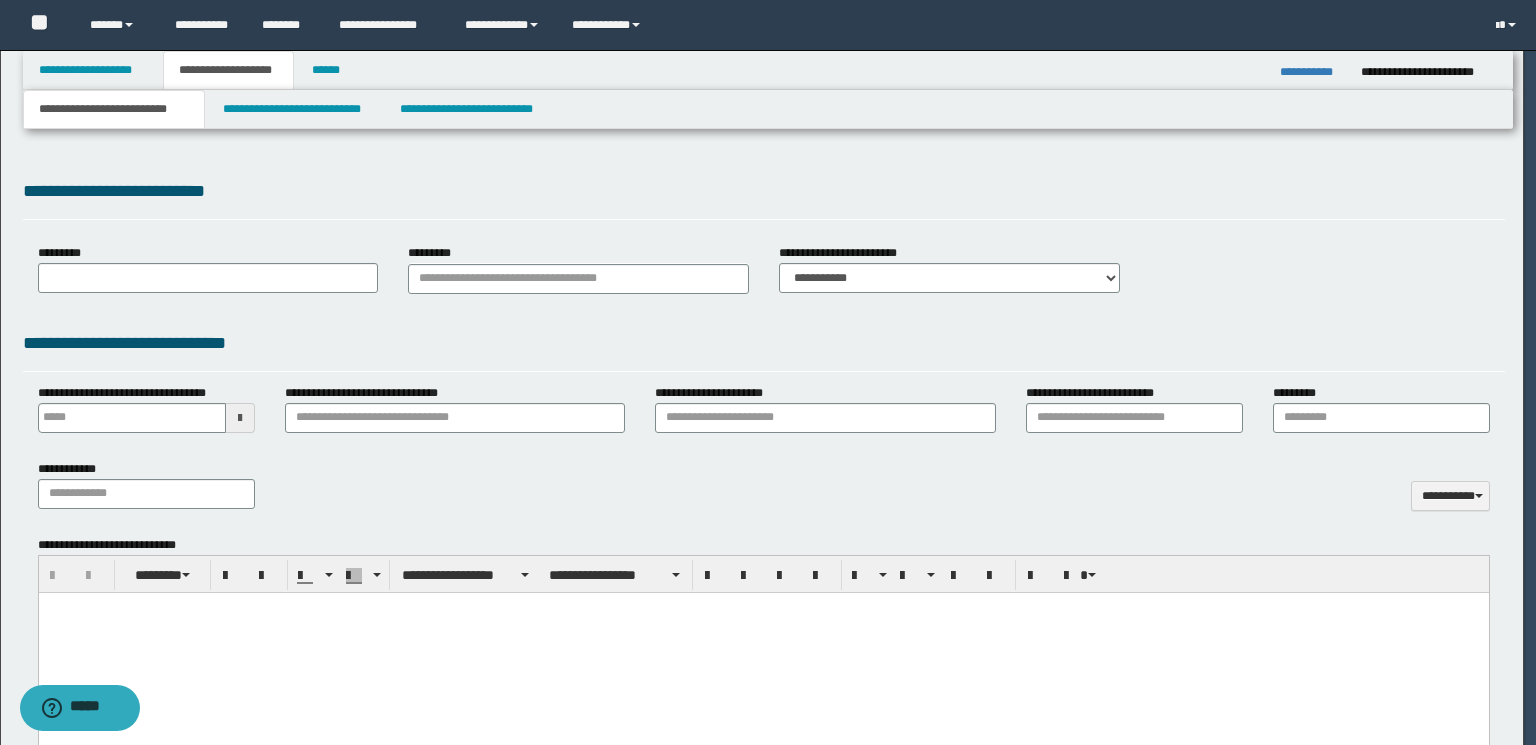 type 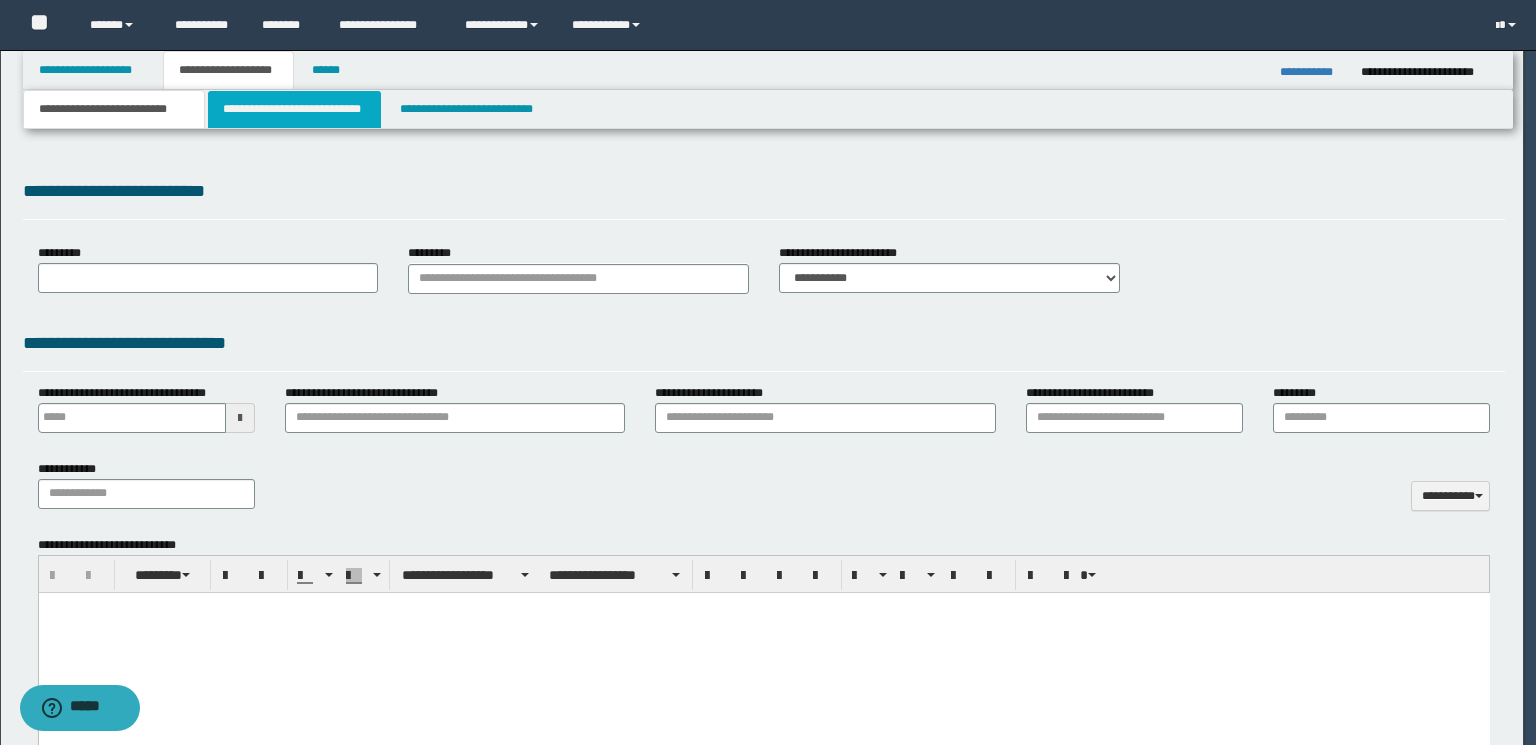 scroll, scrollTop: 0, scrollLeft: 0, axis: both 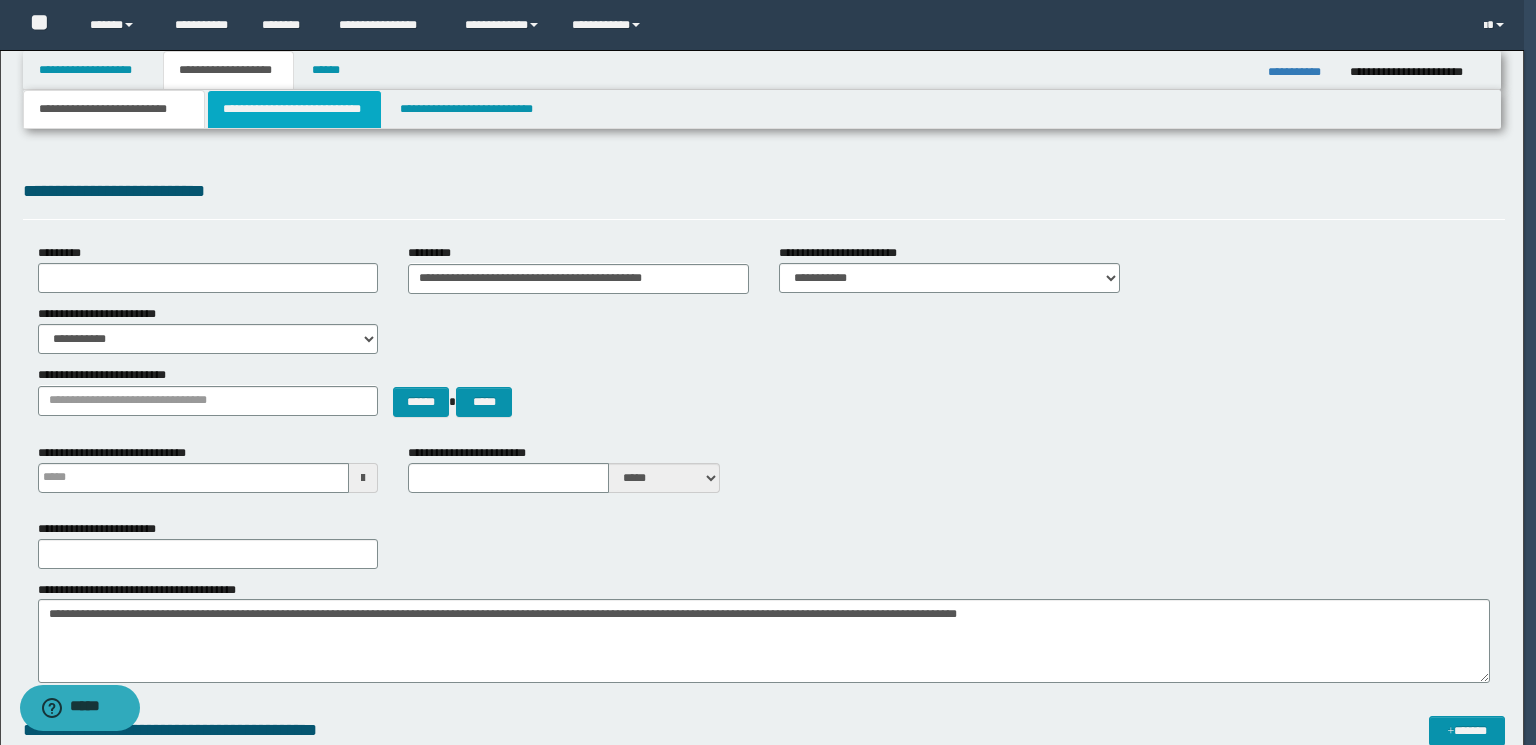 click on "**********" at bounding box center [294, 109] 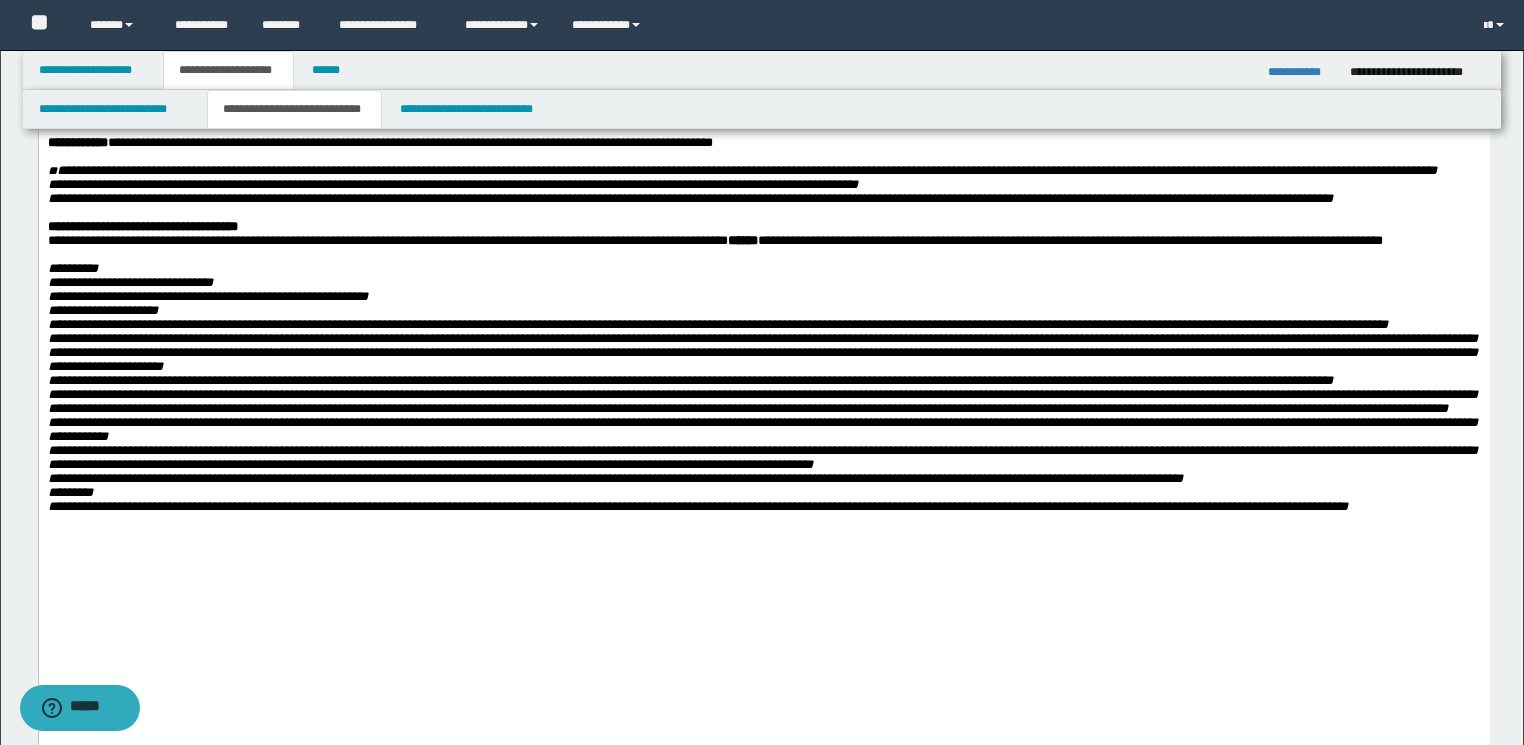 scroll, scrollTop: 0, scrollLeft: 0, axis: both 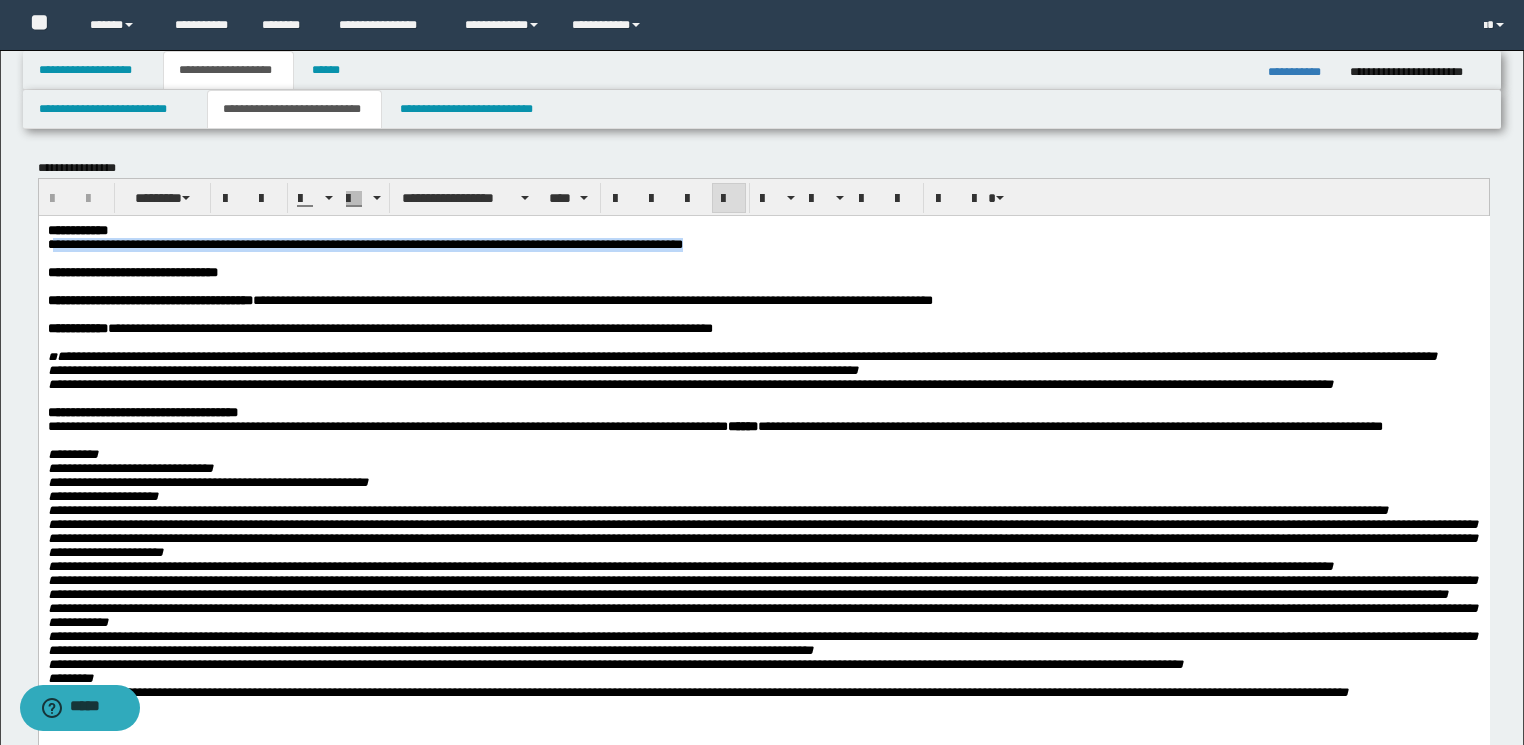 drag, startPoint x: 796, startPoint y: 241, endPoint x: 51, endPoint y: 248, distance: 745.0329 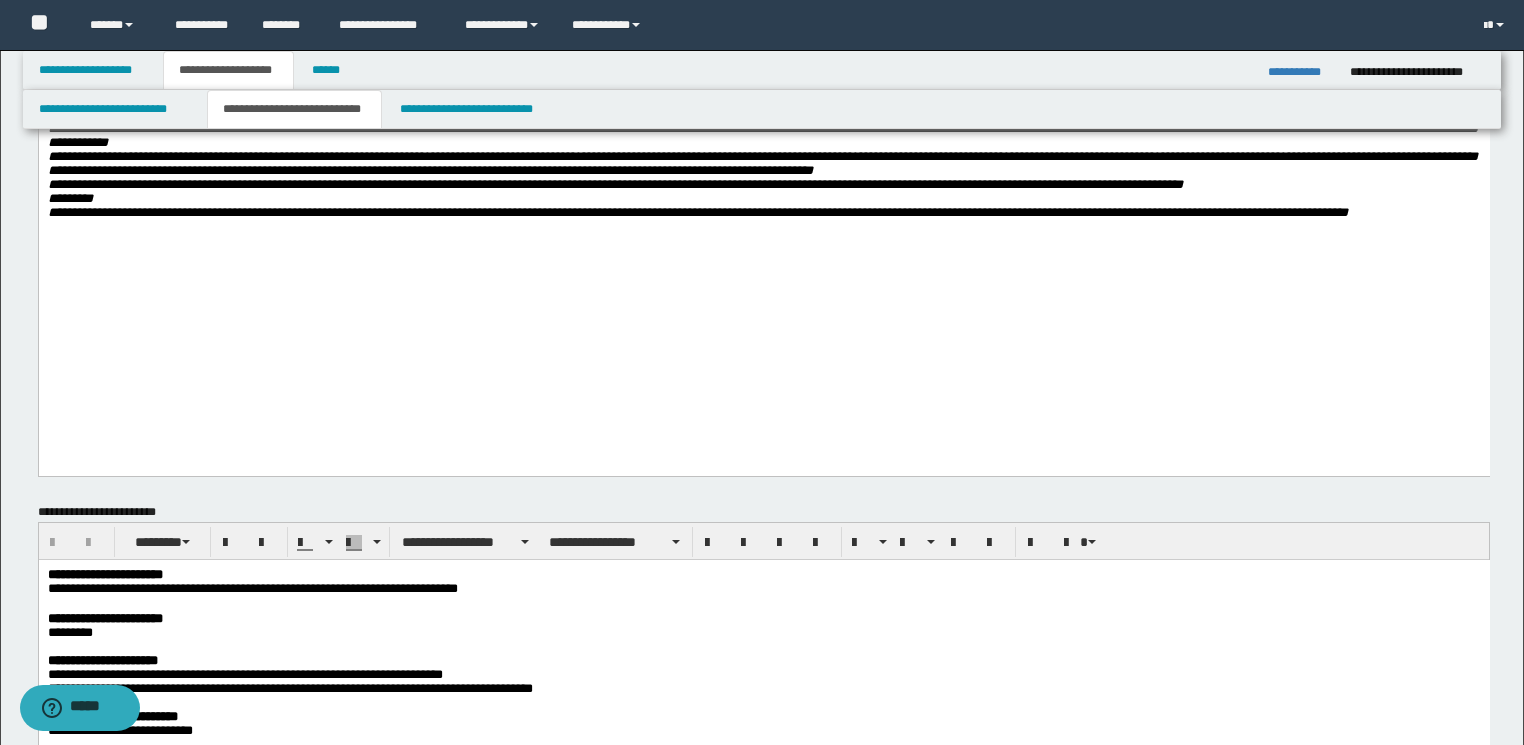 scroll, scrollTop: 960, scrollLeft: 0, axis: vertical 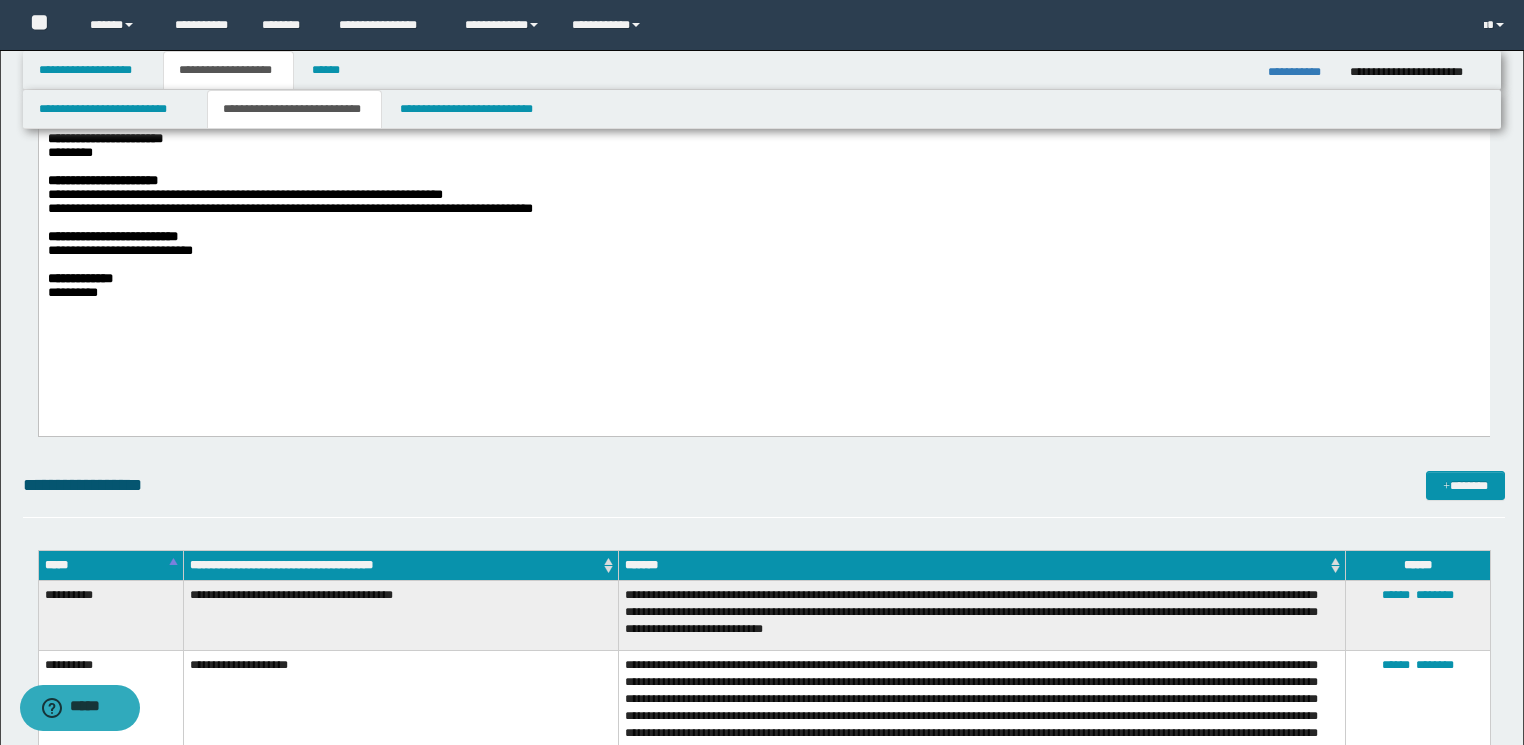 click on "**********" at bounding box center [763, 218] 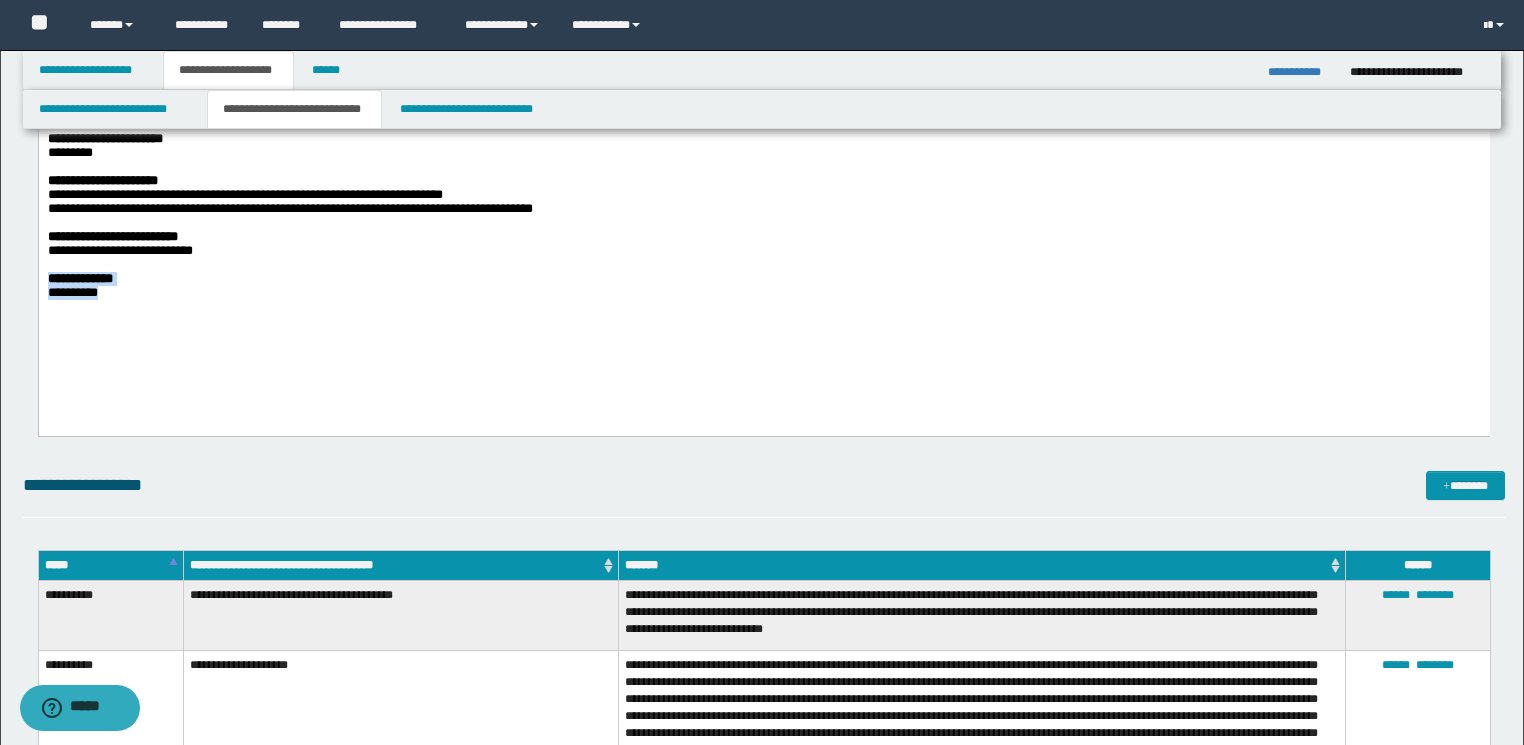 drag, startPoint x: 123, startPoint y: 336, endPoint x: 13, endPoint y: 306, distance: 114.01754 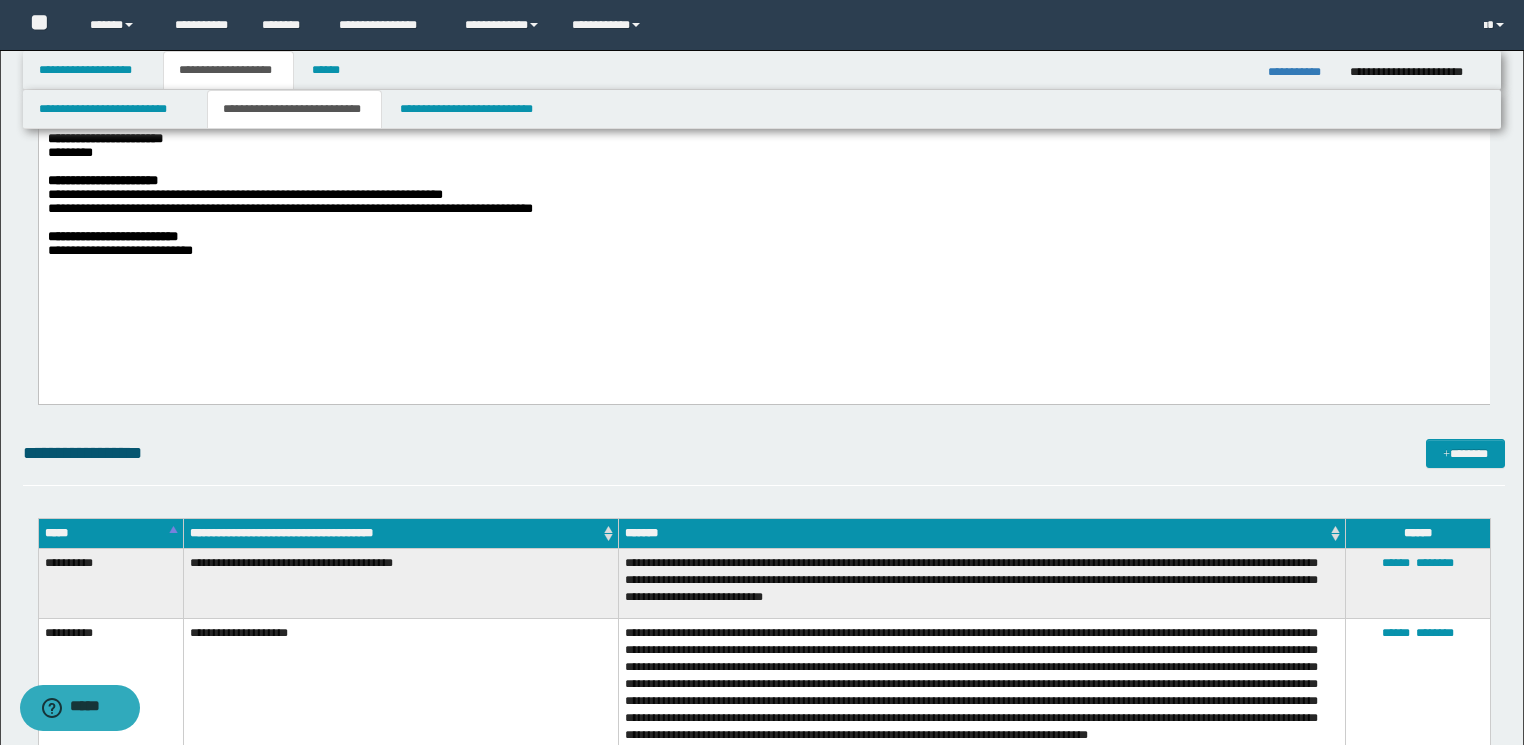 scroll, scrollTop: 720, scrollLeft: 0, axis: vertical 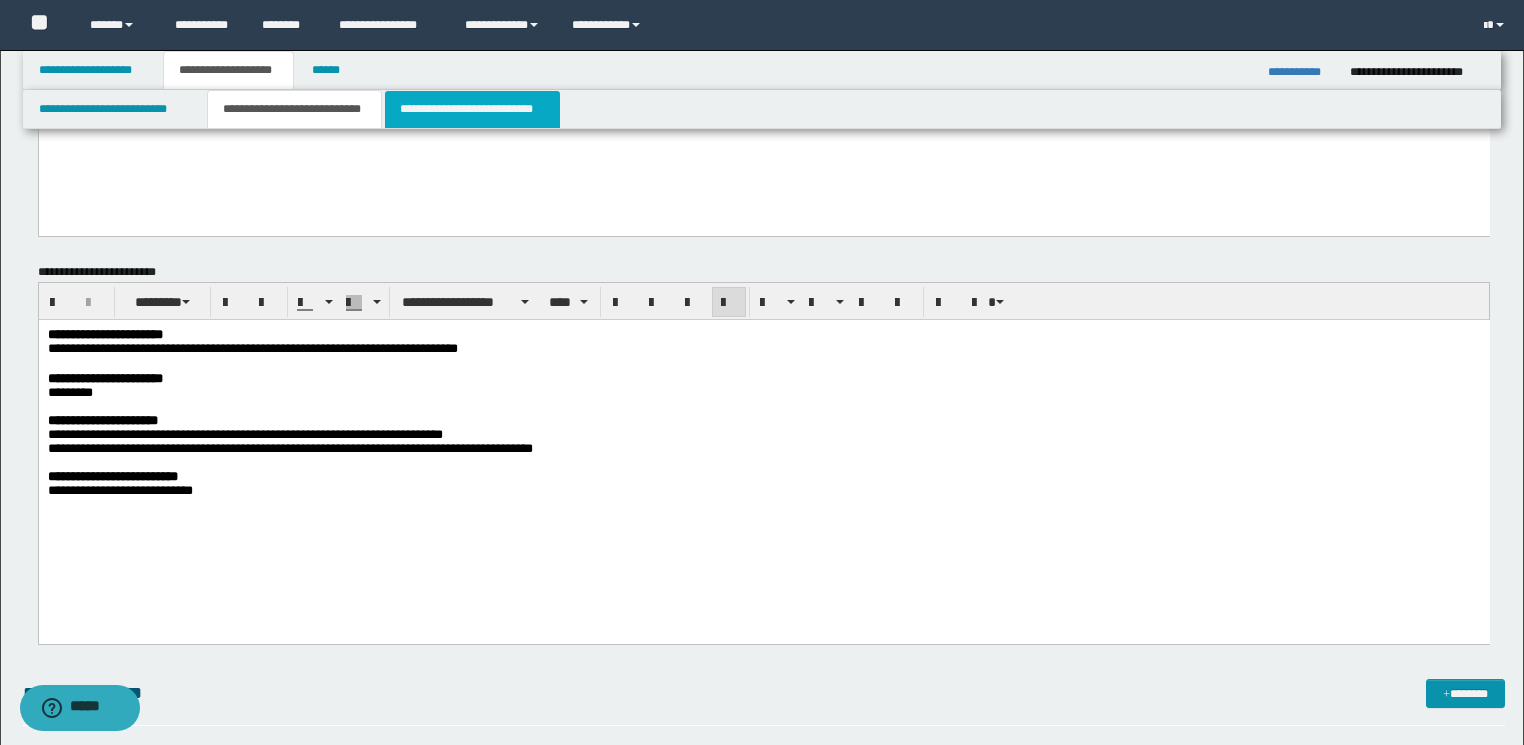 click on "**********" at bounding box center (472, 109) 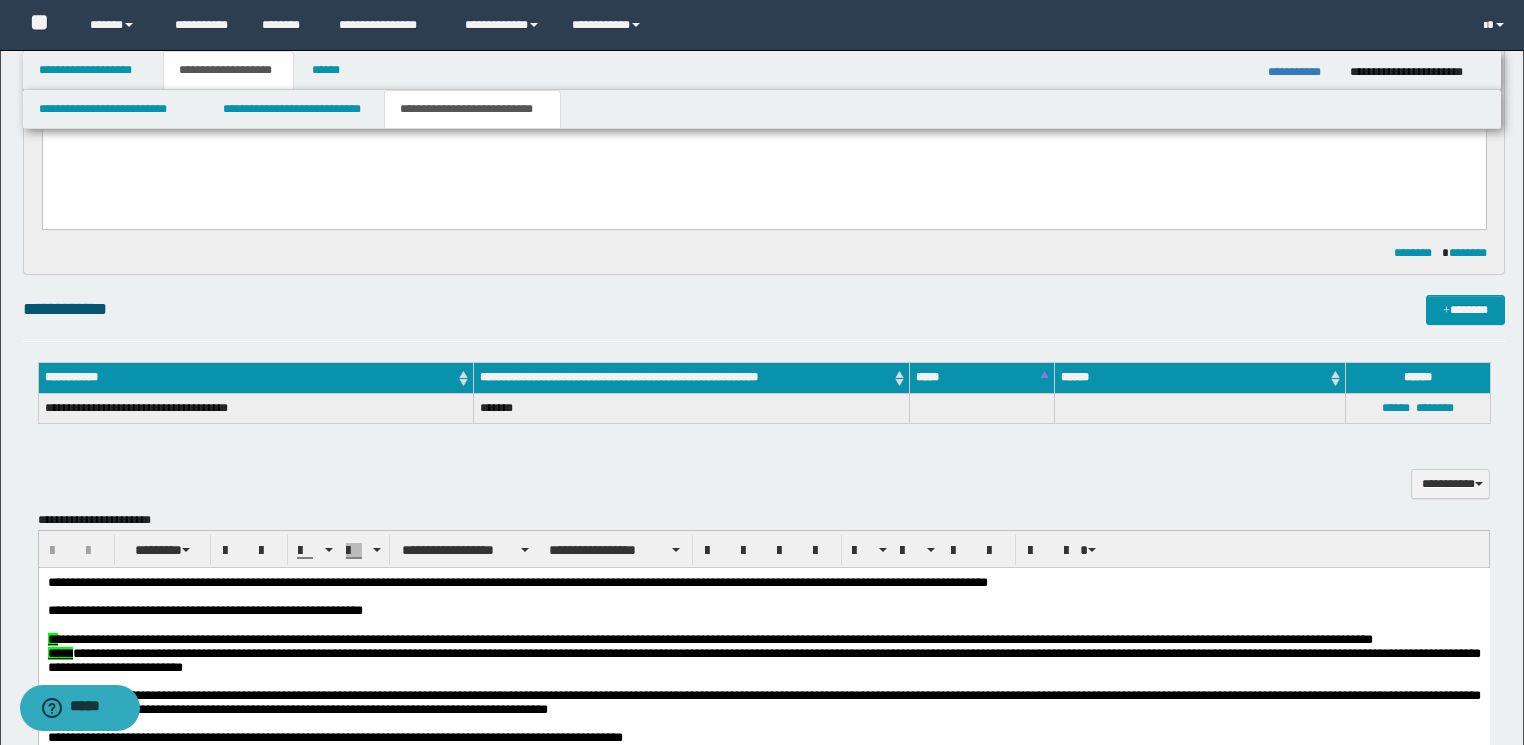 scroll, scrollTop: 320, scrollLeft: 0, axis: vertical 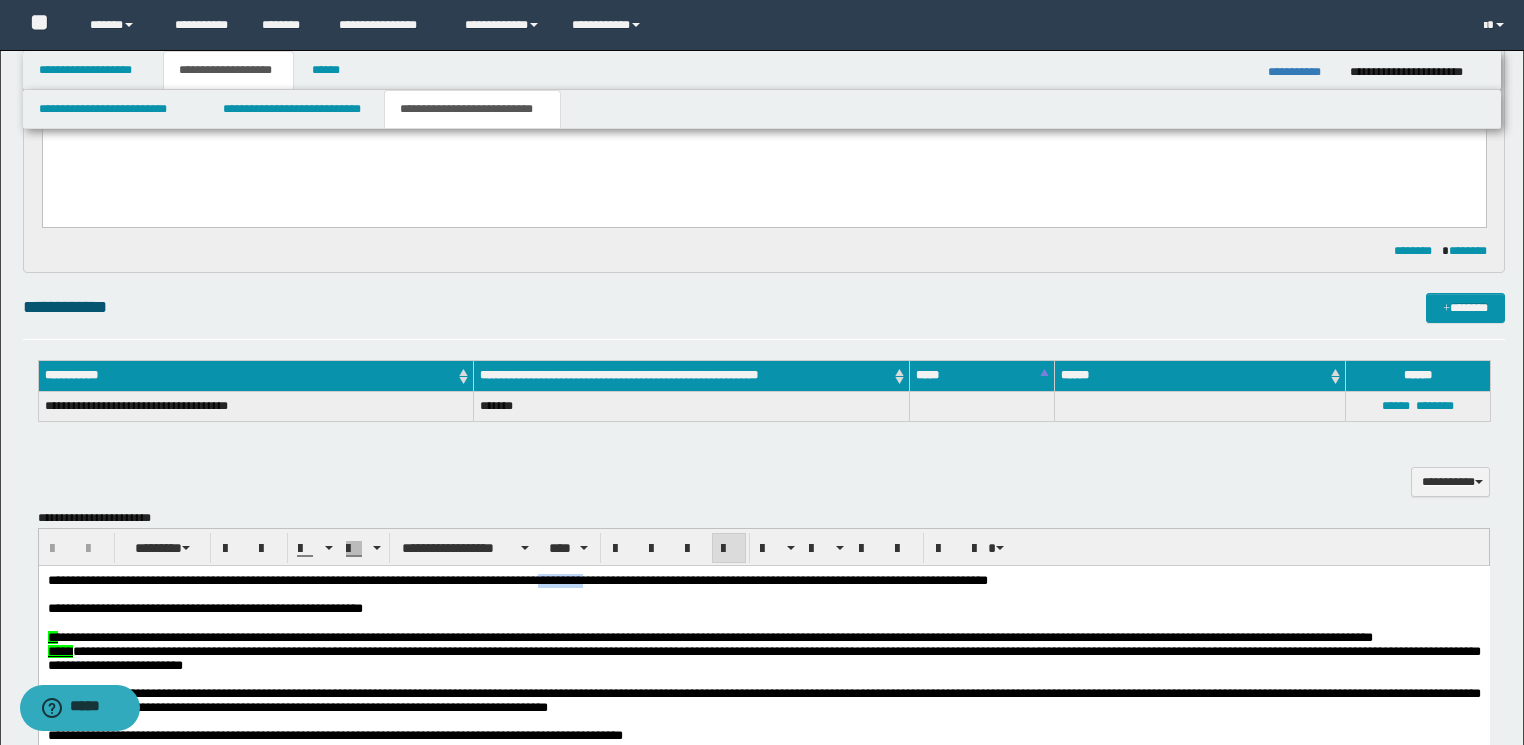 drag, startPoint x: 630, startPoint y: 580, endPoint x: 566, endPoint y: 580, distance: 64 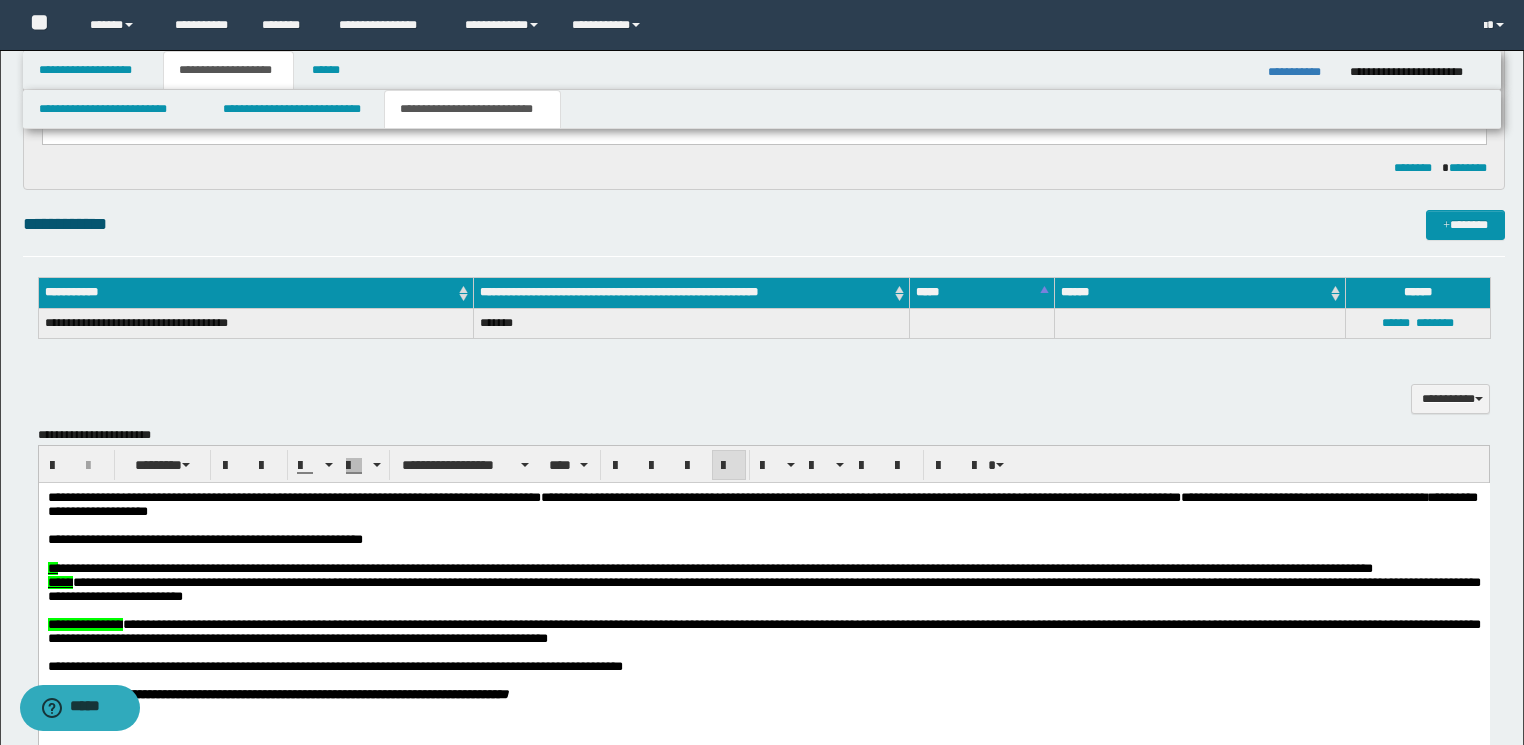 scroll, scrollTop: 400, scrollLeft: 0, axis: vertical 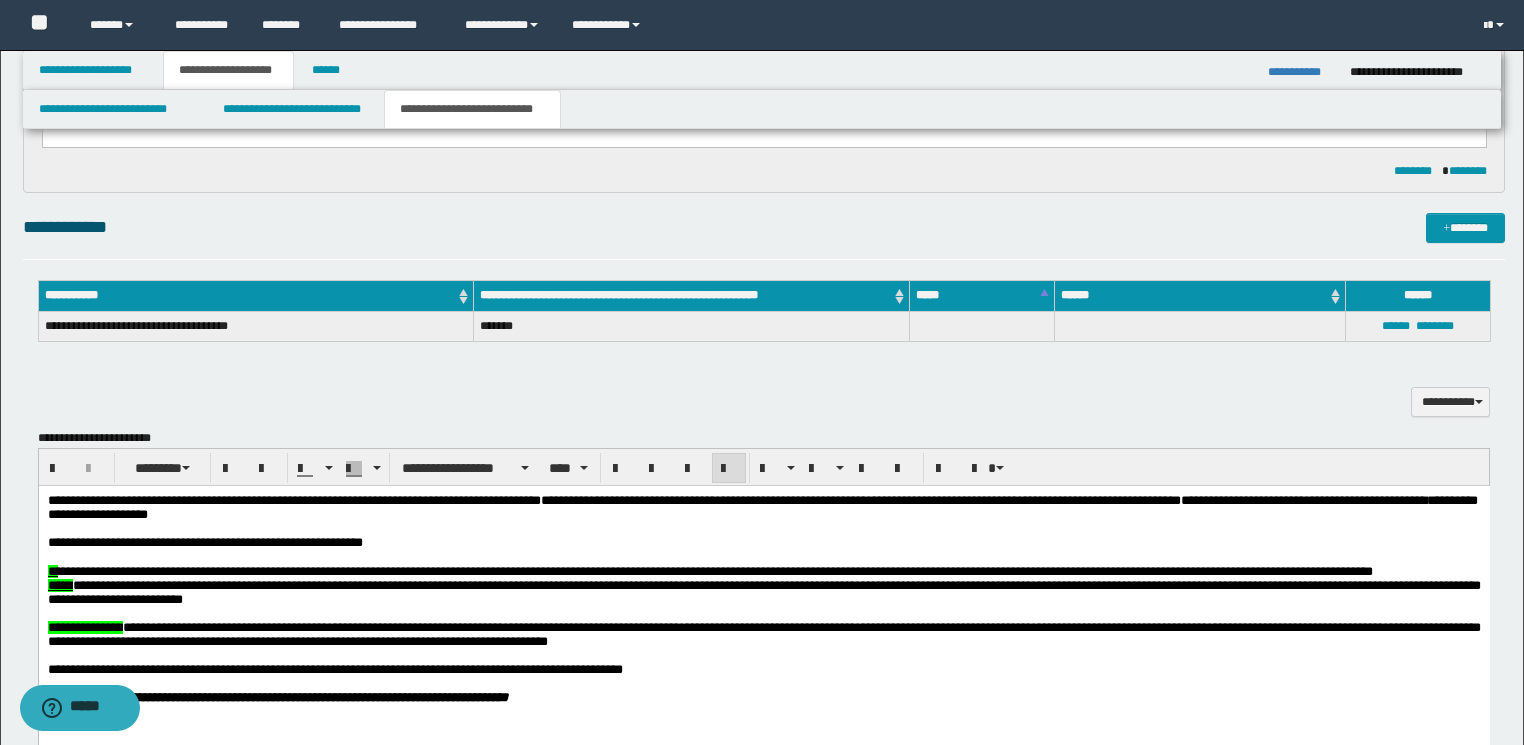 click on "**********" at bounding box center (1301, 72) 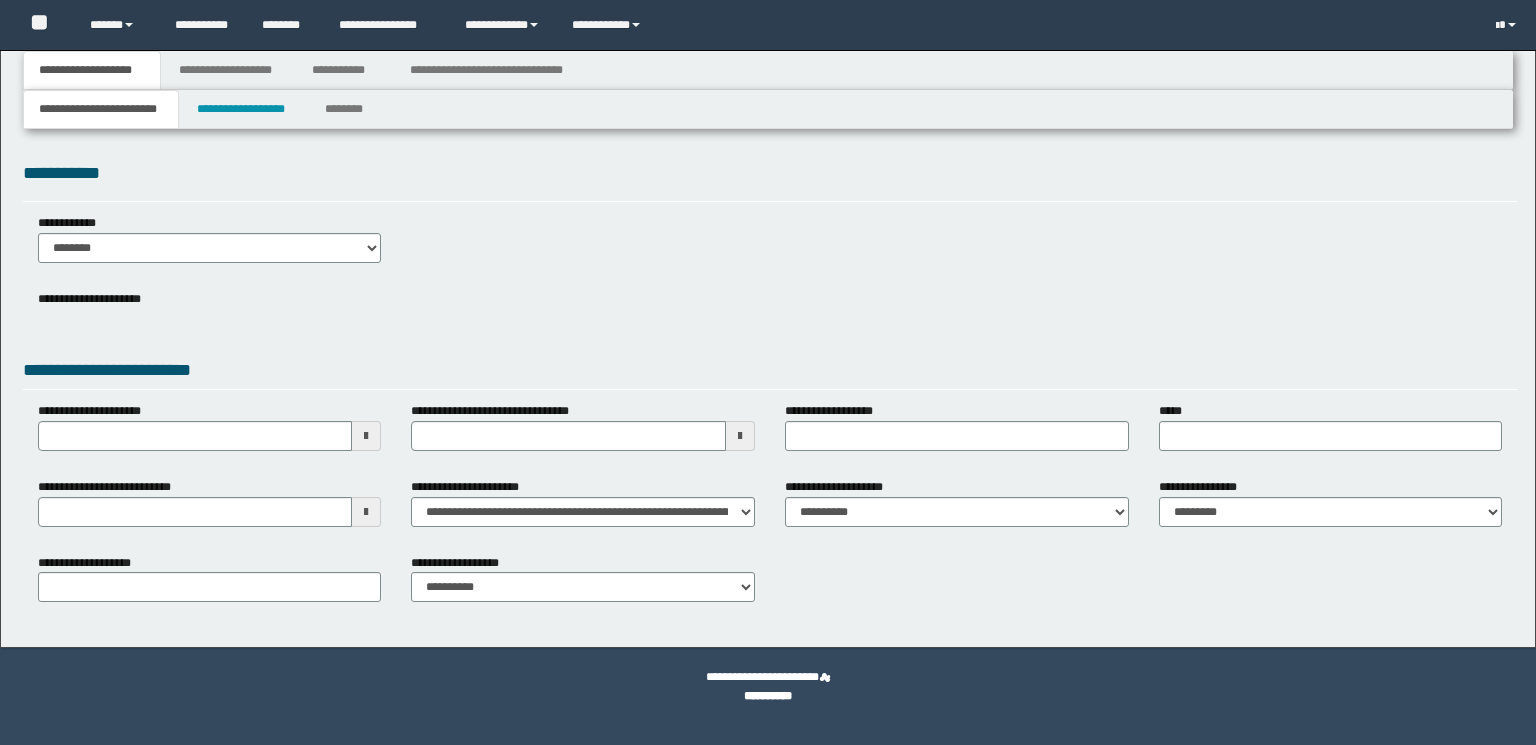 scroll, scrollTop: 0, scrollLeft: 0, axis: both 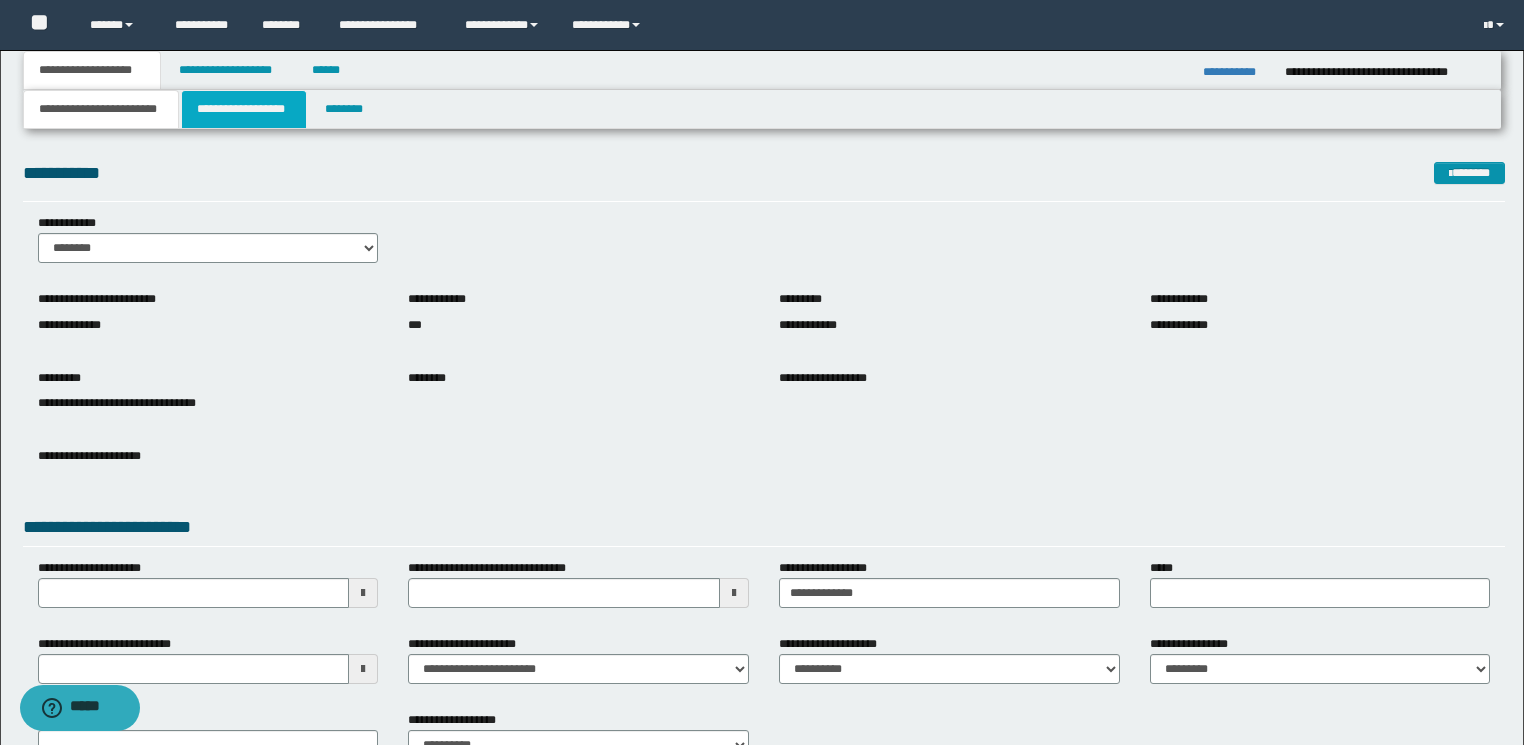 click on "**********" at bounding box center [244, 109] 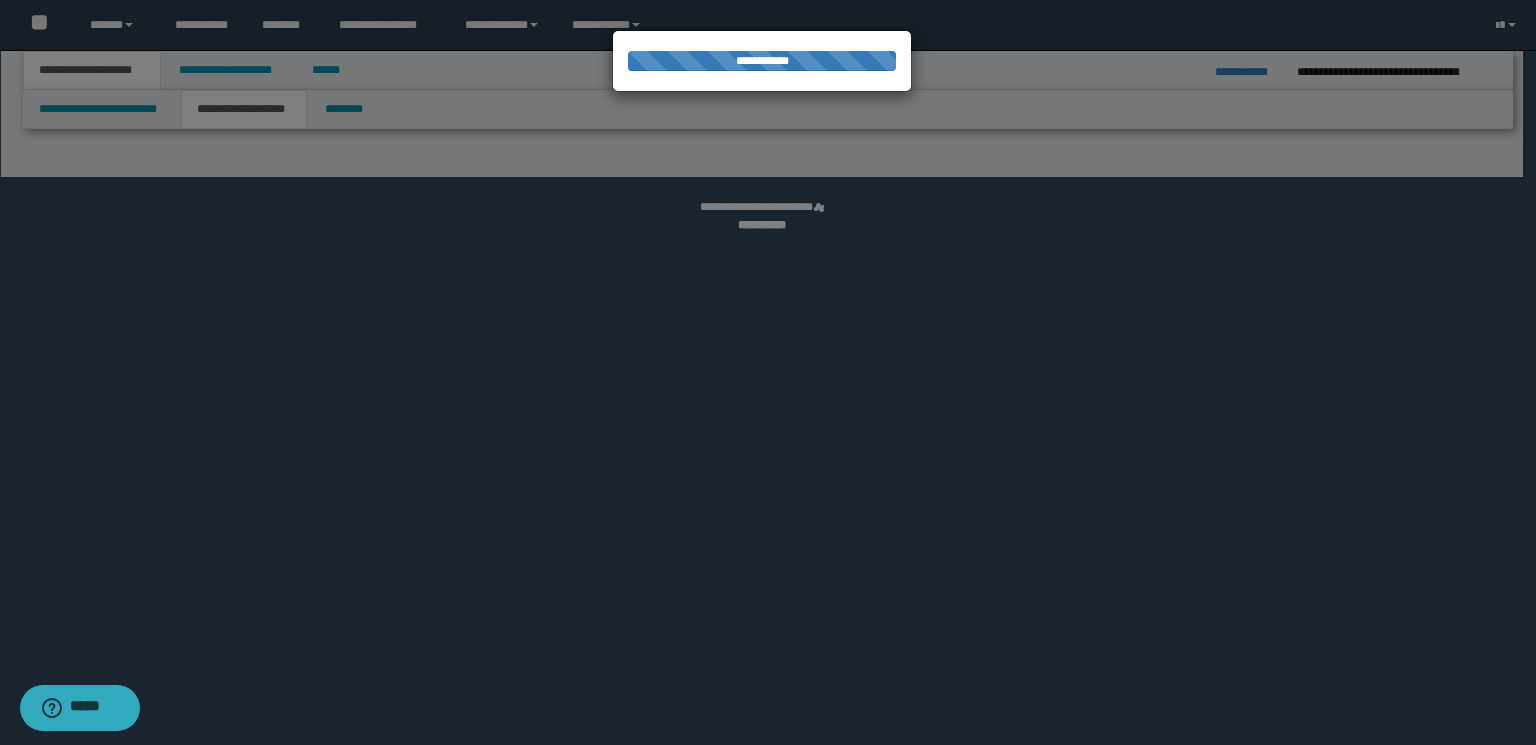 select on "*" 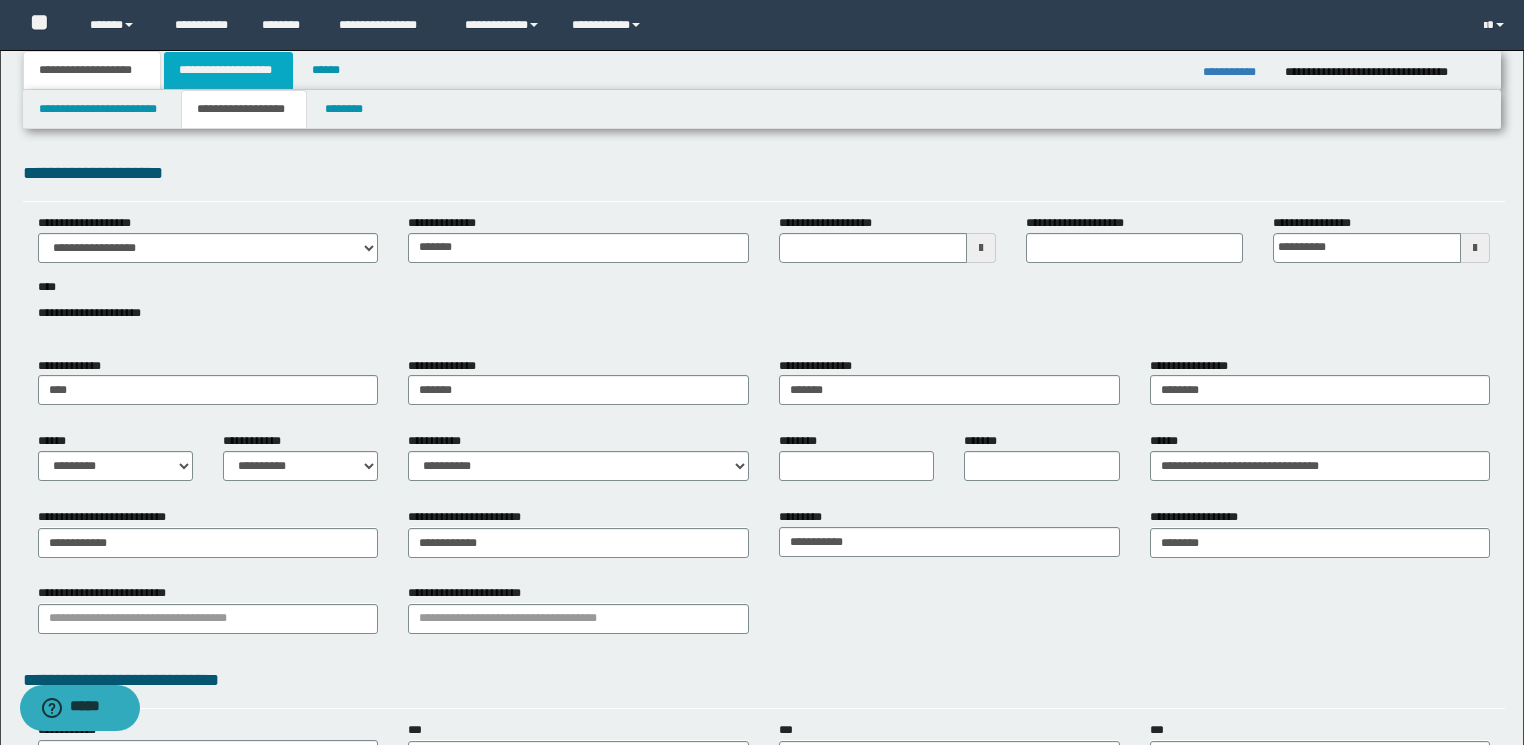 click on "**********" at bounding box center [228, 70] 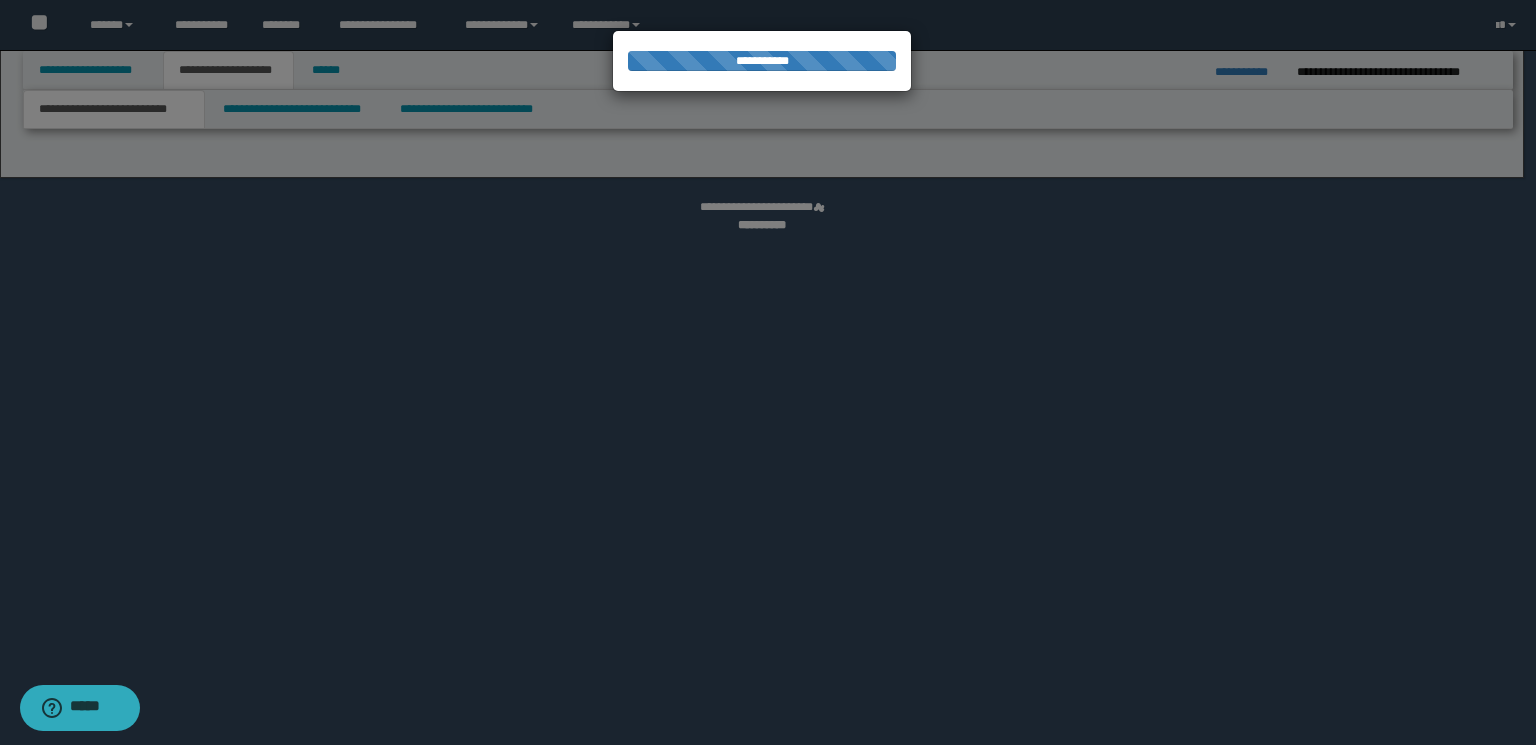 select on "*" 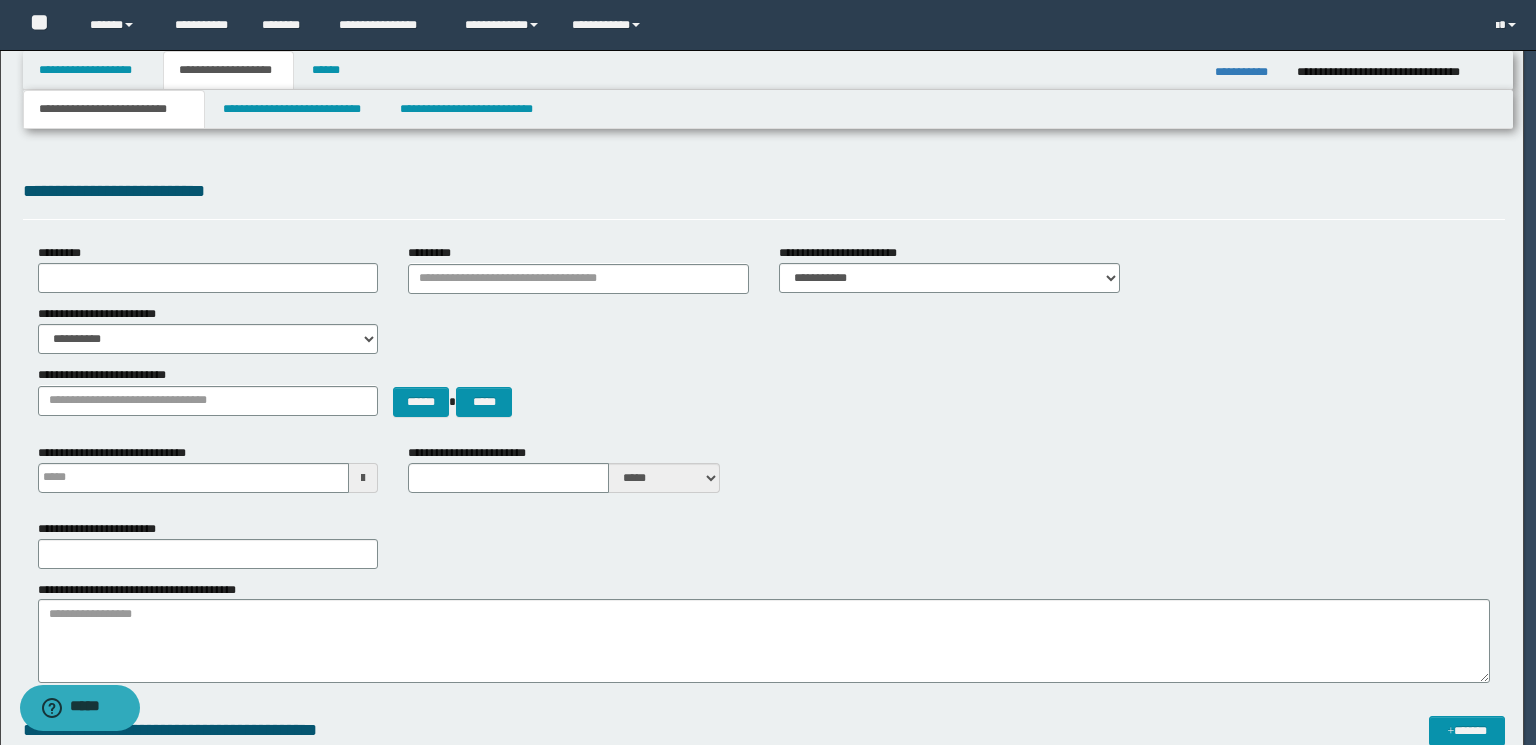 scroll, scrollTop: 0, scrollLeft: 0, axis: both 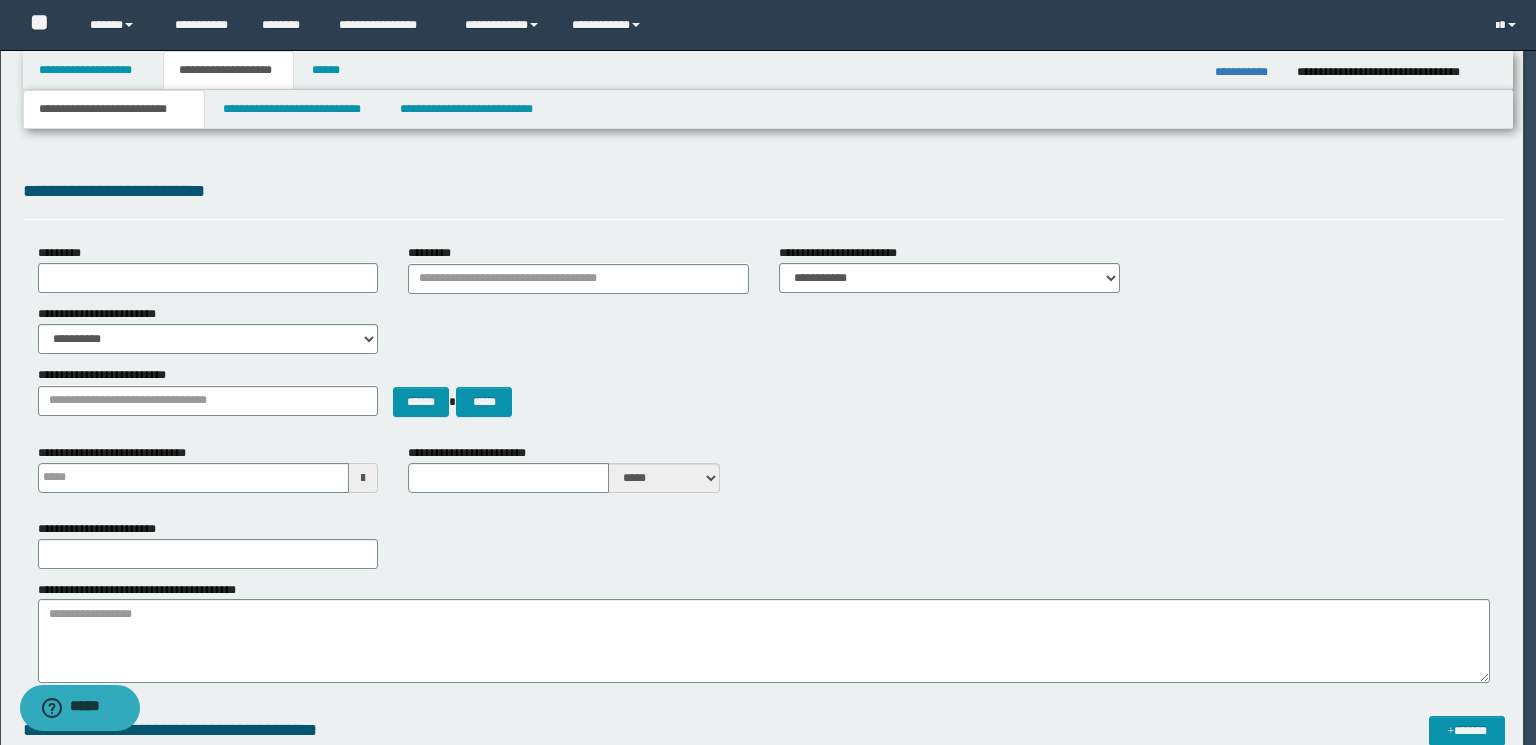 type 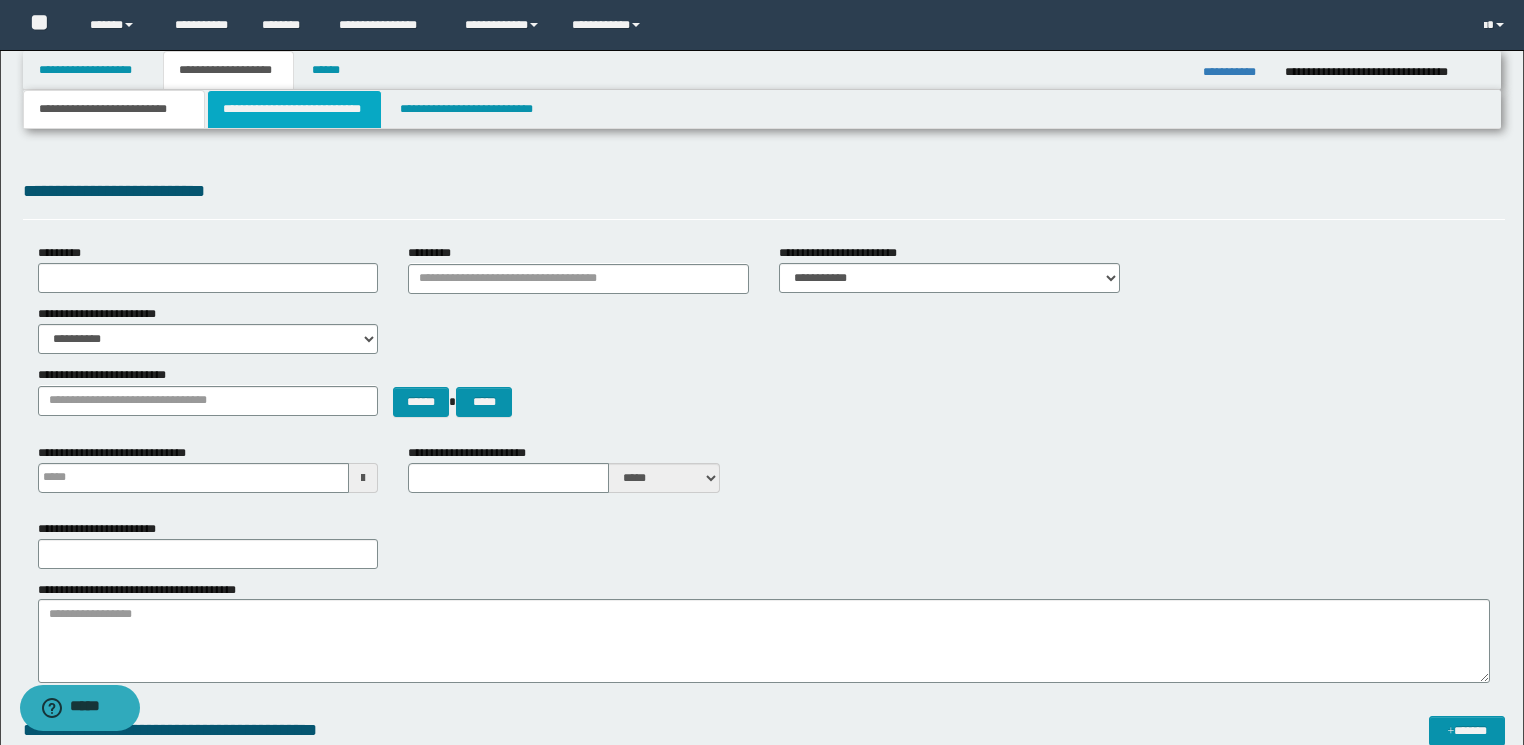 drag, startPoint x: 300, startPoint y: 107, endPoint x: 311, endPoint y: 107, distance: 11 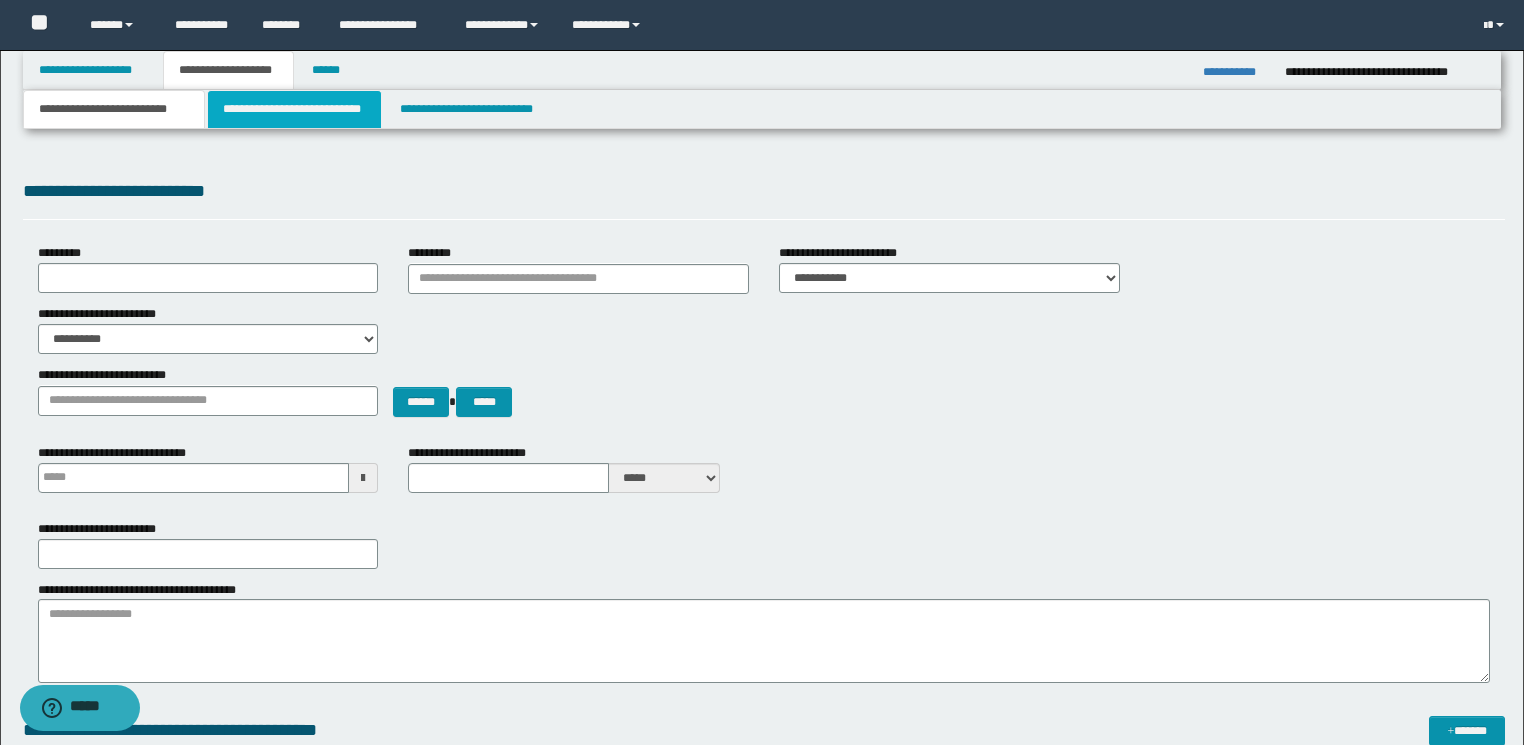 click on "**********" at bounding box center [294, 109] 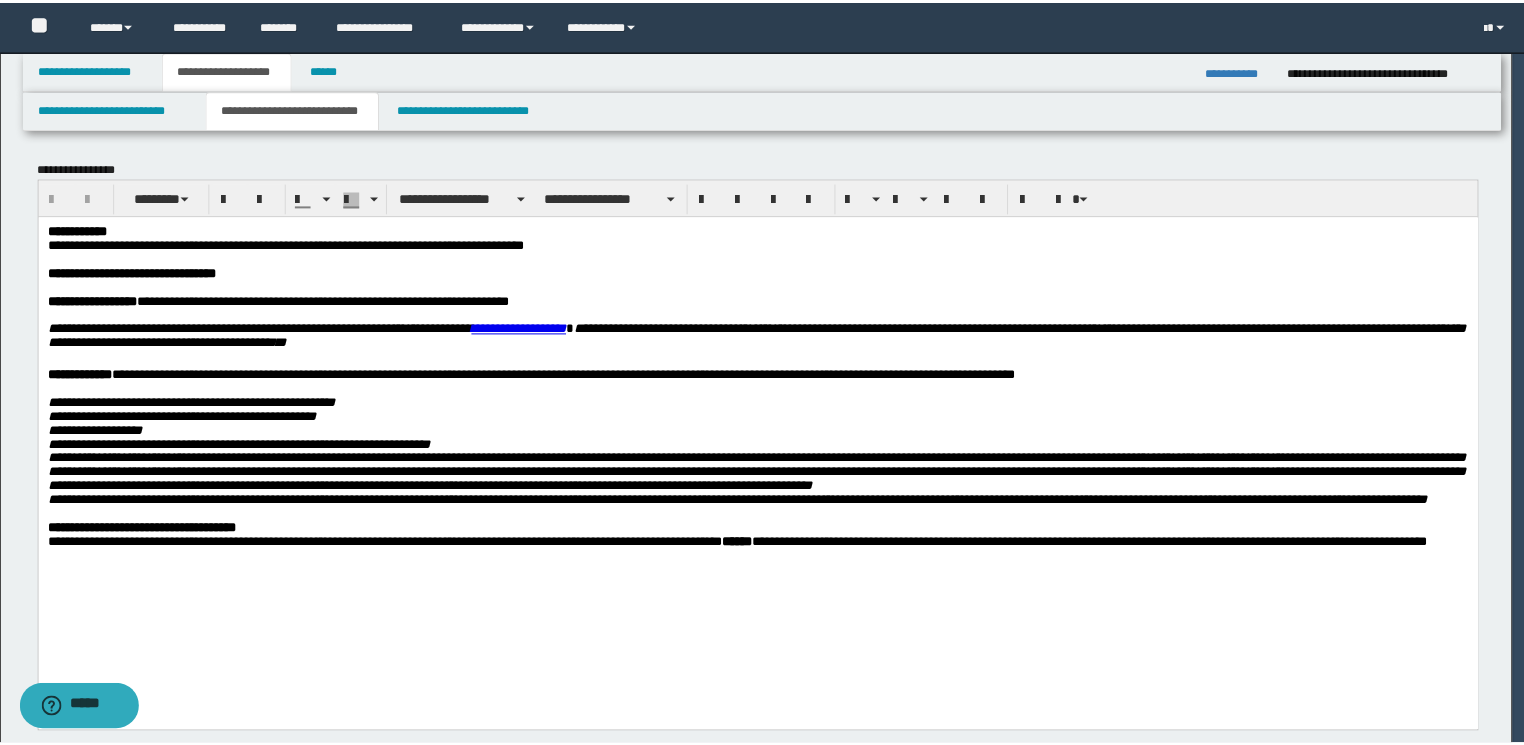 scroll, scrollTop: 0, scrollLeft: 0, axis: both 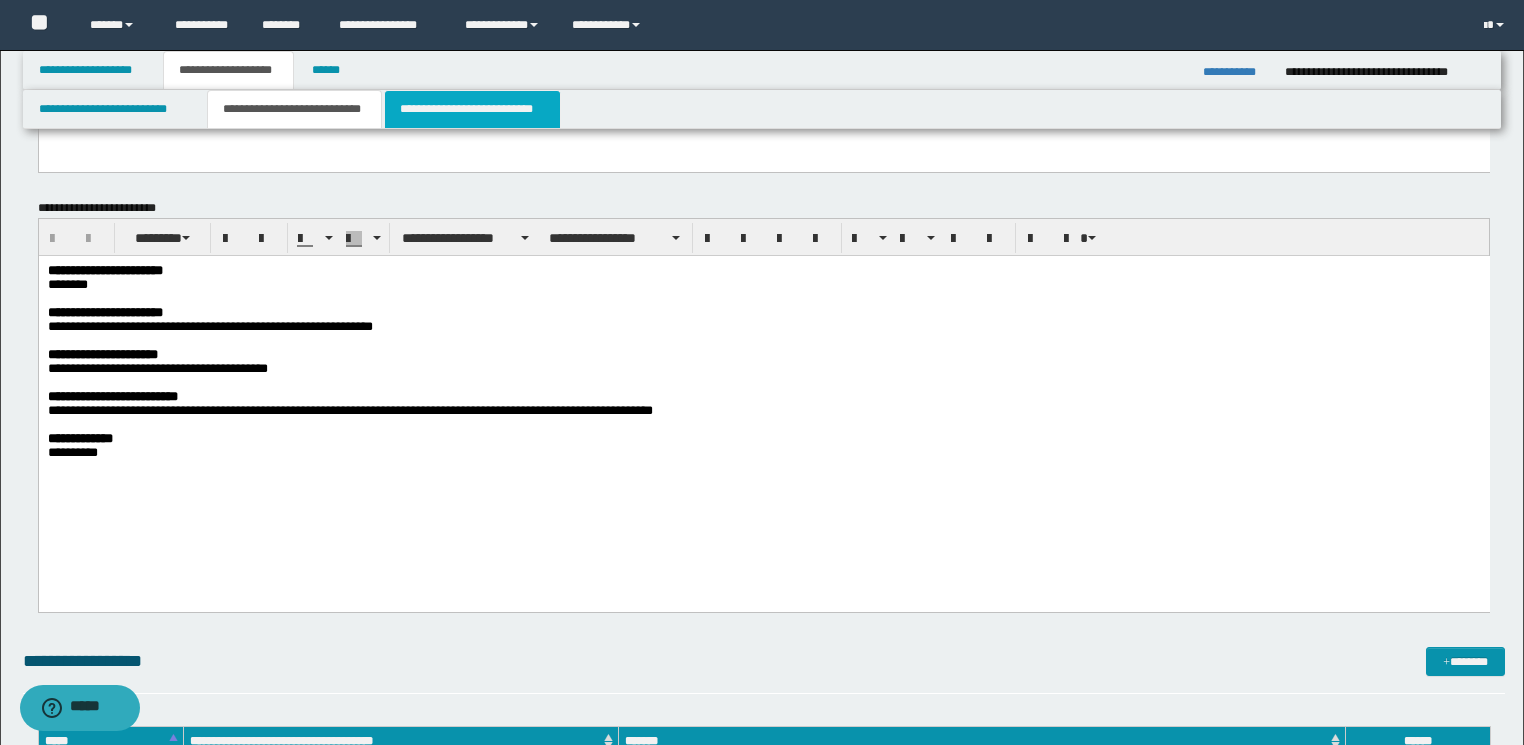 click on "**********" at bounding box center [472, 109] 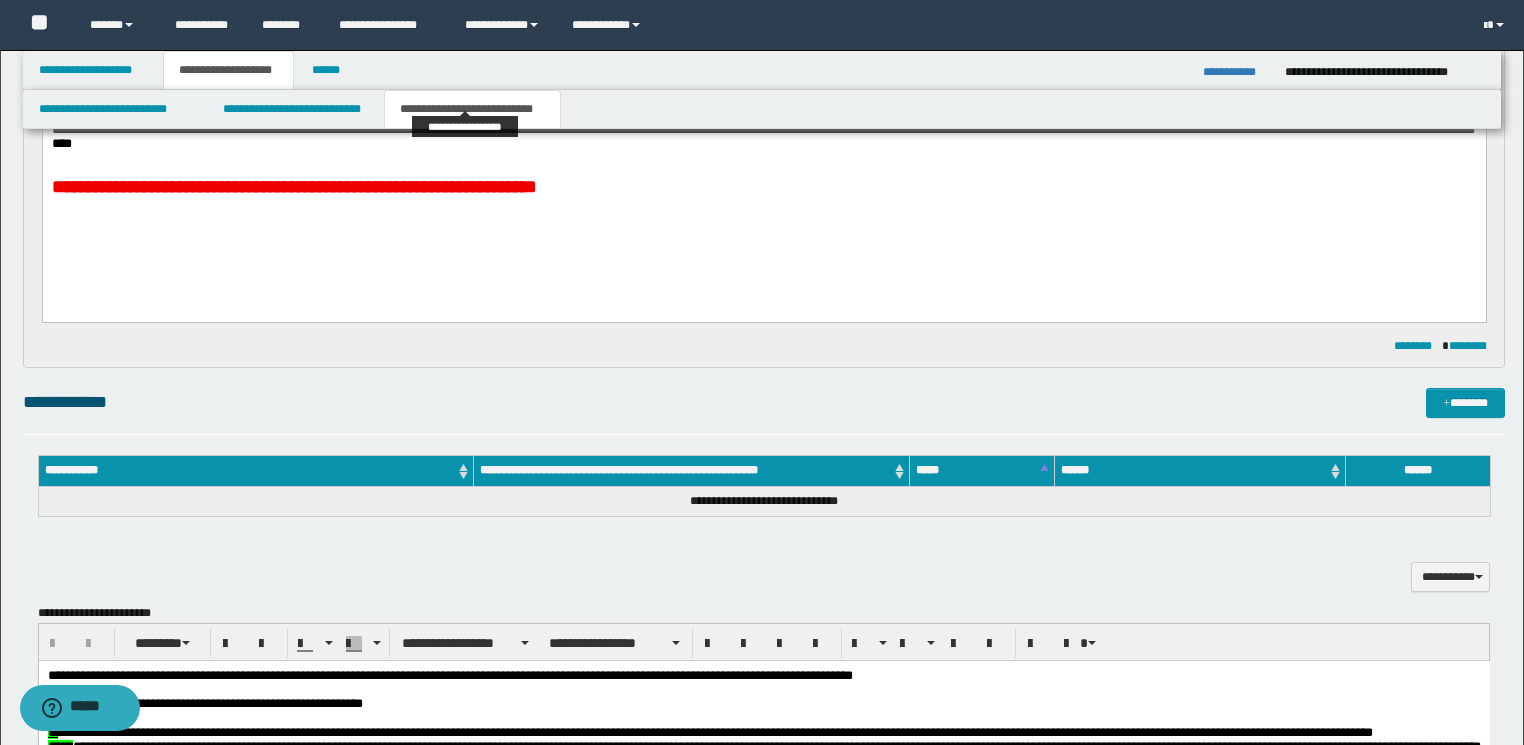 scroll, scrollTop: 640, scrollLeft: 0, axis: vertical 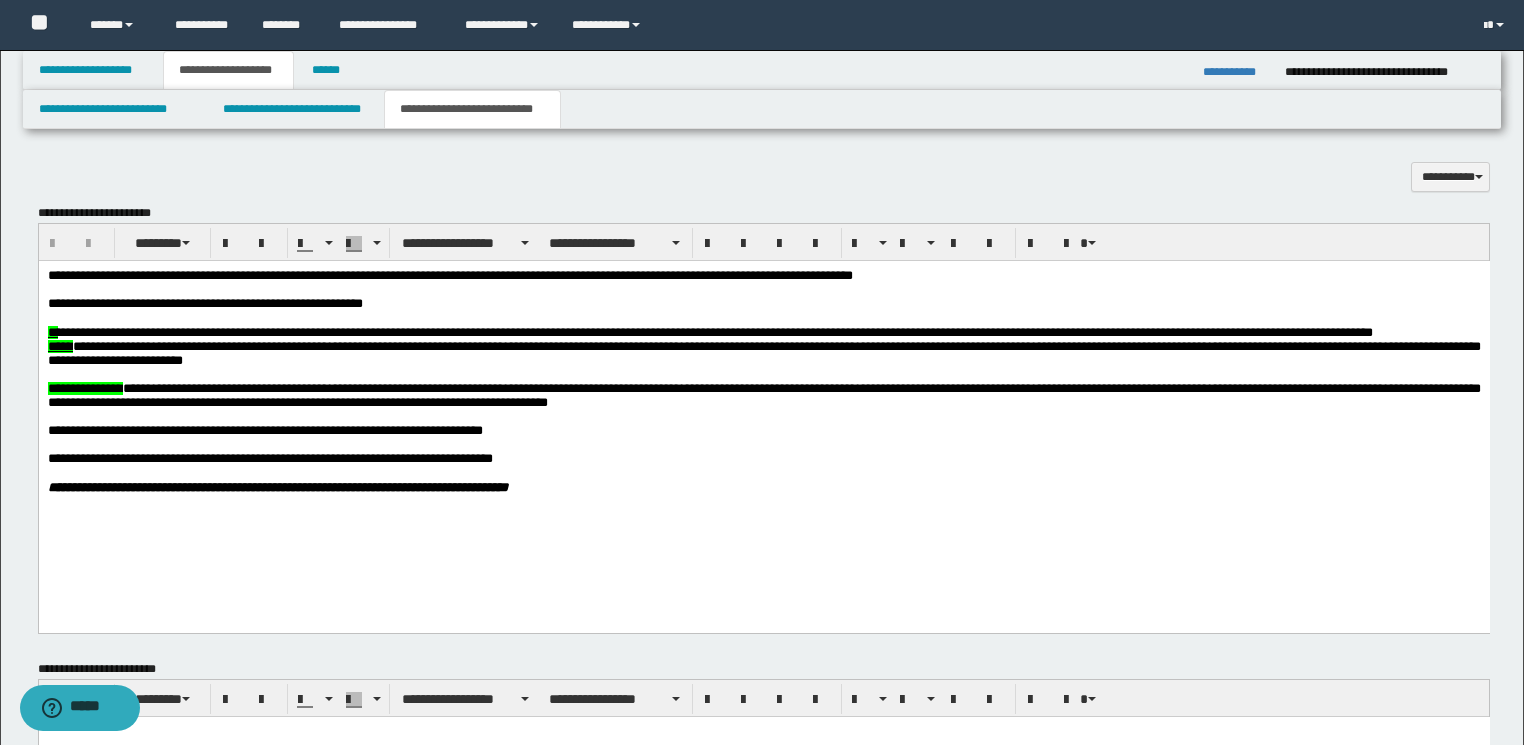 click on "**********" at bounding box center (1236, 72) 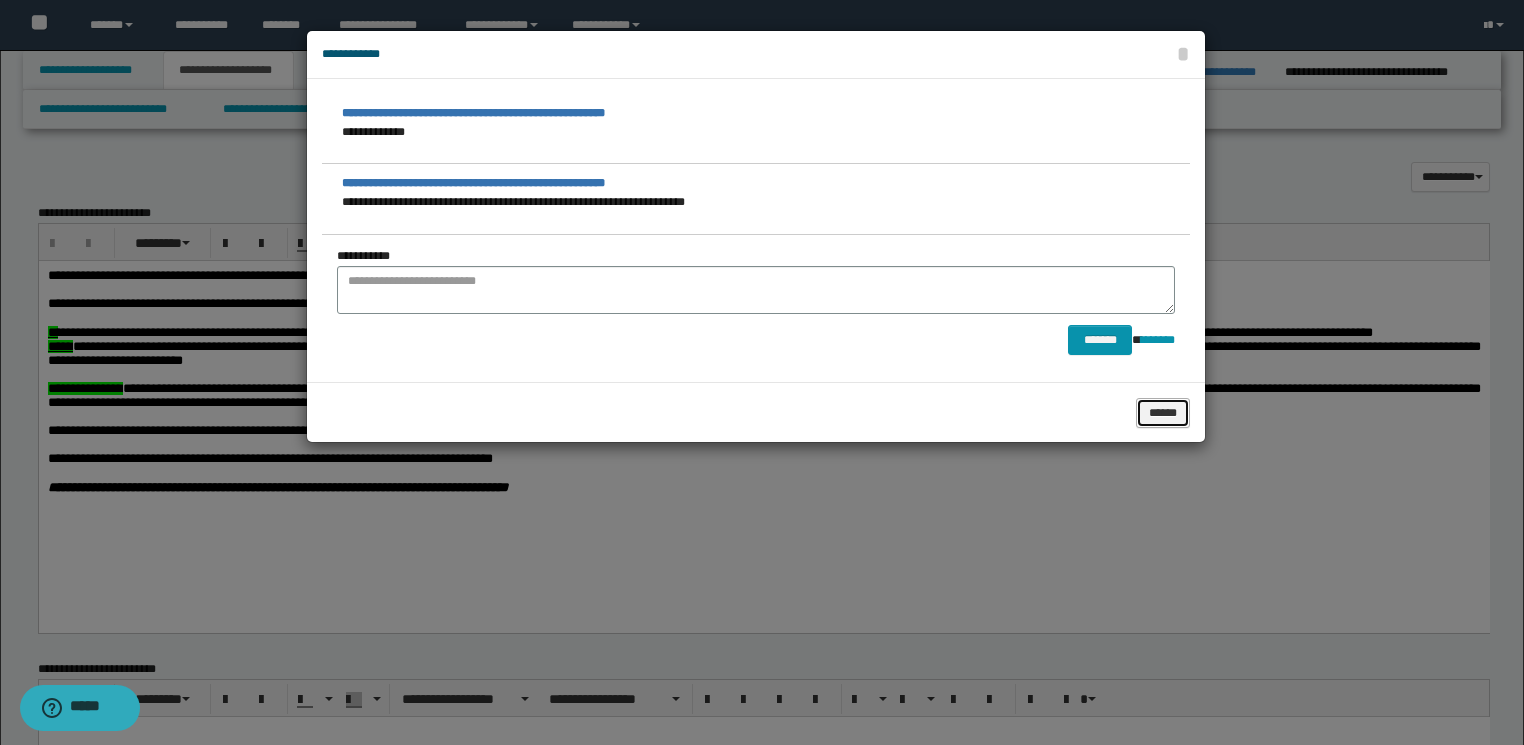 click on "******" at bounding box center [1163, 413] 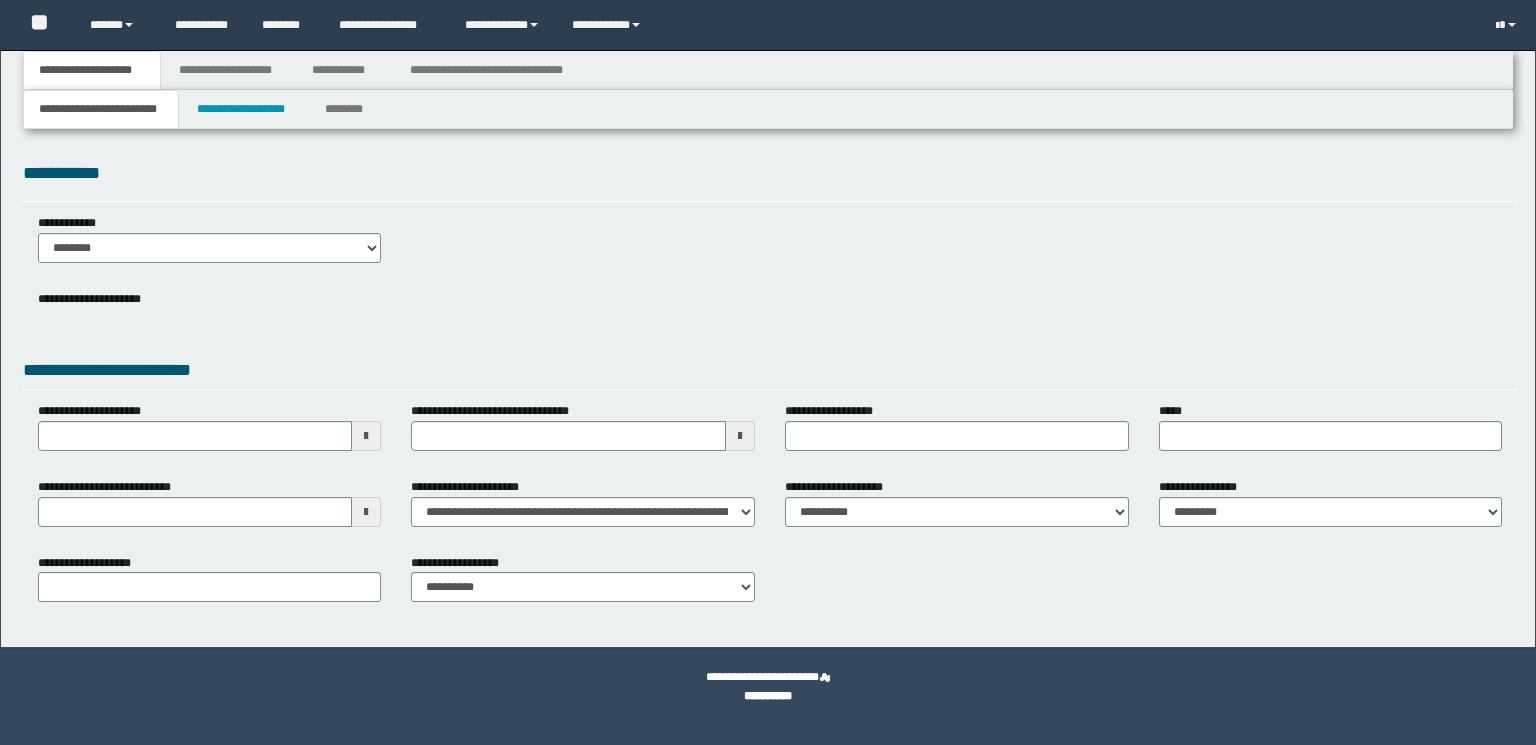 scroll, scrollTop: 0, scrollLeft: 0, axis: both 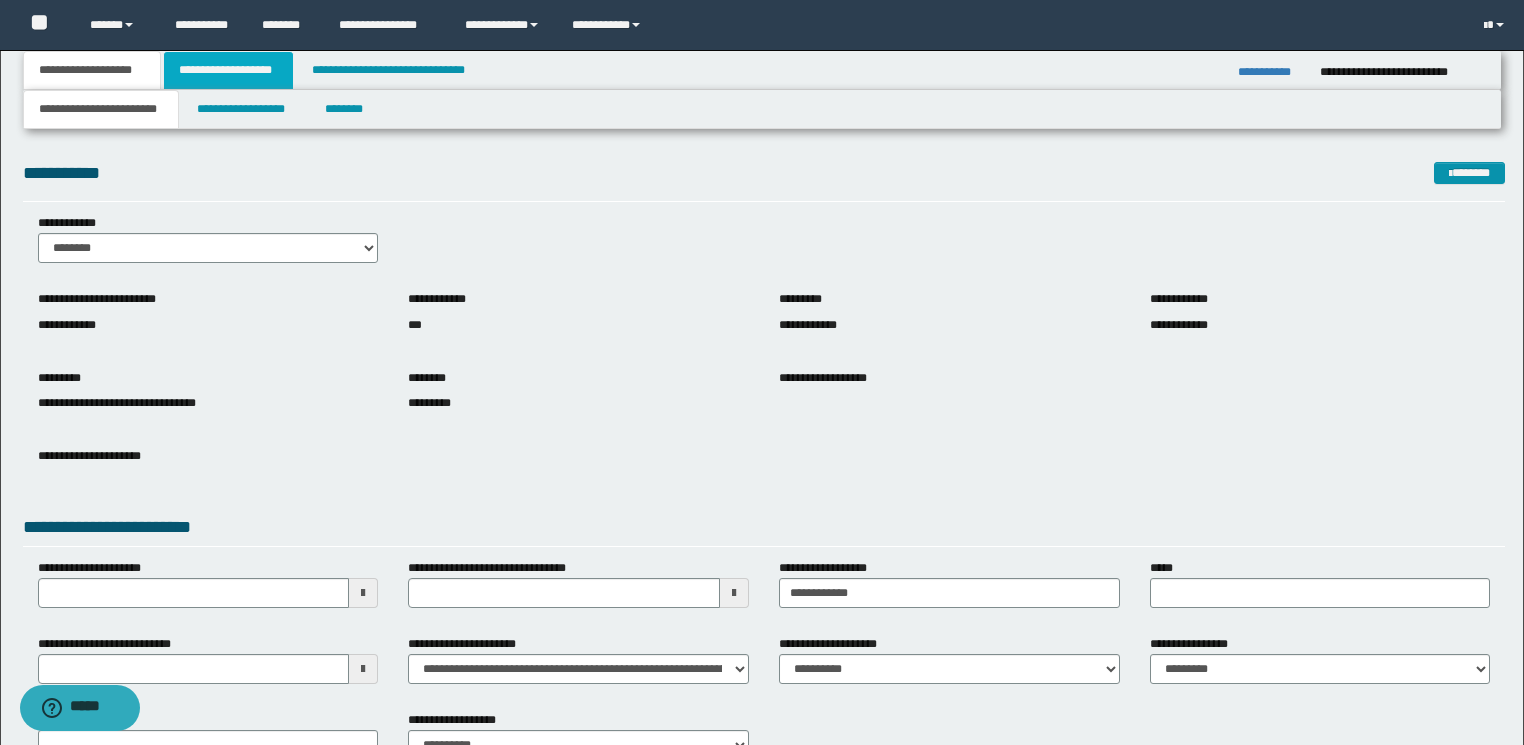 click on "**********" at bounding box center [228, 70] 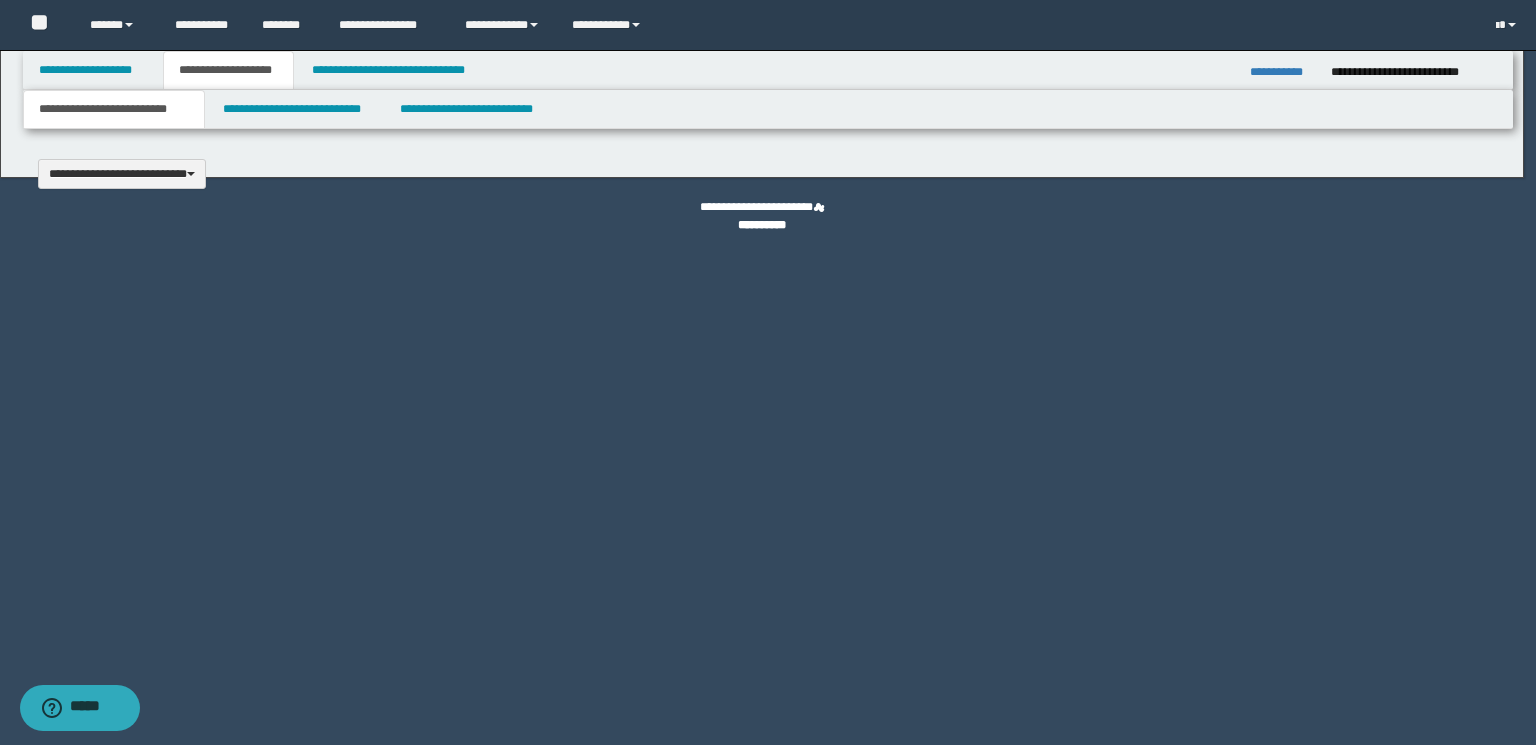 type 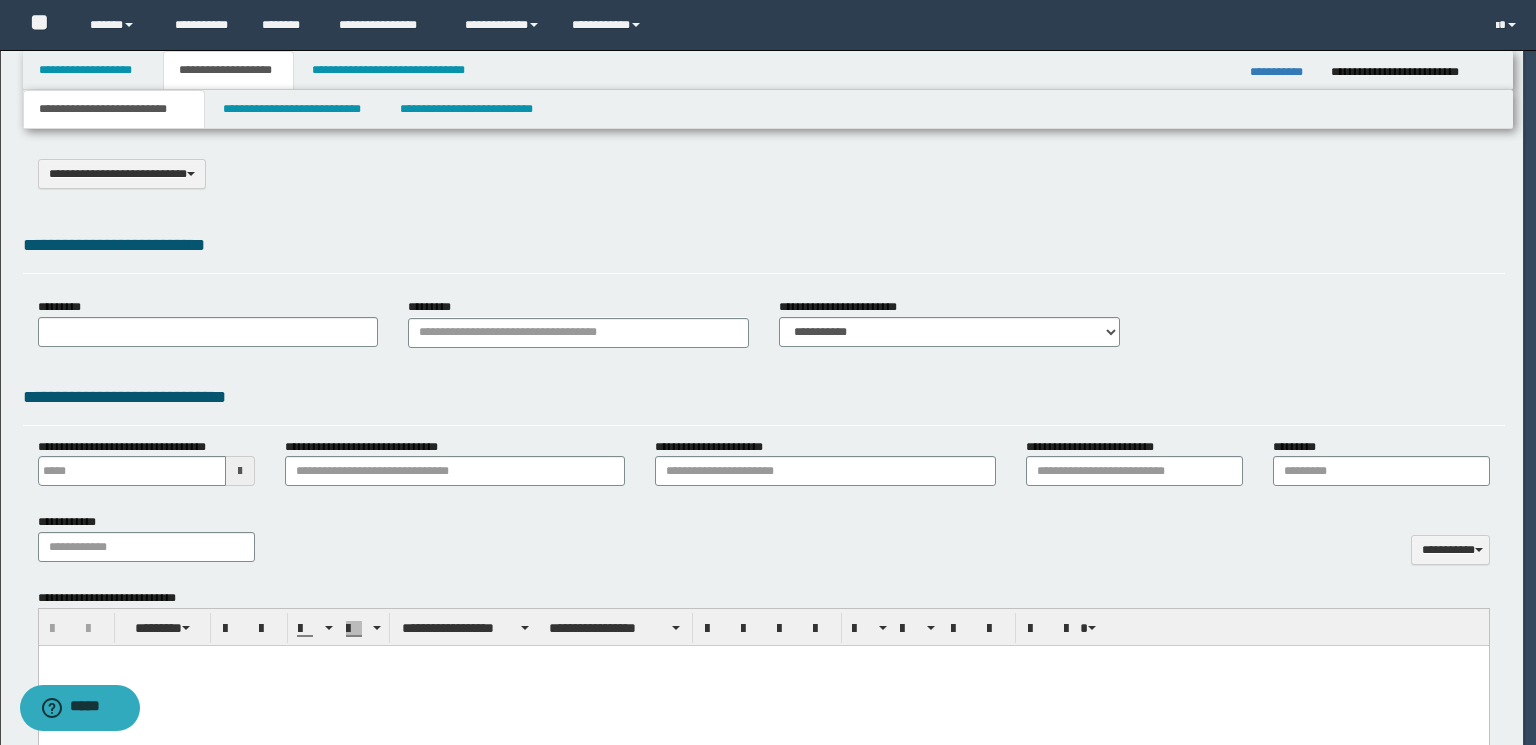 select on "*" 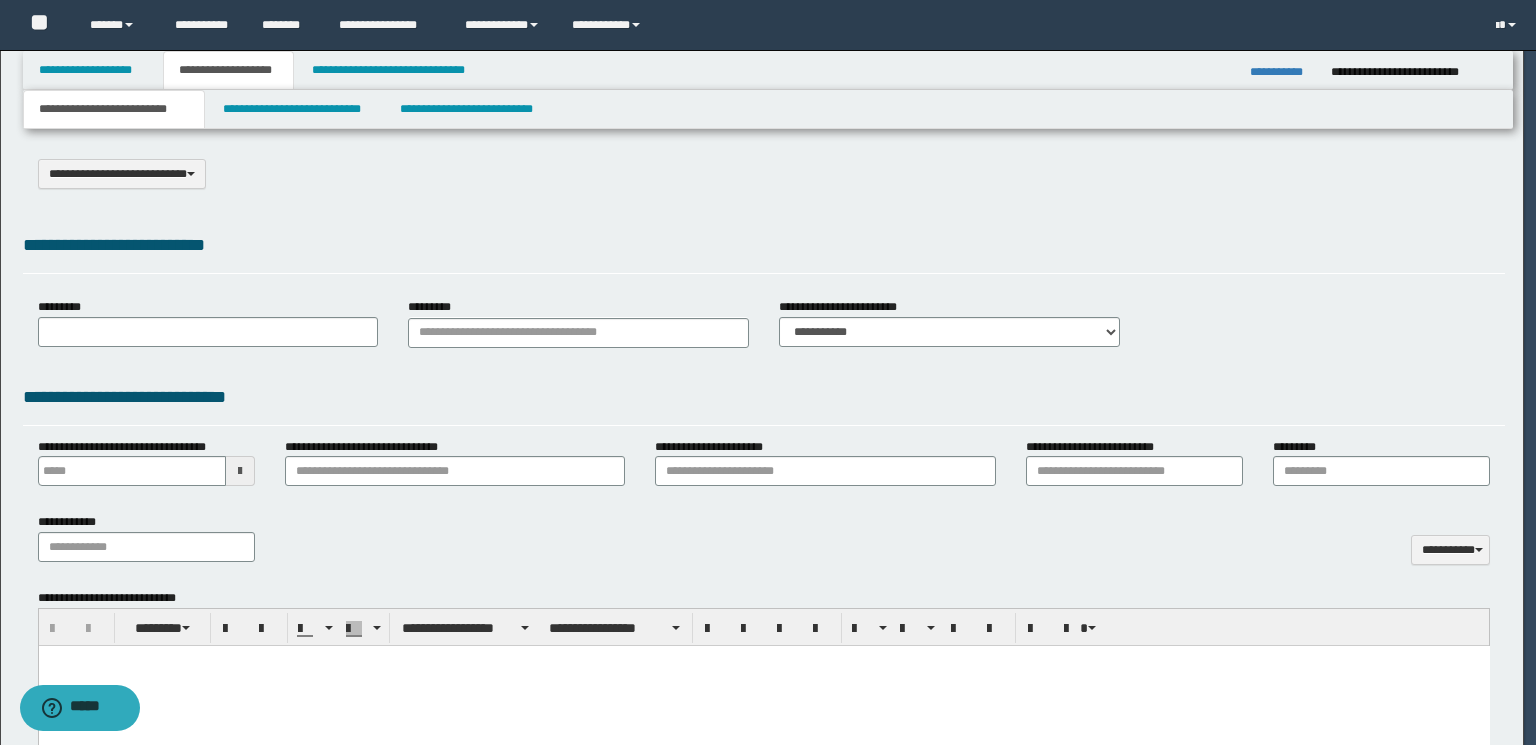 scroll, scrollTop: 0, scrollLeft: 0, axis: both 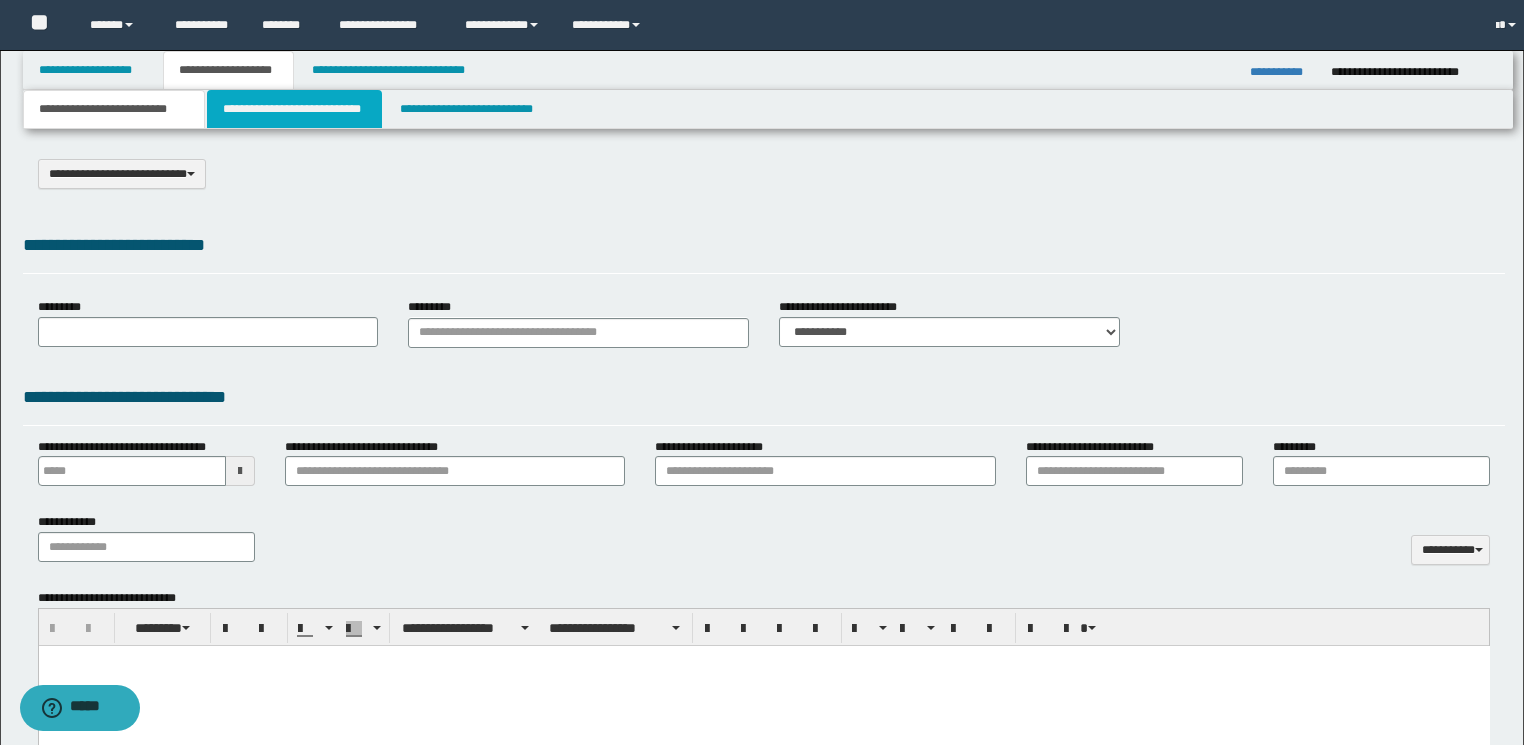 click on "**********" at bounding box center [294, 109] 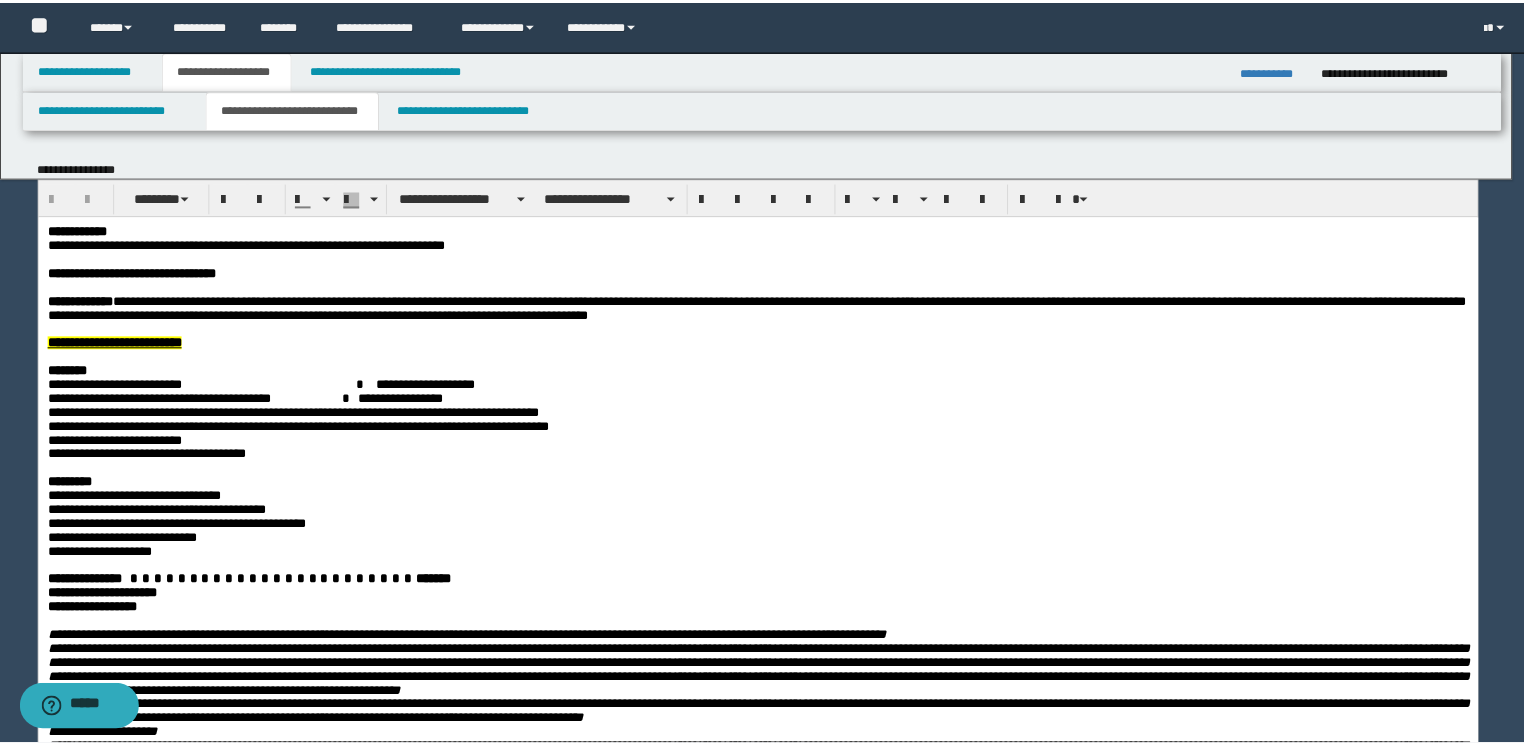 scroll, scrollTop: 0, scrollLeft: 0, axis: both 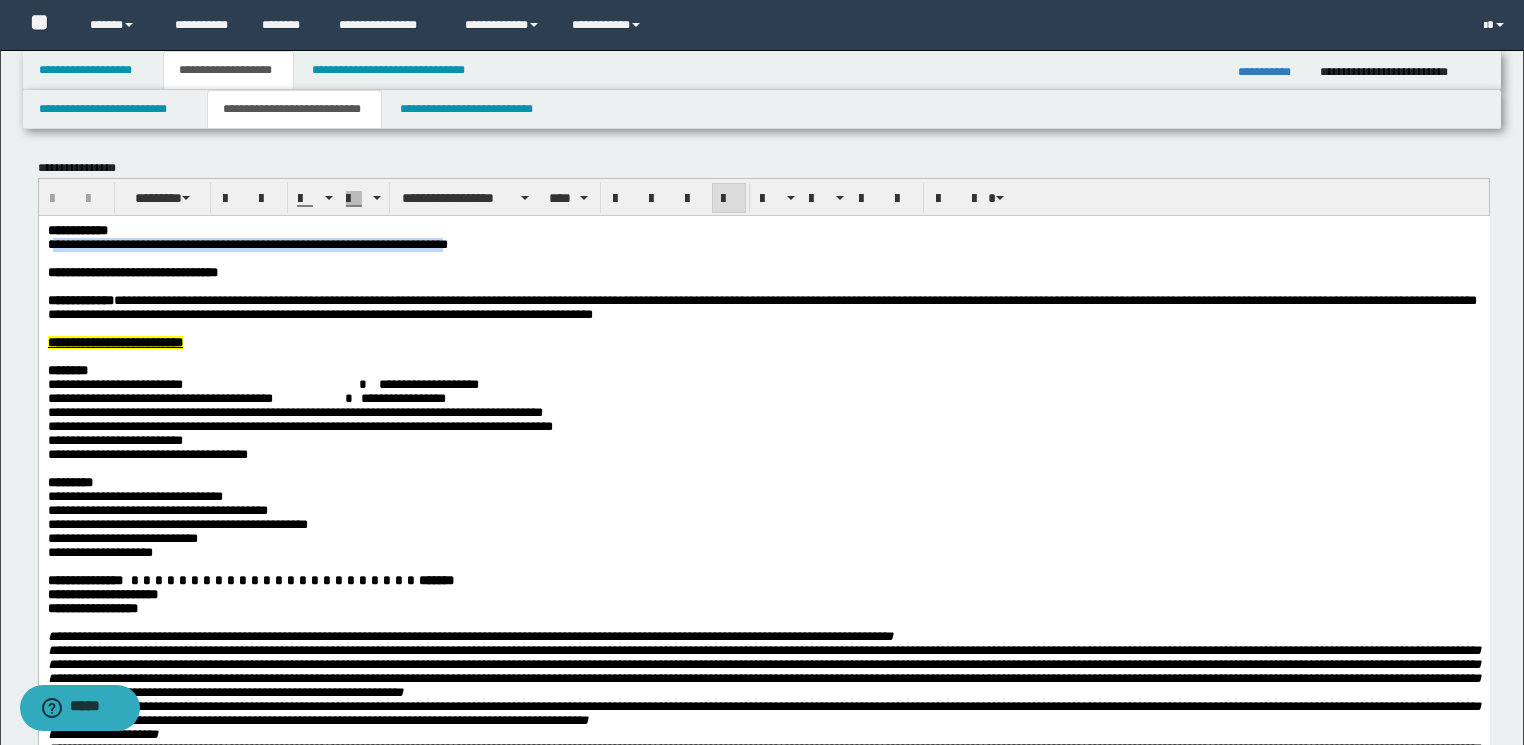 drag, startPoint x: 486, startPoint y: 248, endPoint x: 53, endPoint y: 244, distance: 433.01846 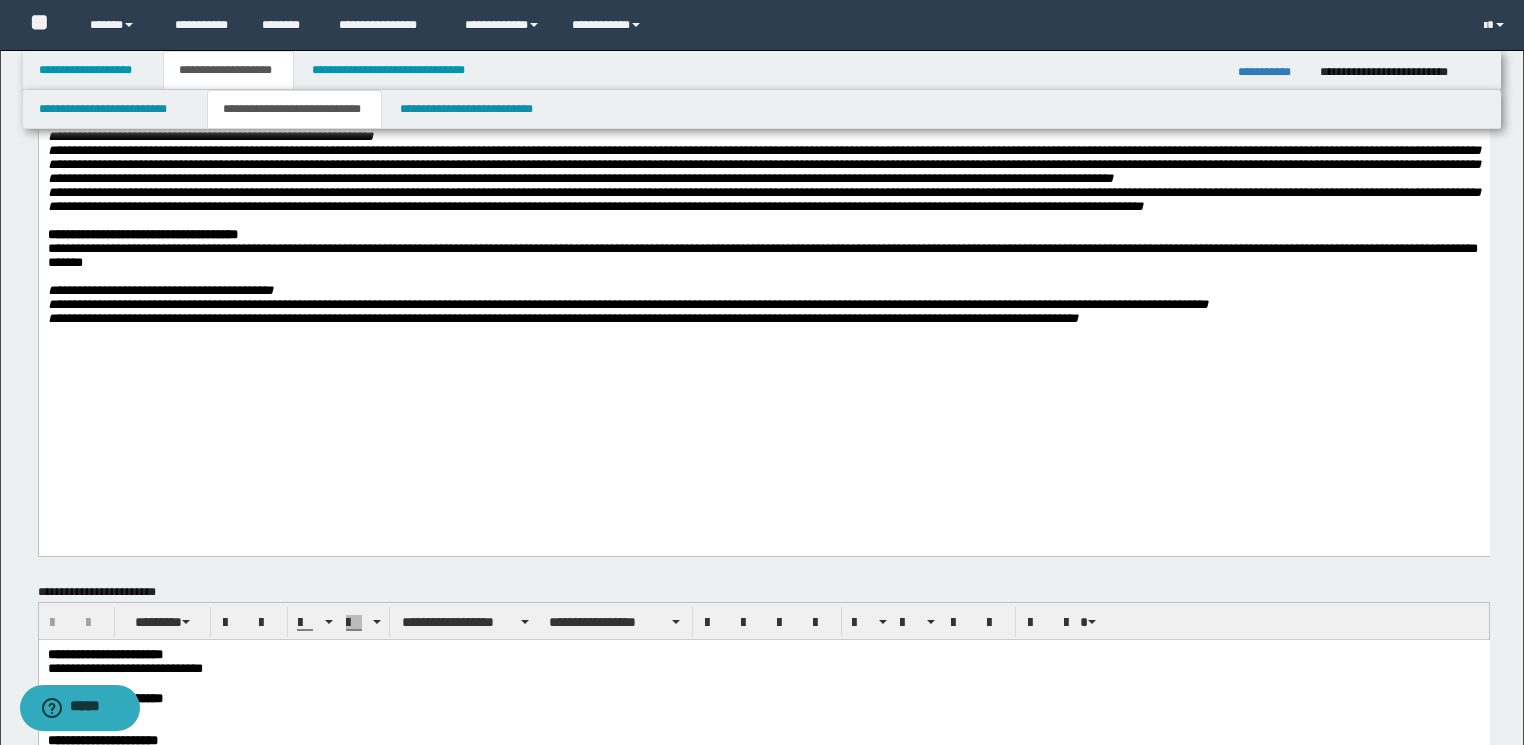 scroll, scrollTop: 1280, scrollLeft: 0, axis: vertical 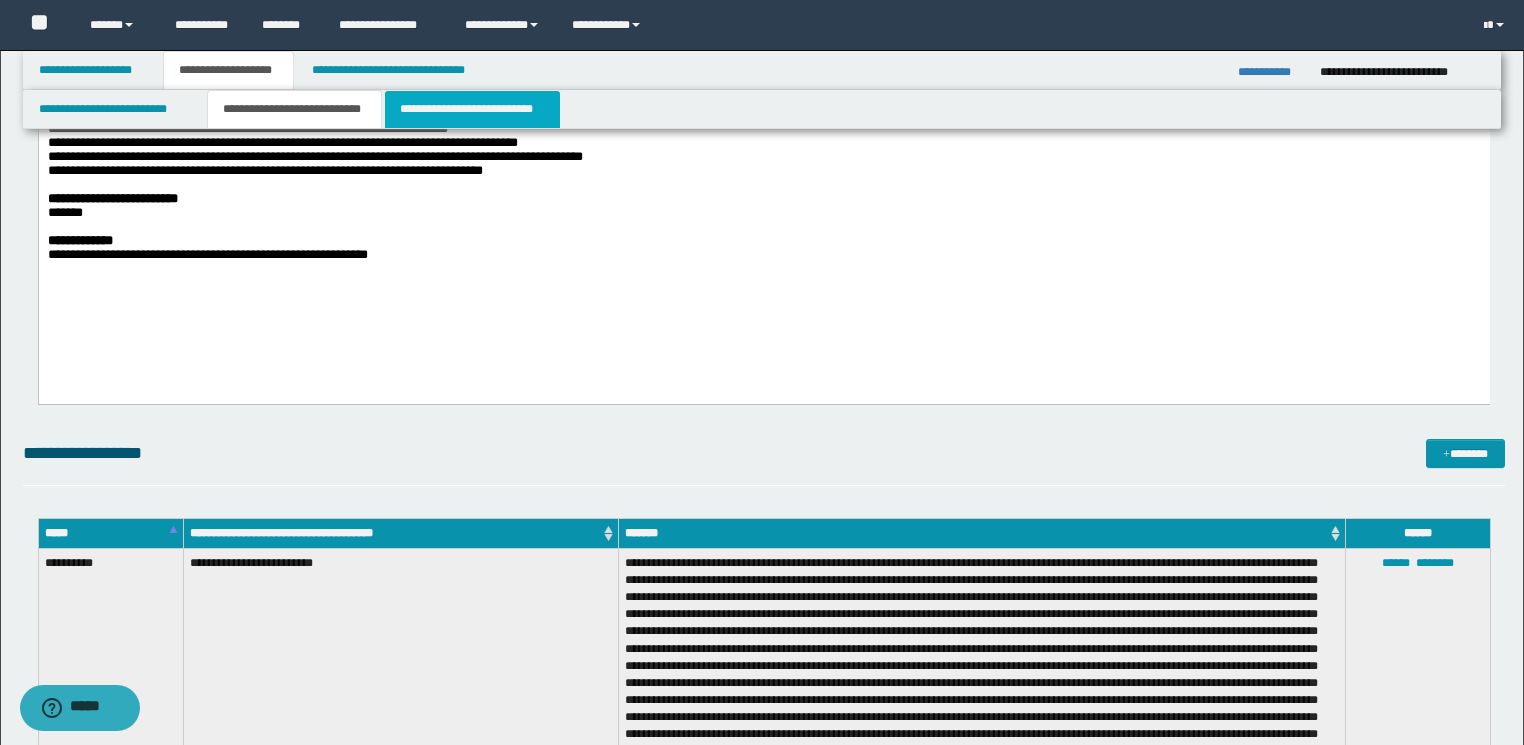 click on "**********" at bounding box center [472, 109] 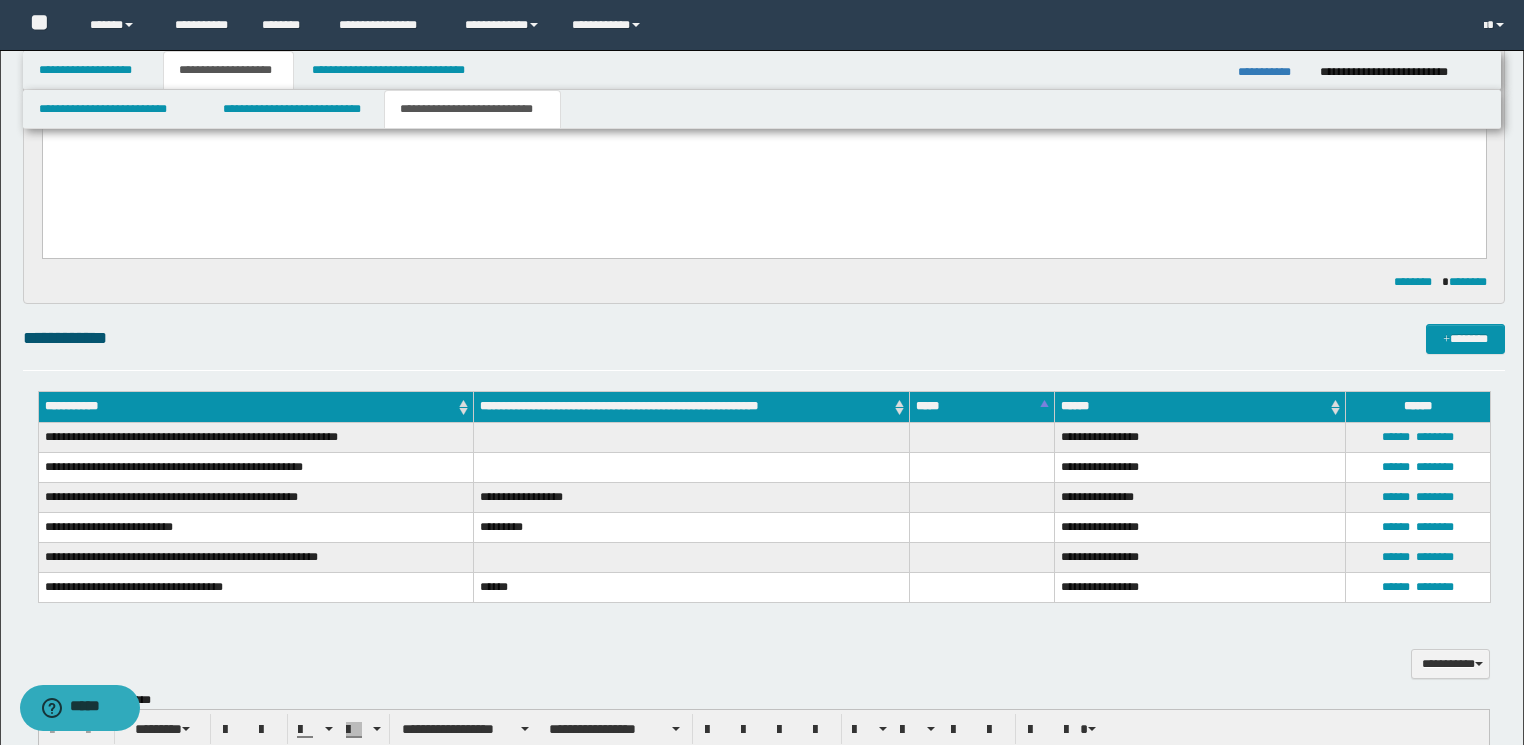 scroll, scrollTop: 720, scrollLeft: 0, axis: vertical 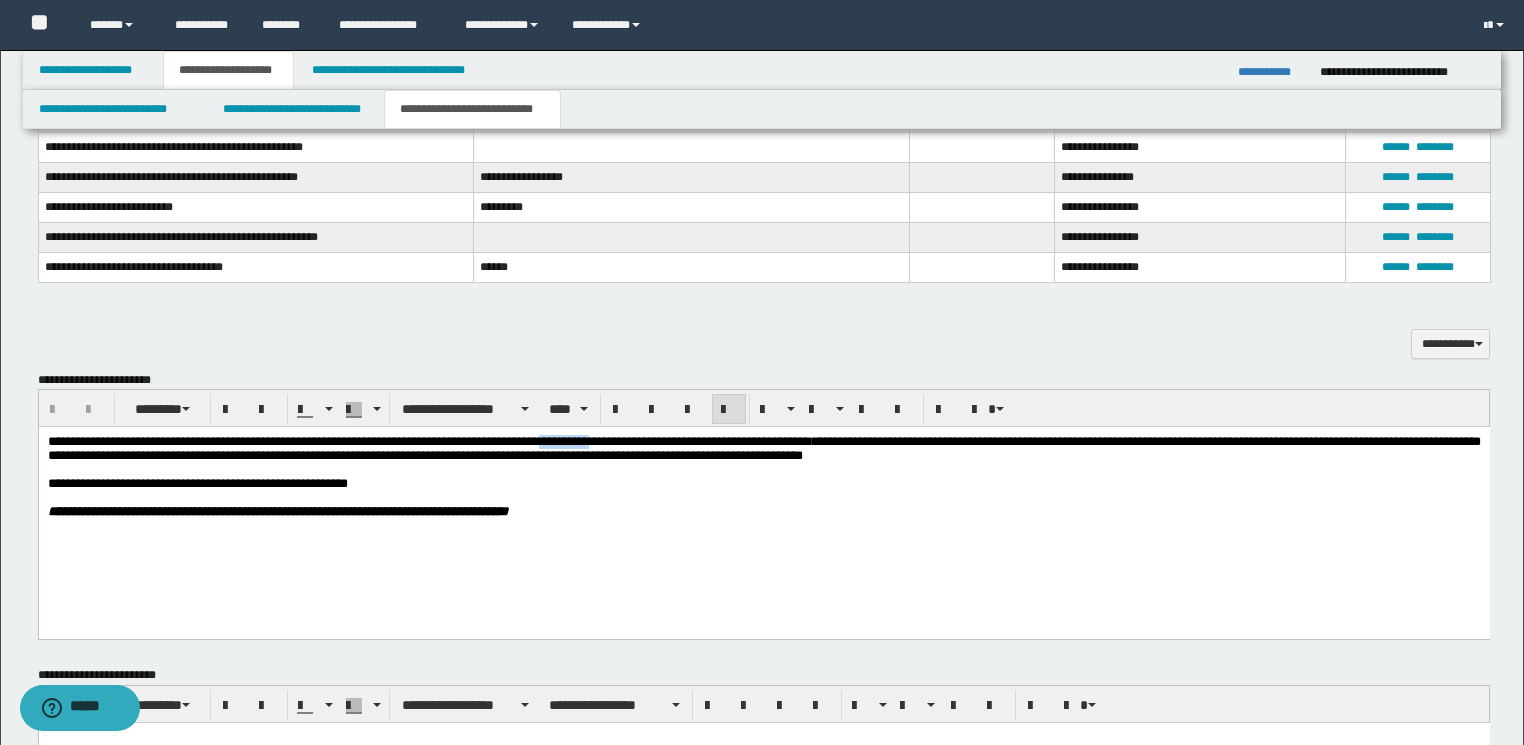 drag, startPoint x: 635, startPoint y: 442, endPoint x: 574, endPoint y: 439, distance: 61.073727 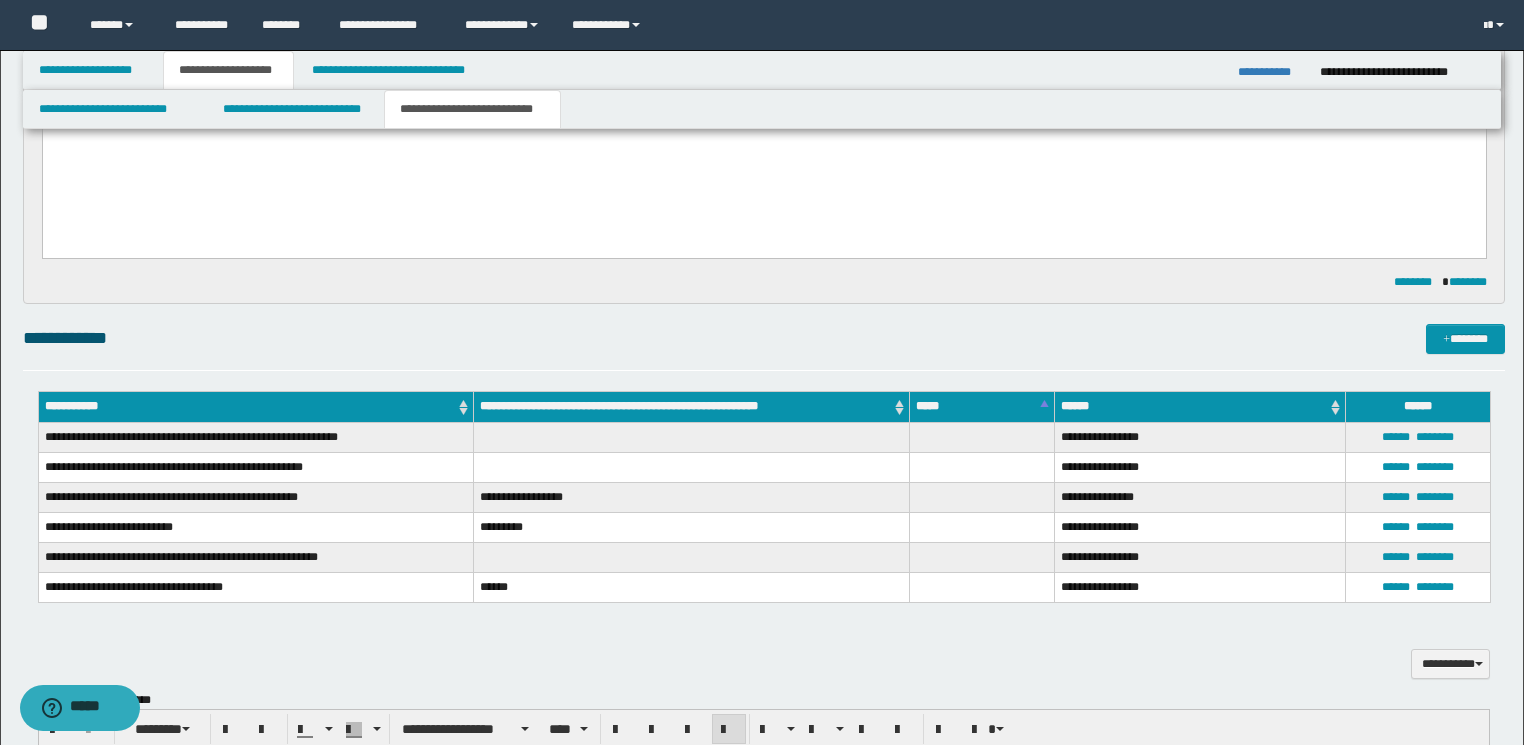 scroll, scrollTop: 80, scrollLeft: 0, axis: vertical 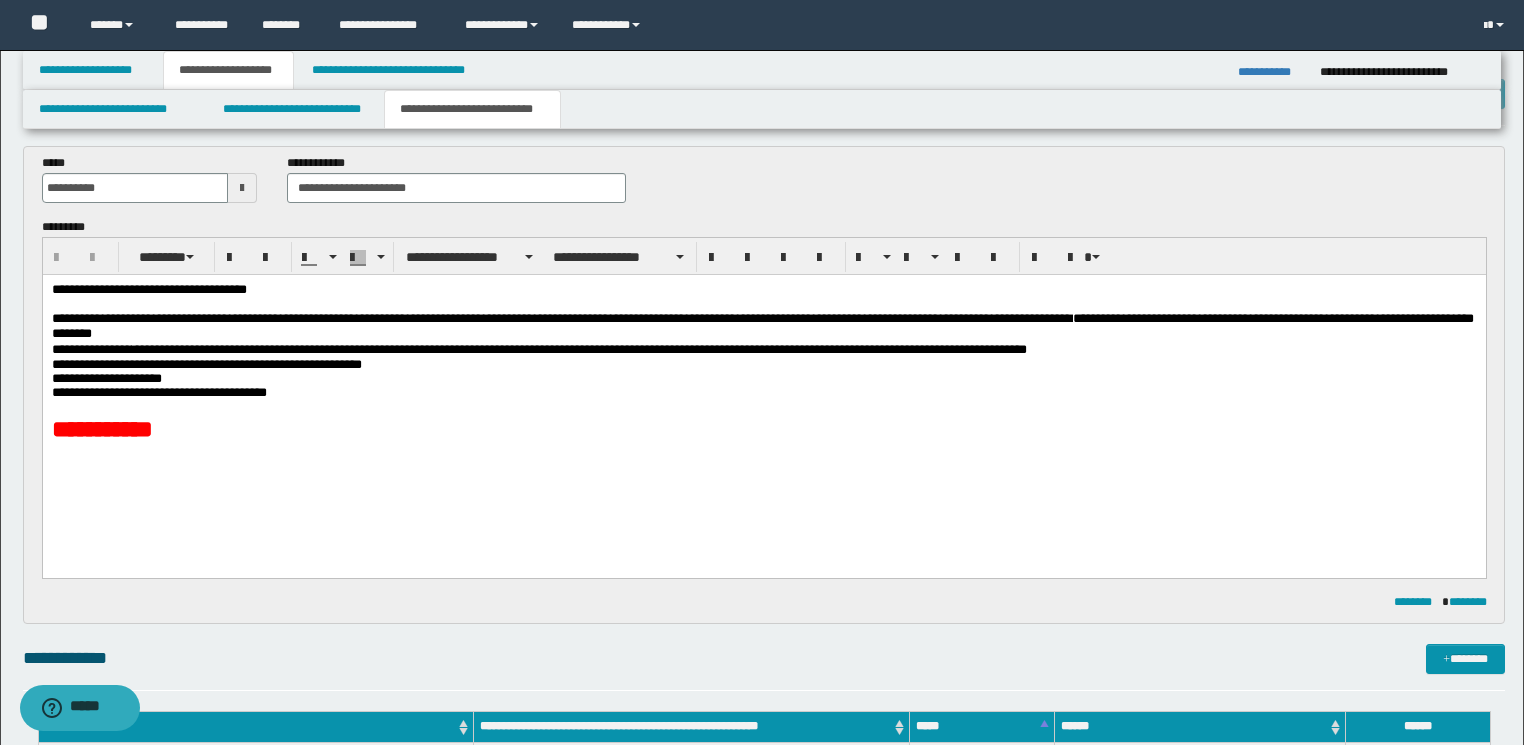 click on "**********" at bounding box center (1271, 72) 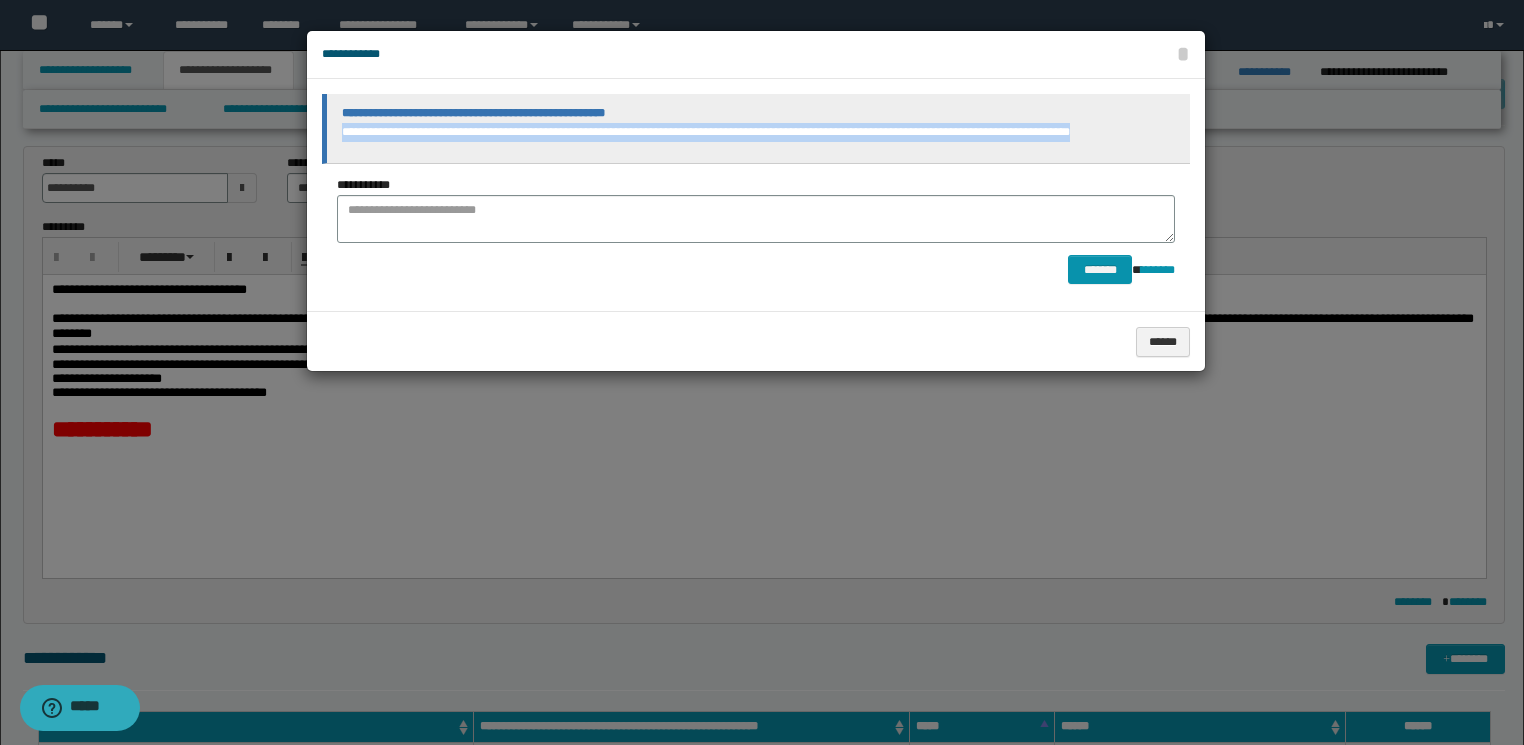 drag, startPoint x: 339, startPoint y: 132, endPoint x: 1111, endPoint y: 150, distance: 772.20984 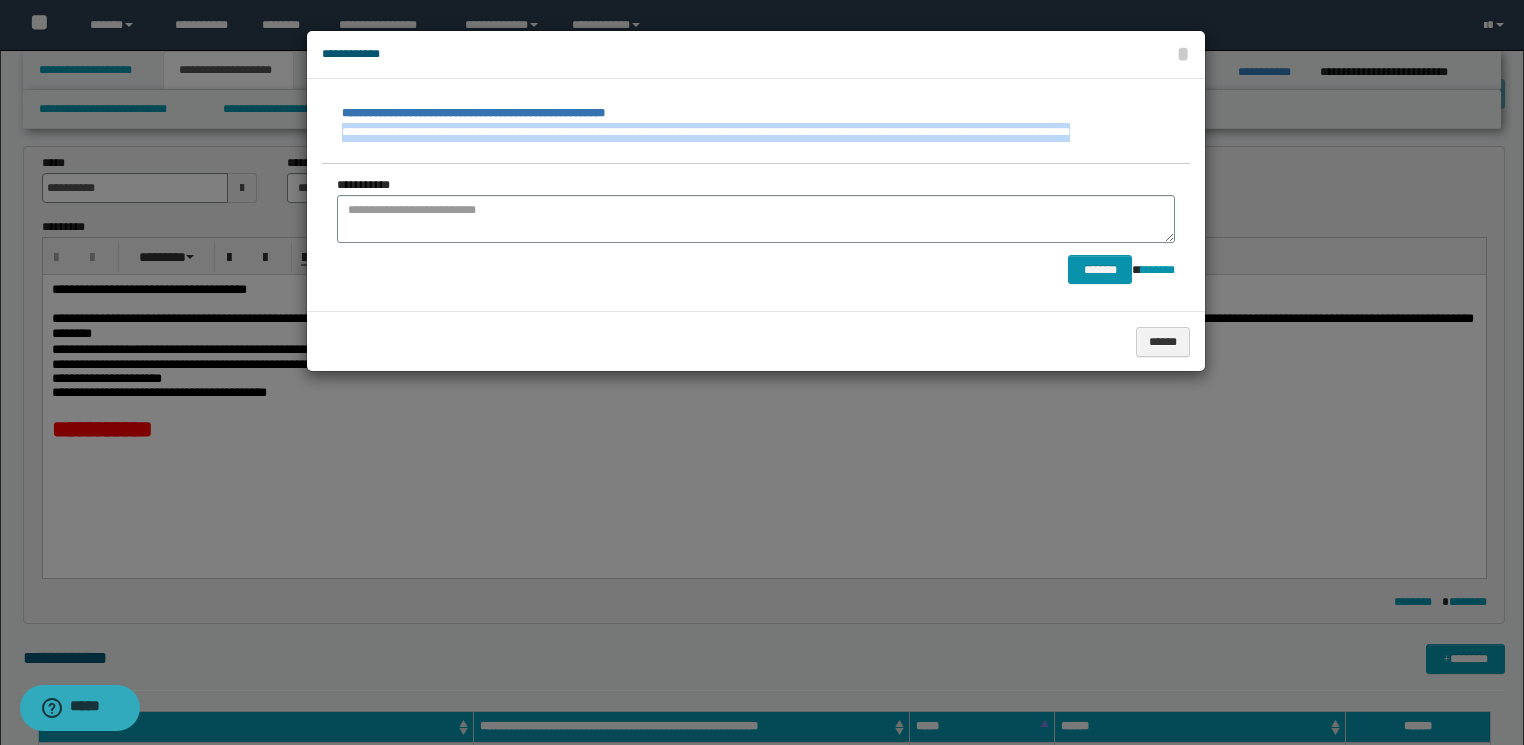 copy on "**********" 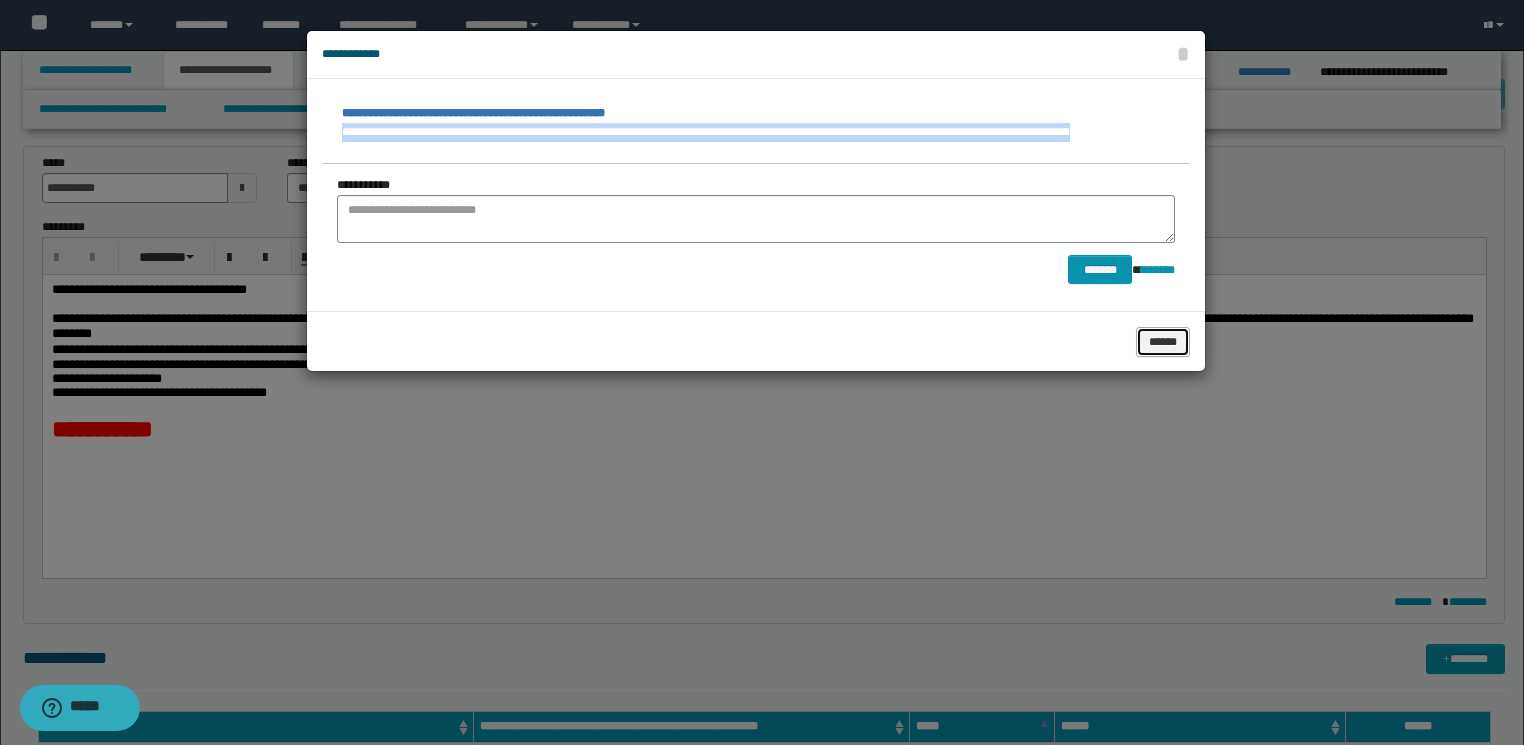 click on "******" at bounding box center (1163, 342) 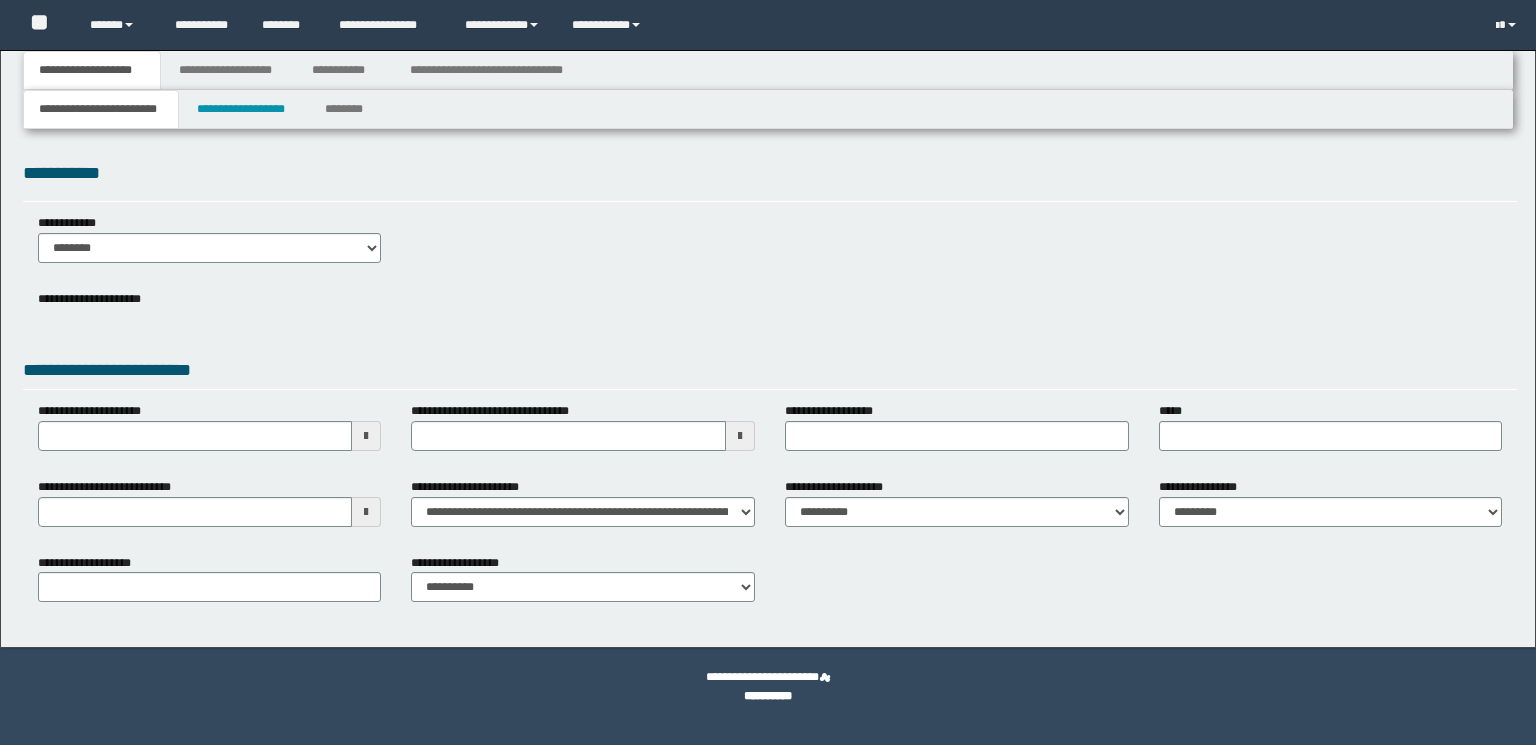 scroll, scrollTop: 0, scrollLeft: 0, axis: both 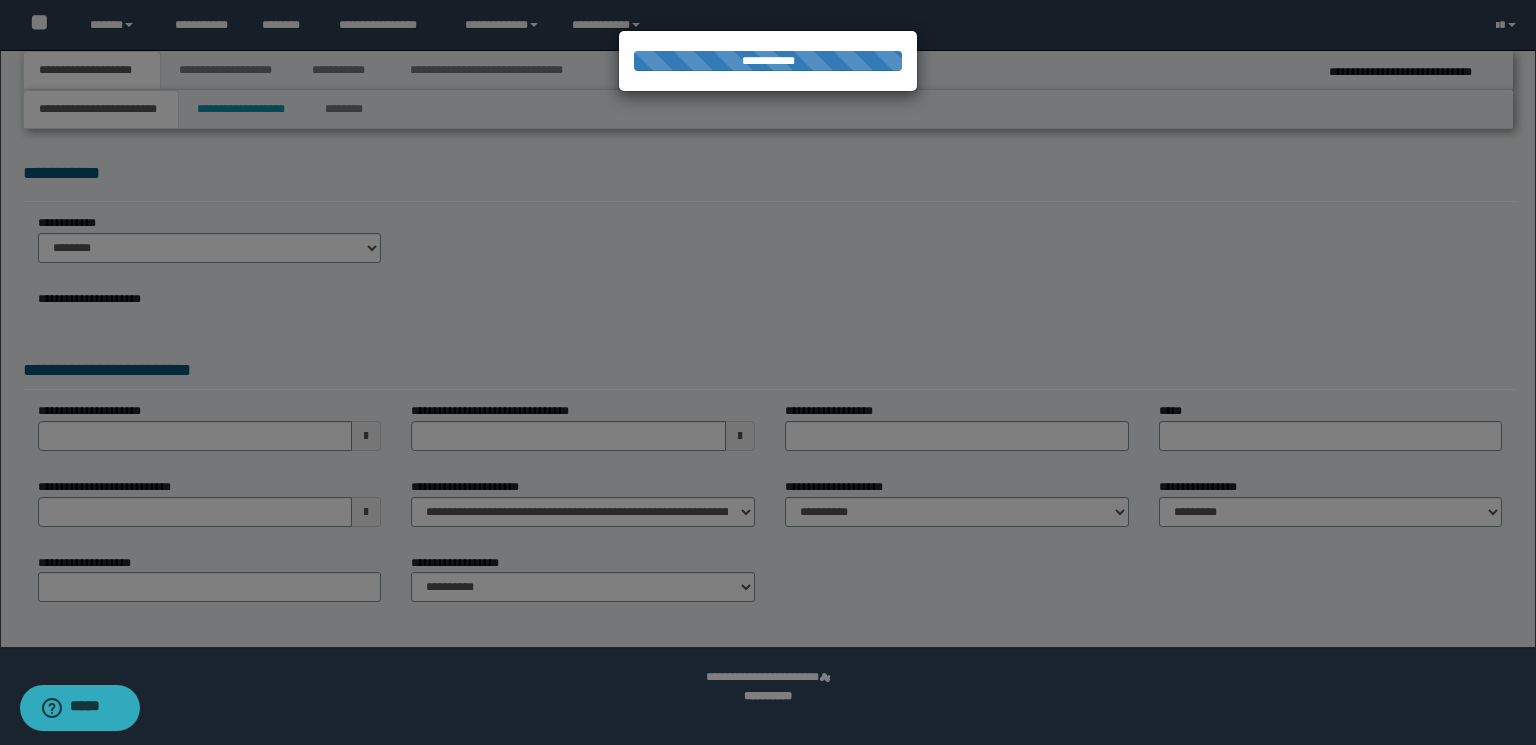 type on "**********" 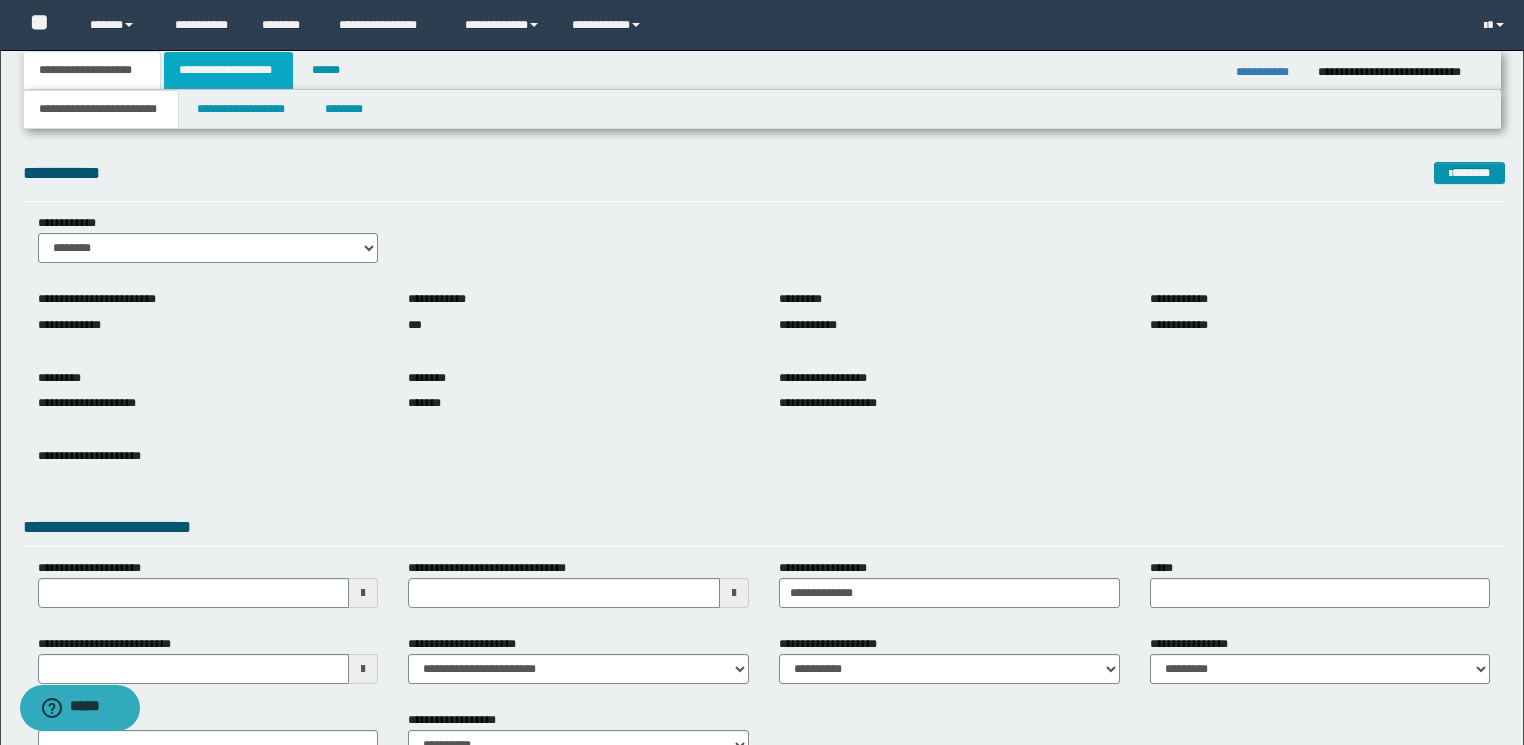 click on "**********" at bounding box center (228, 70) 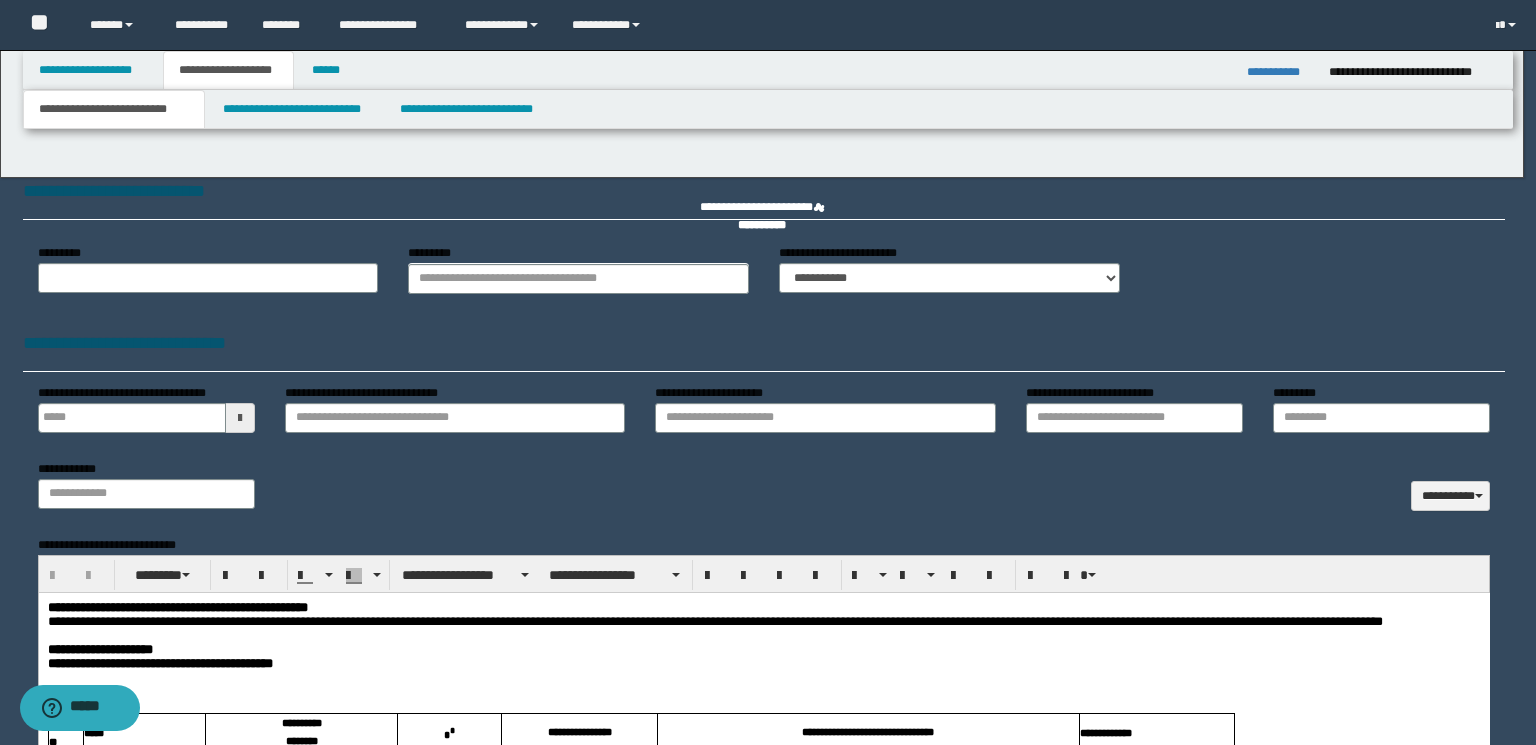 scroll, scrollTop: 0, scrollLeft: 0, axis: both 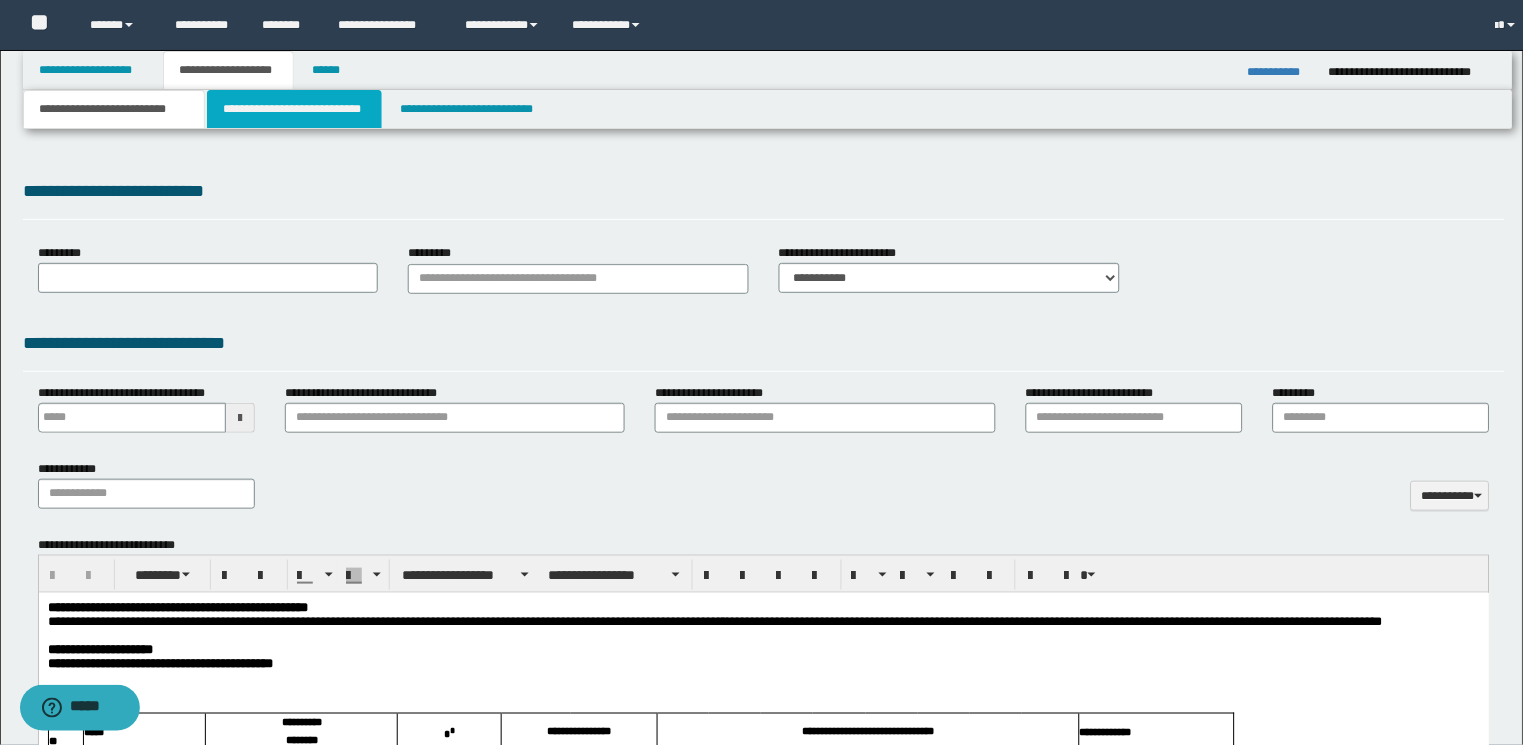 click on "**********" at bounding box center [294, 109] 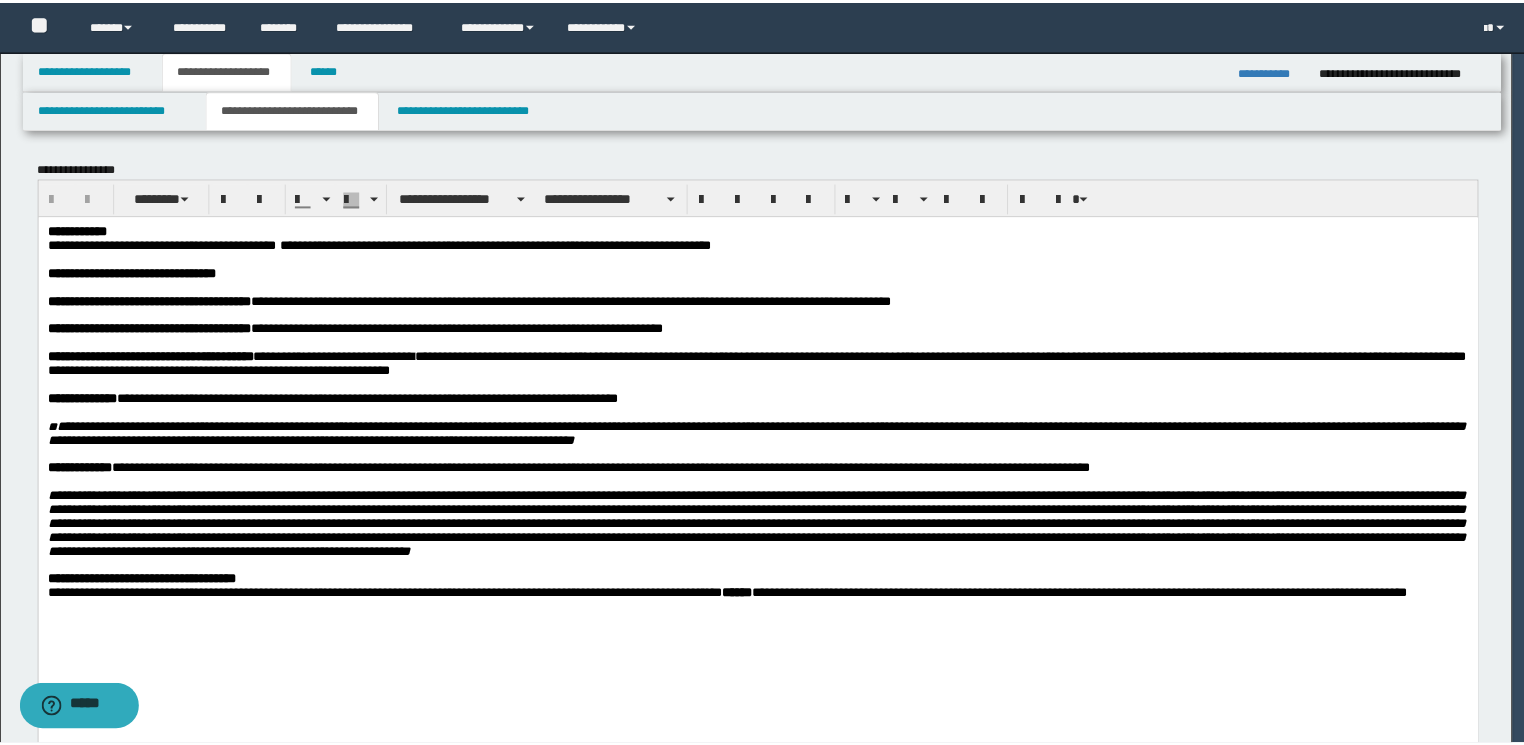 scroll, scrollTop: 0, scrollLeft: 0, axis: both 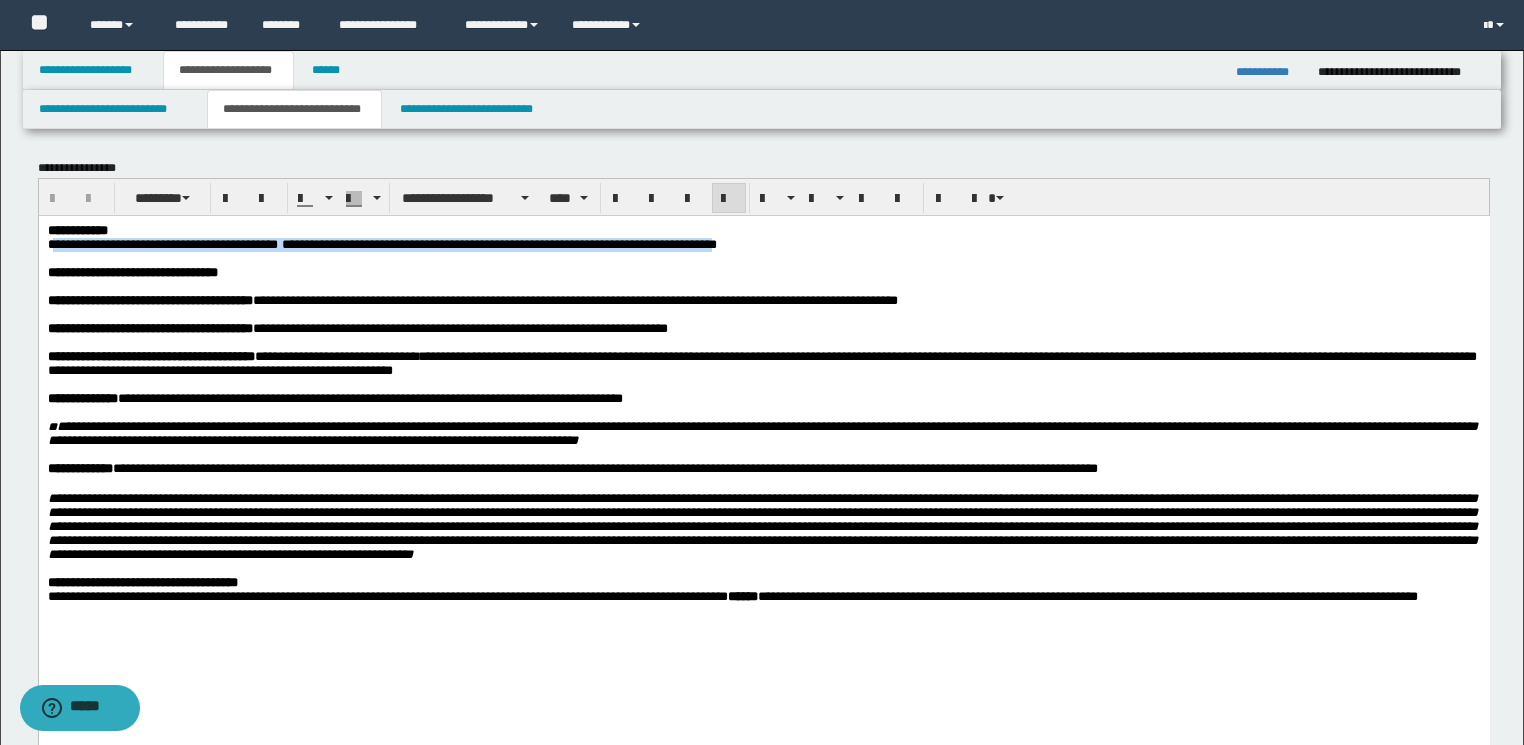 drag, startPoint x: 869, startPoint y: 245, endPoint x: 51, endPoint y: 246, distance: 818.0006 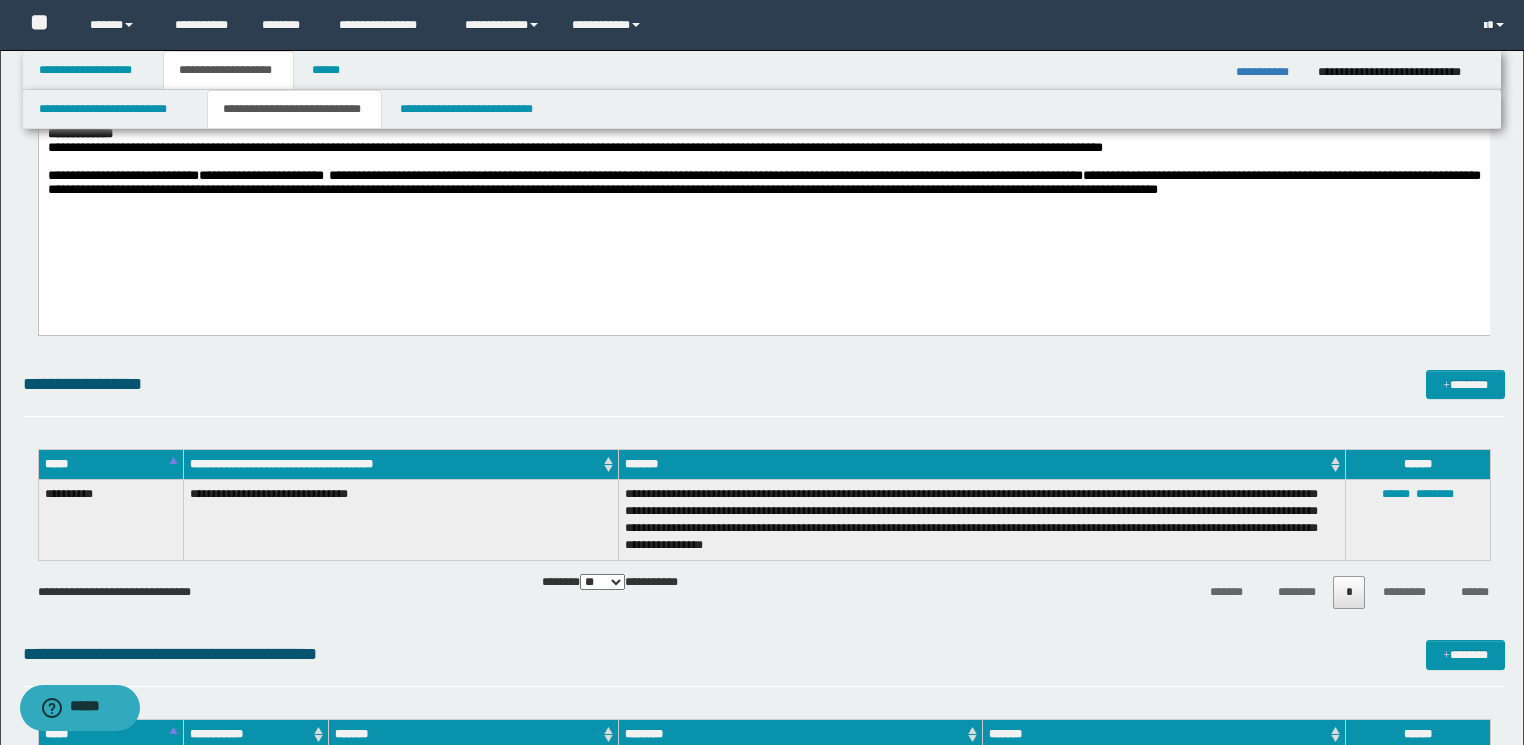 scroll, scrollTop: 880, scrollLeft: 0, axis: vertical 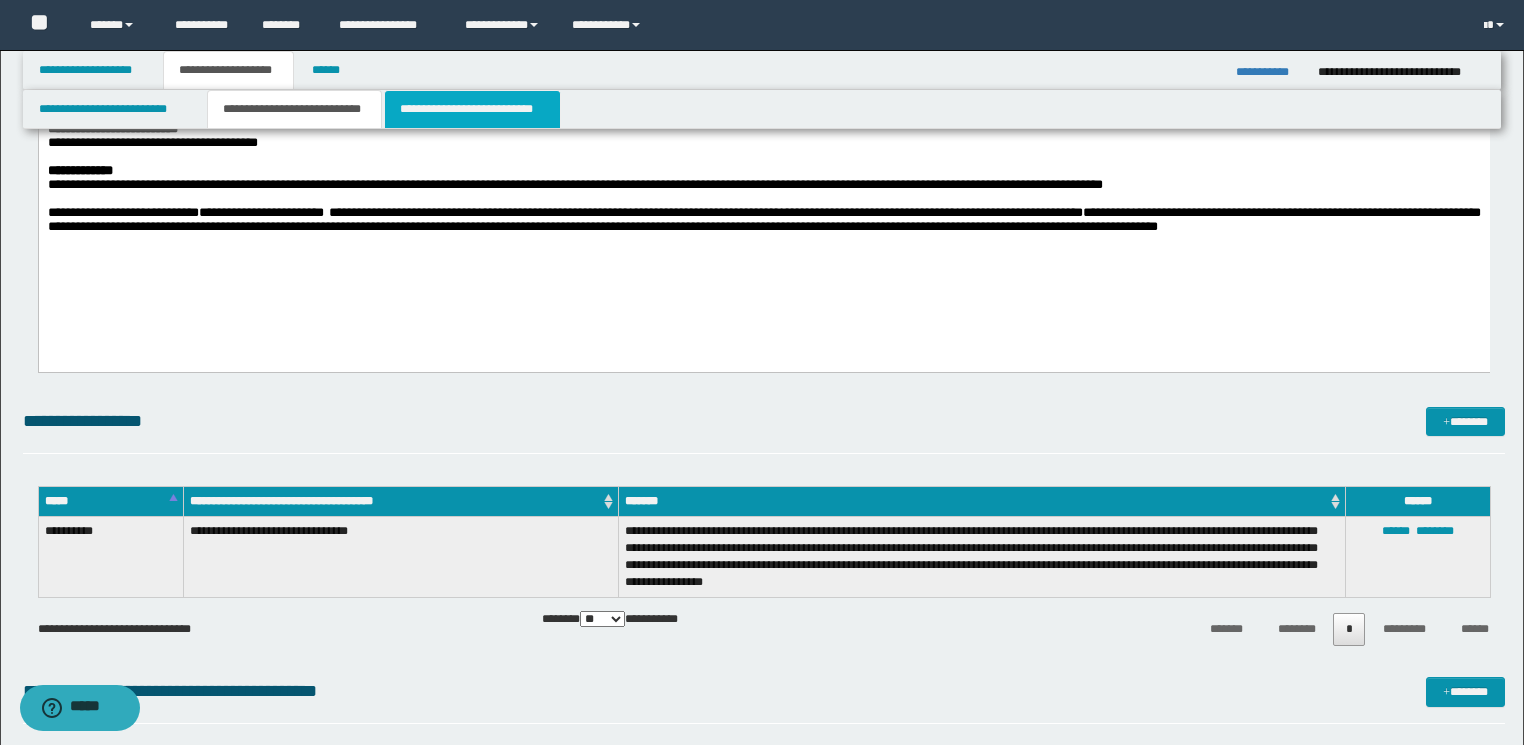 click on "**********" at bounding box center (472, 109) 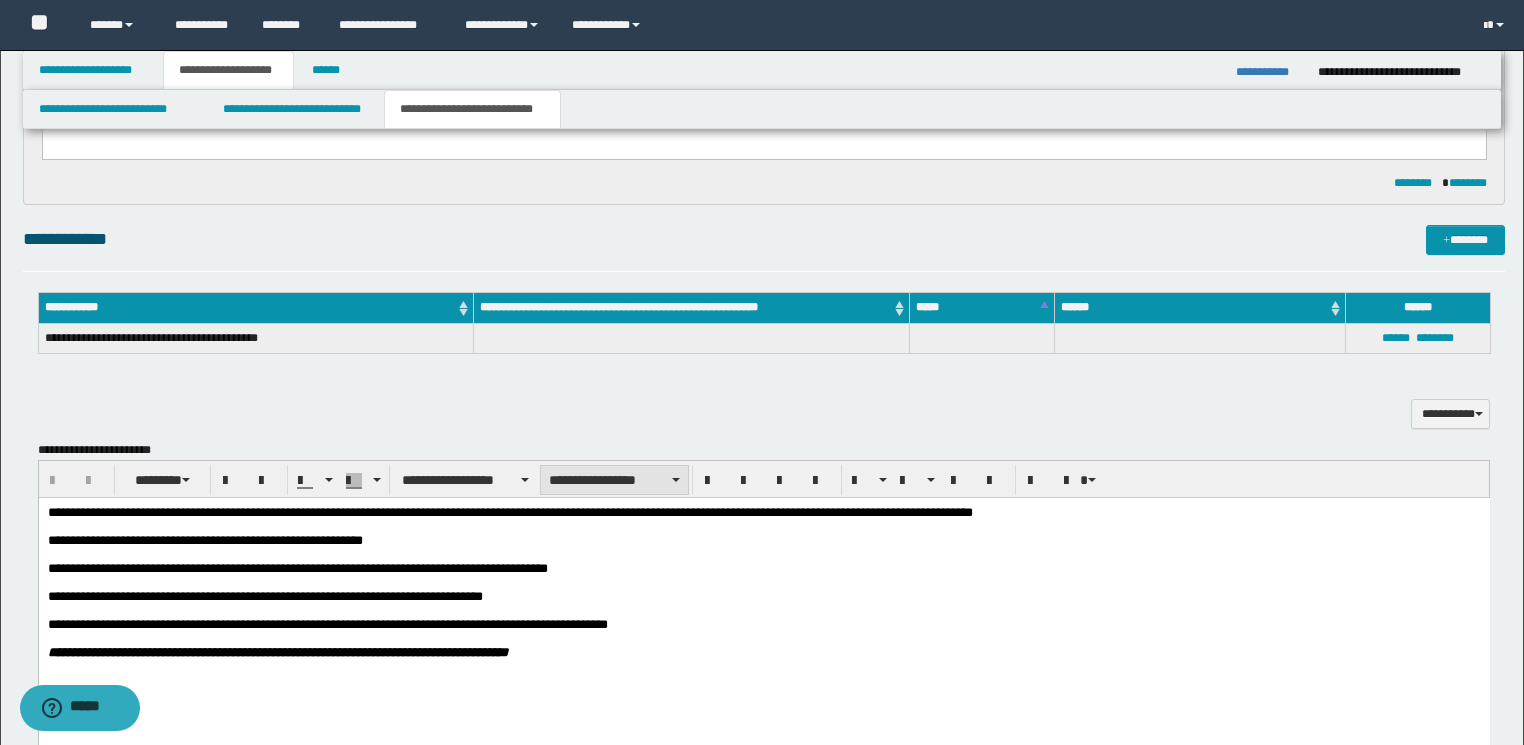 scroll, scrollTop: 480, scrollLeft: 0, axis: vertical 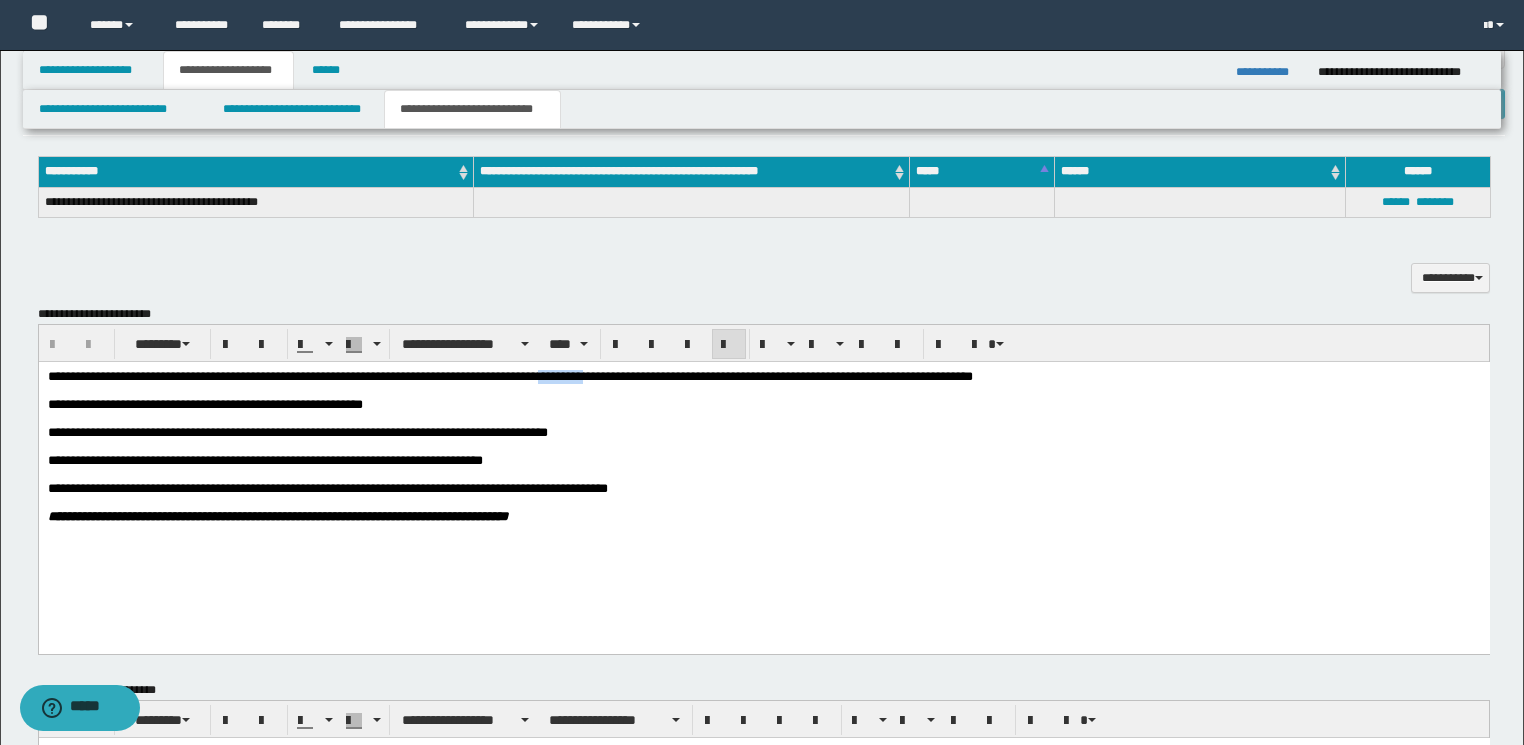 drag, startPoint x: 627, startPoint y: 379, endPoint x: 565, endPoint y: 375, distance: 62.1289 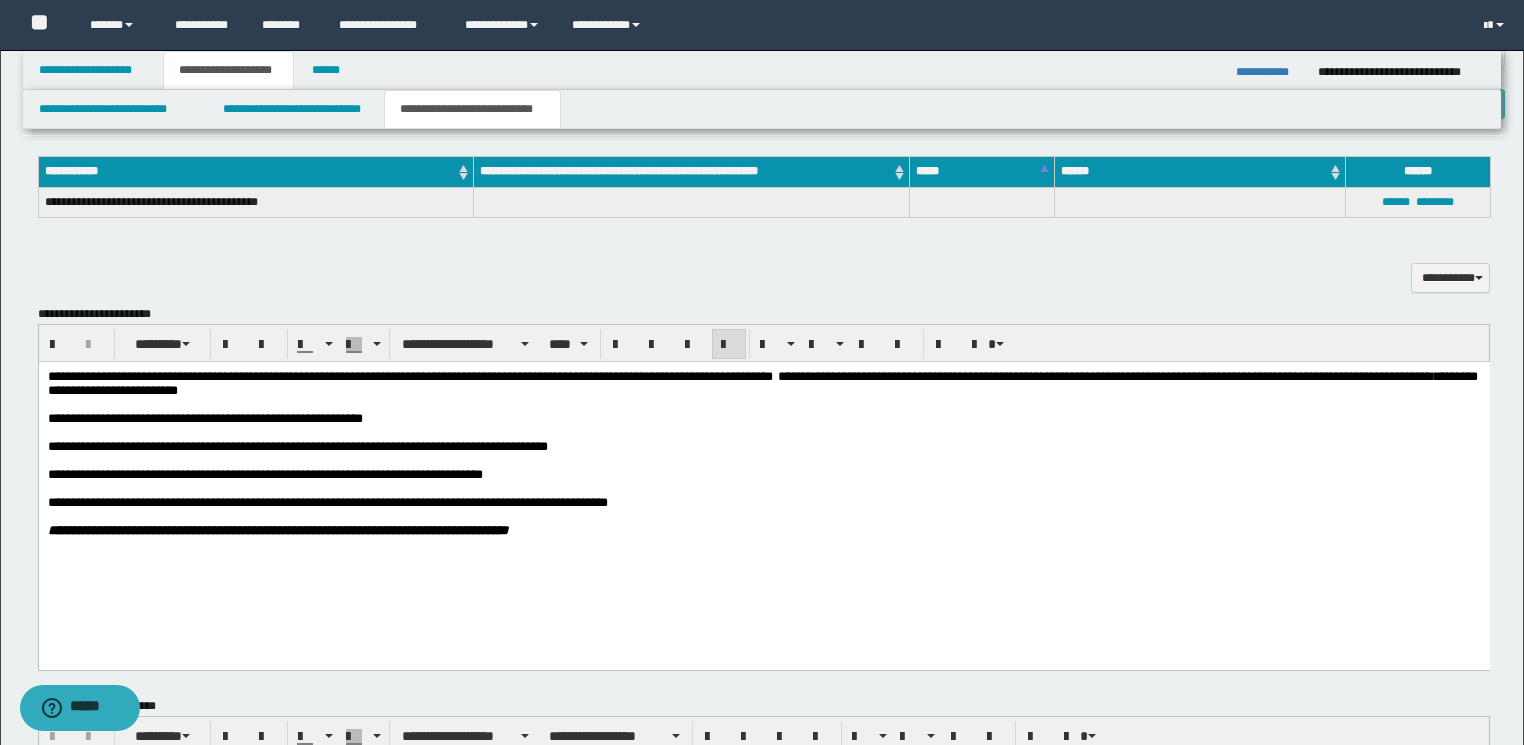 click on "**********" at bounding box center (1269, 72) 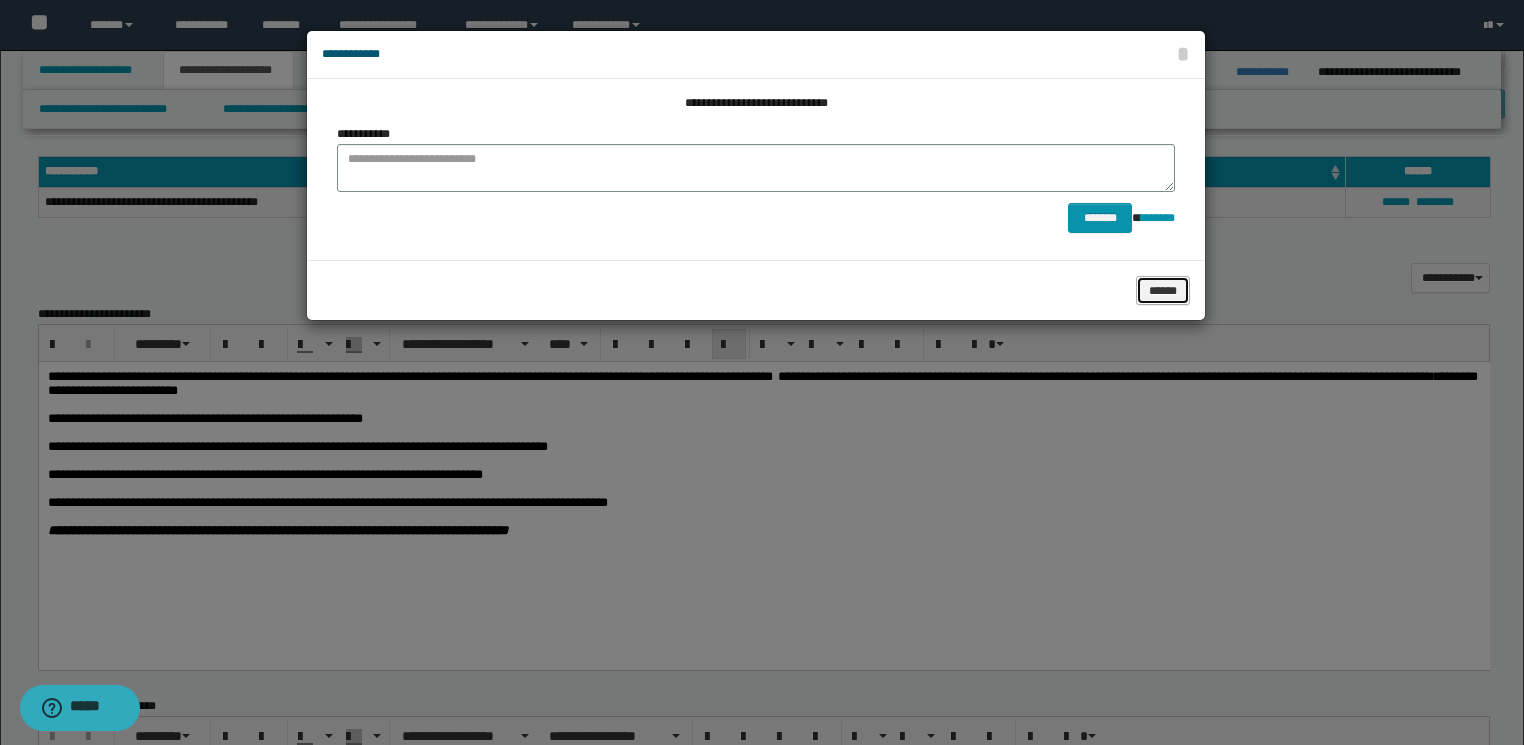 click on "******" at bounding box center (1163, 291) 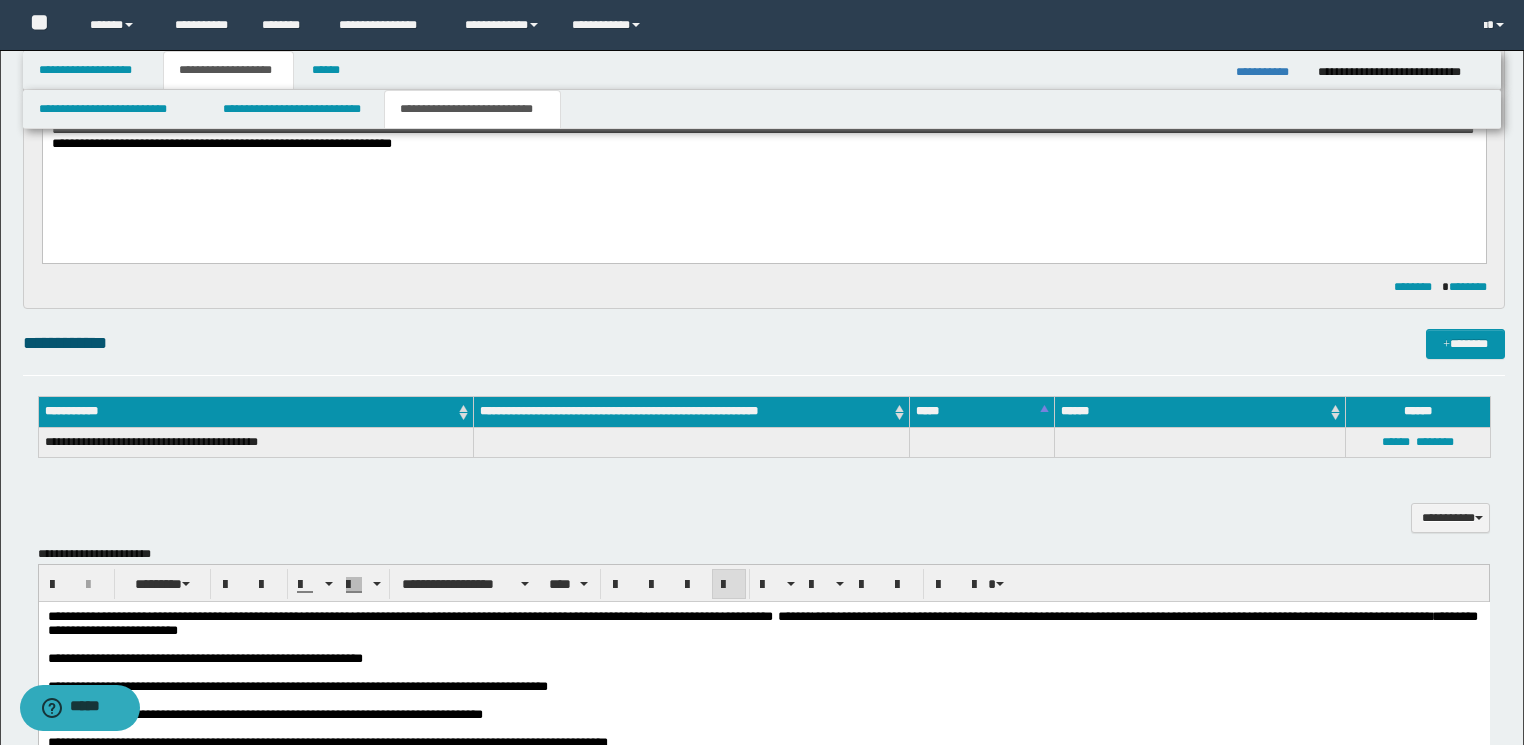 scroll, scrollTop: 0, scrollLeft: 0, axis: both 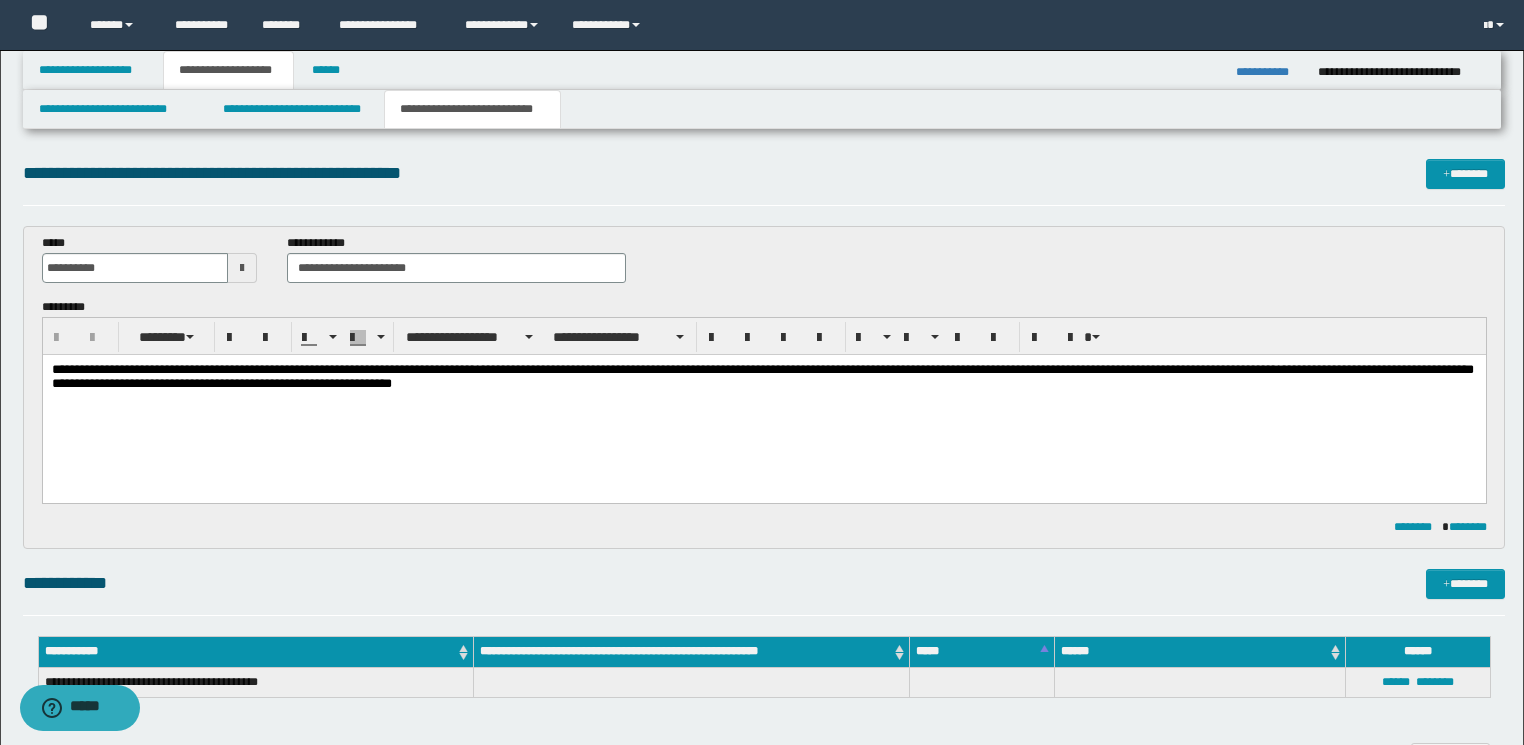 click on "**********" at bounding box center [762, 375] 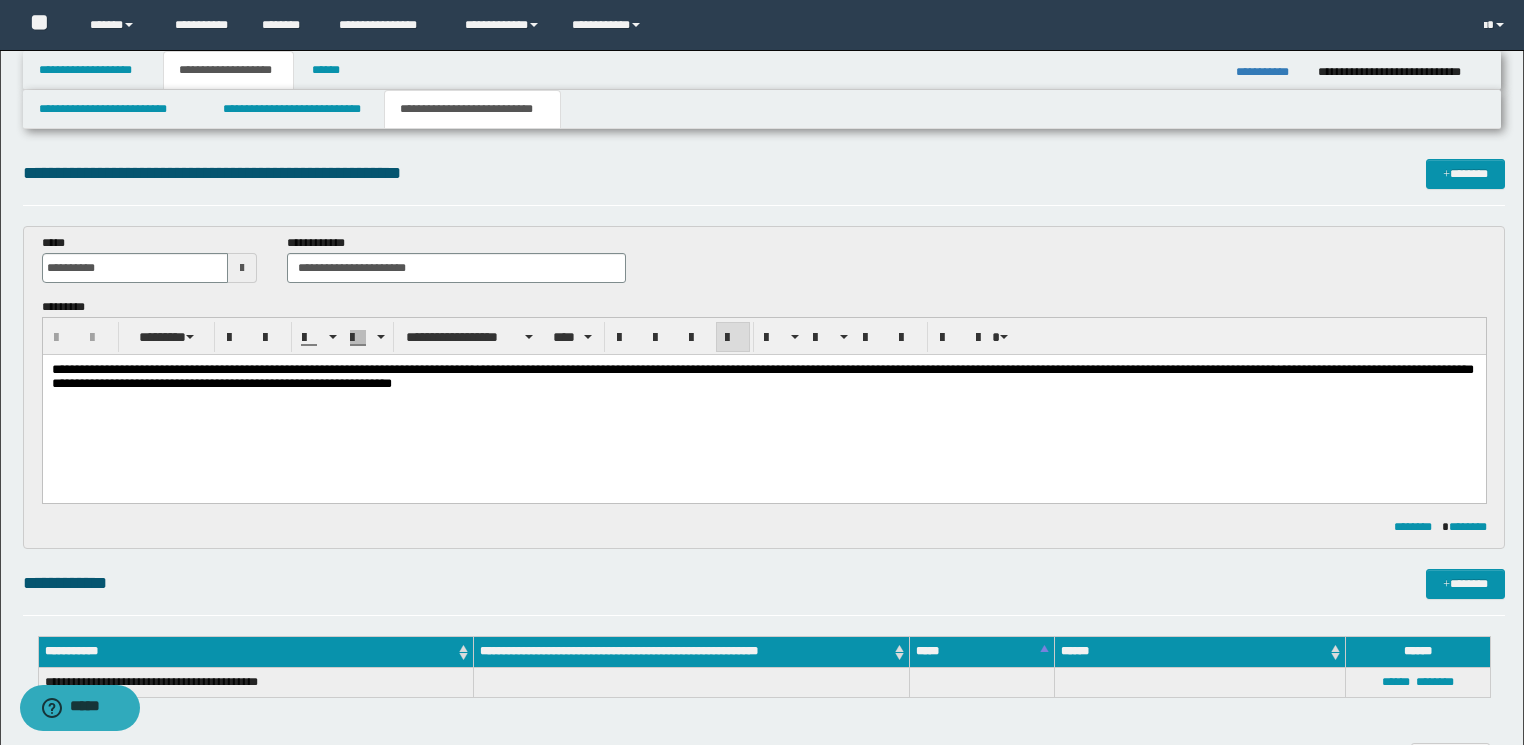 type 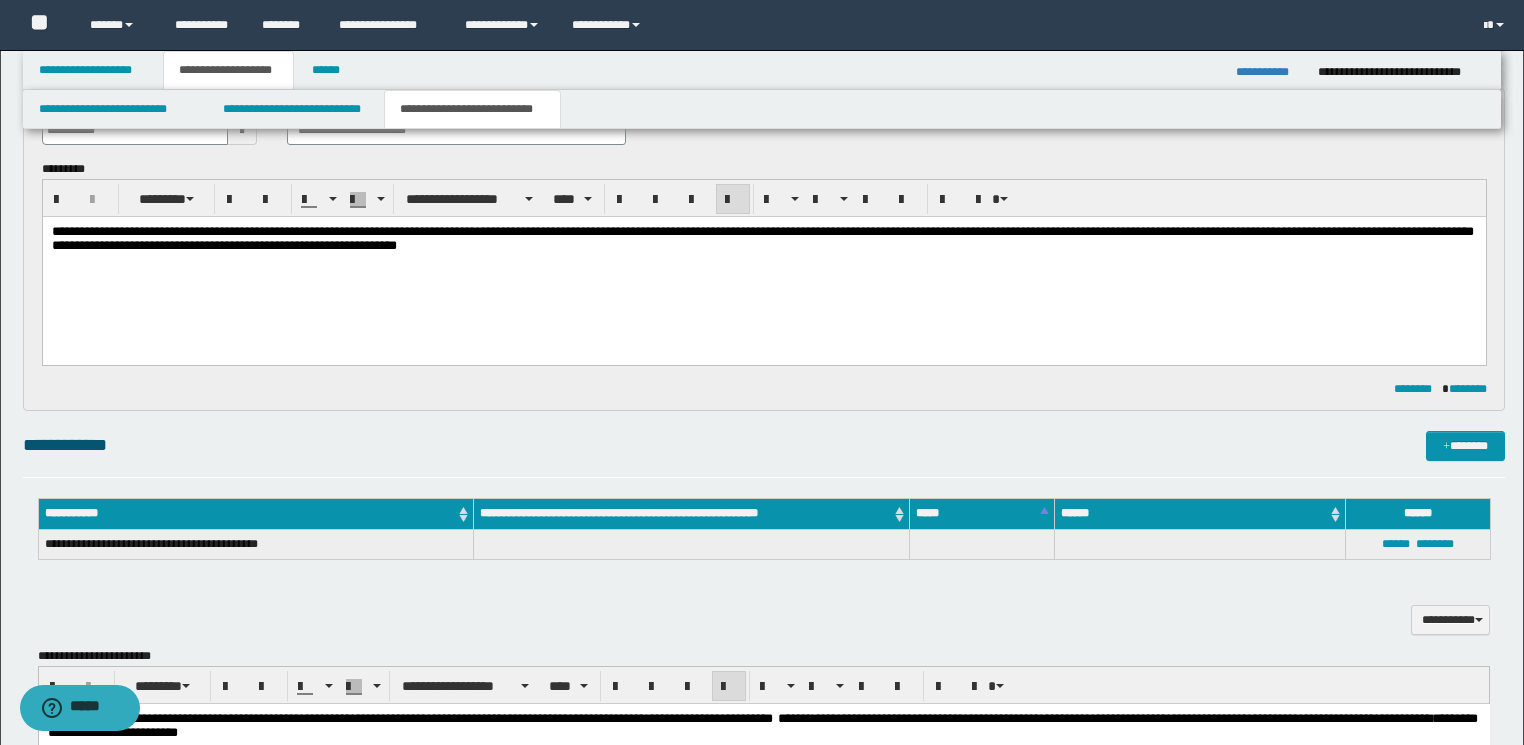 scroll, scrollTop: 0, scrollLeft: 0, axis: both 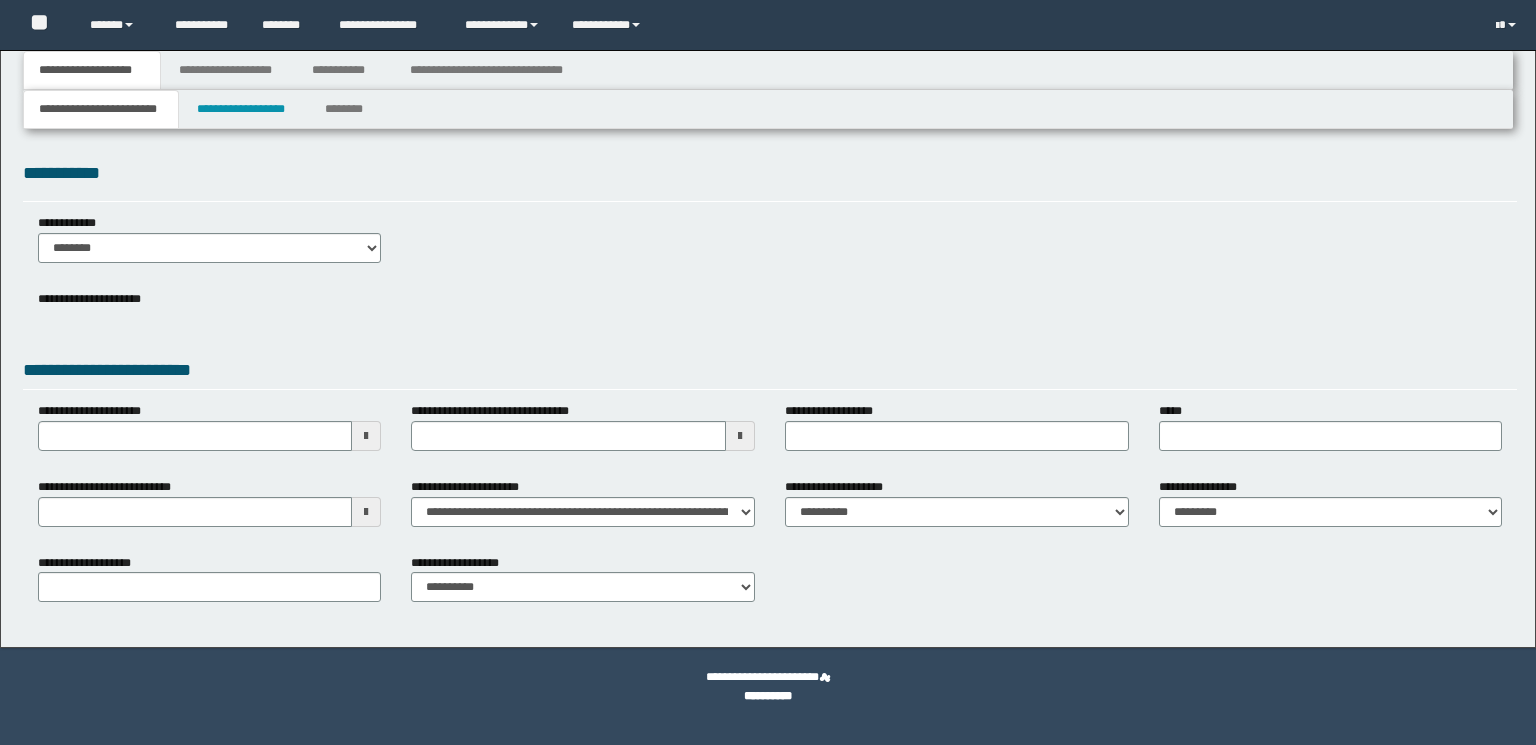 type on "**********" 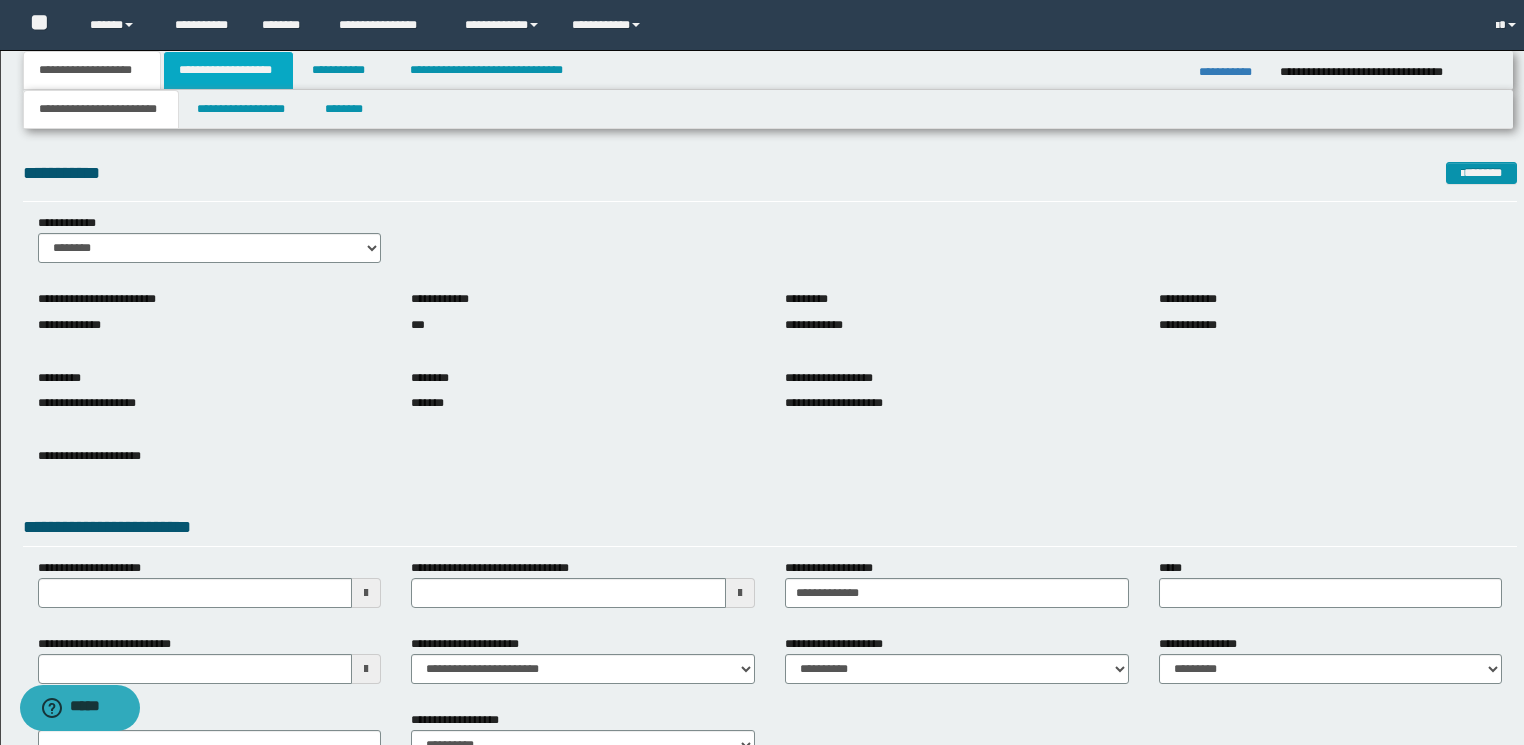 click on "**********" at bounding box center [228, 70] 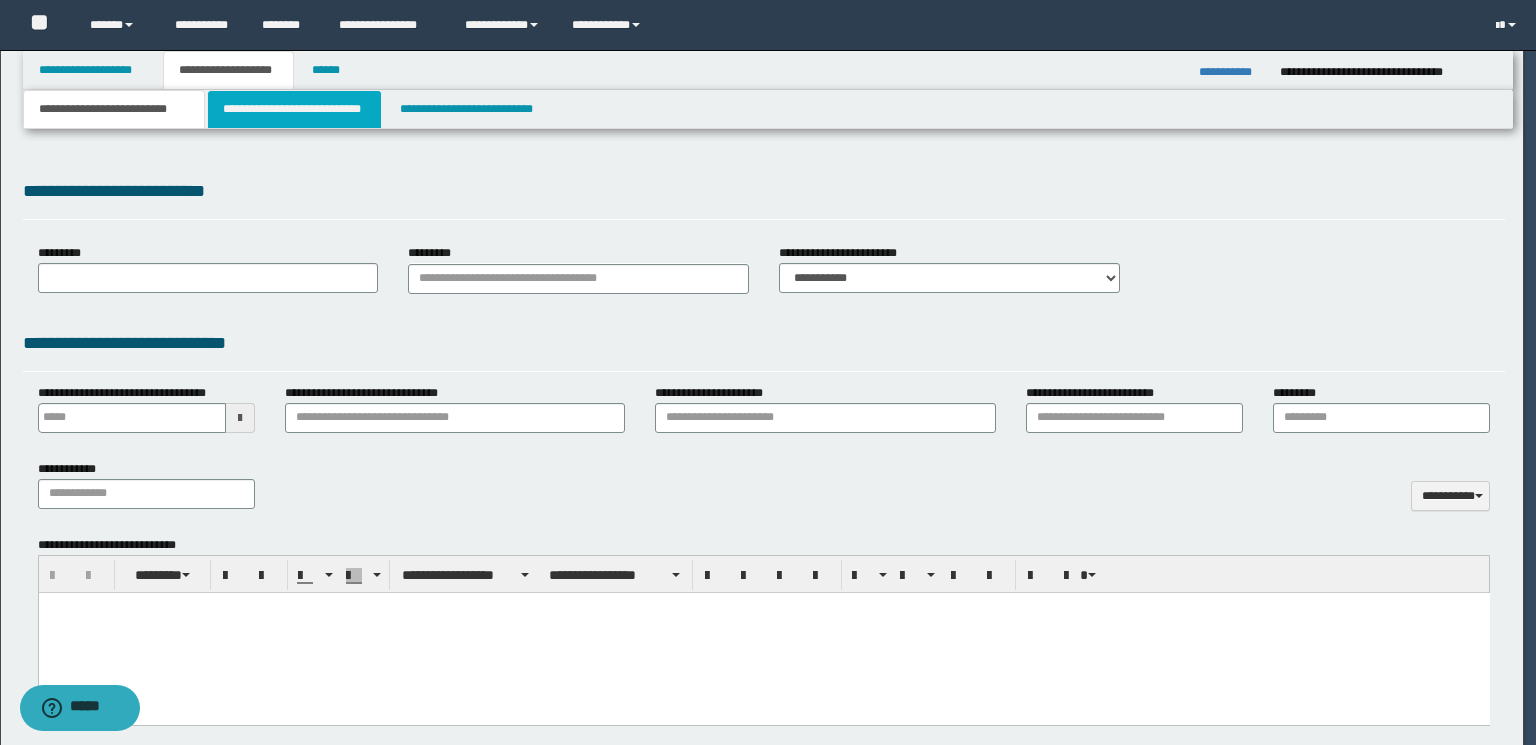 scroll, scrollTop: 0, scrollLeft: 0, axis: both 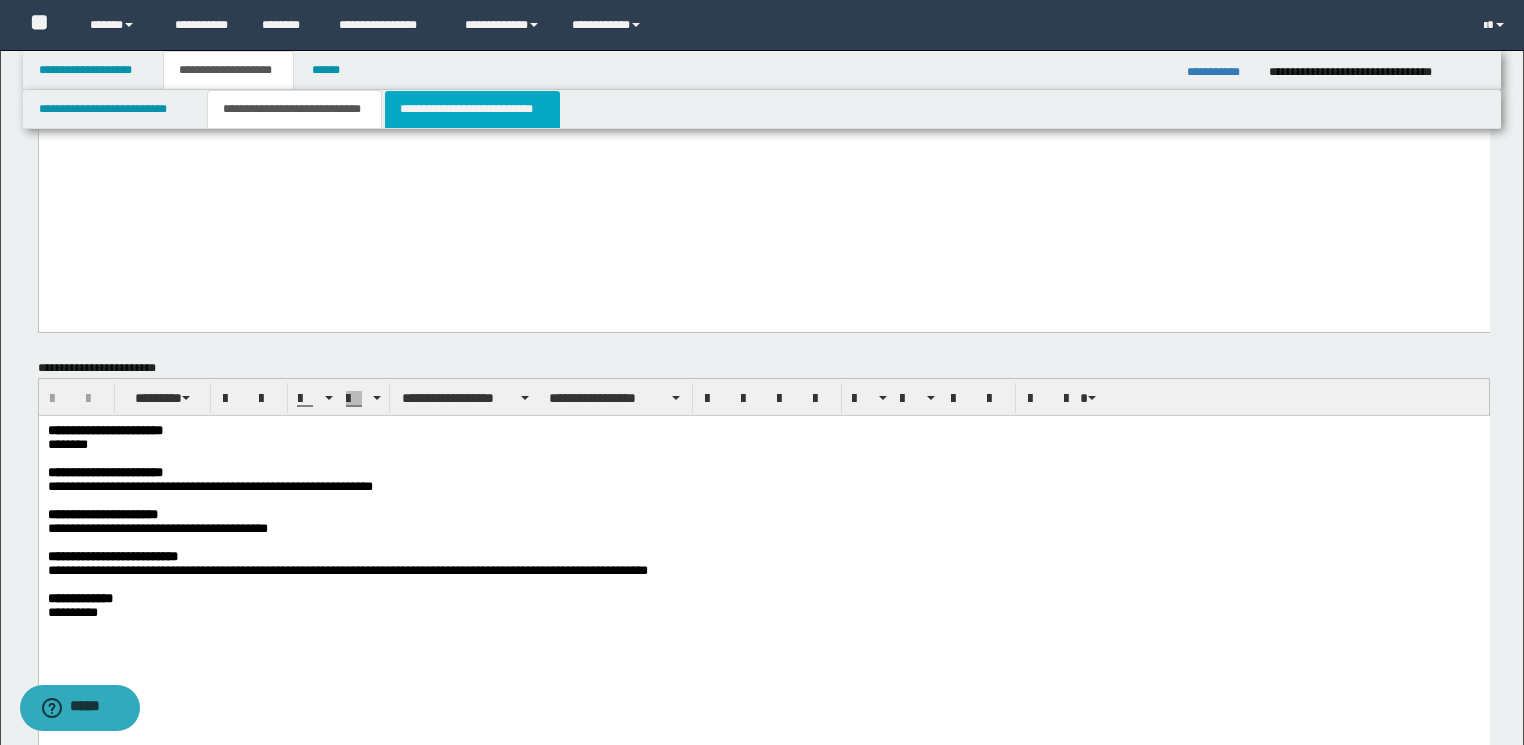 click on "**********" at bounding box center (472, 109) 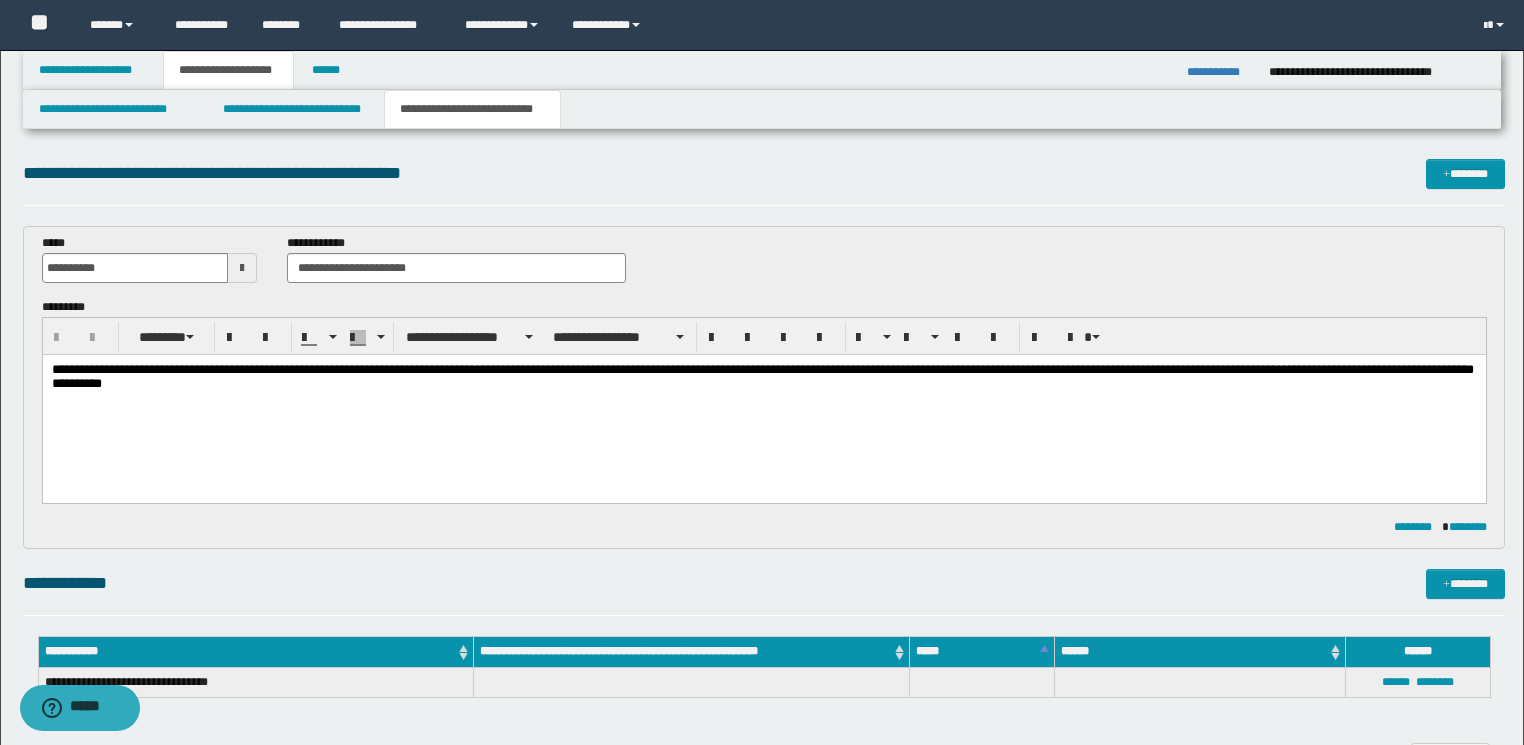 scroll, scrollTop: 0, scrollLeft: 0, axis: both 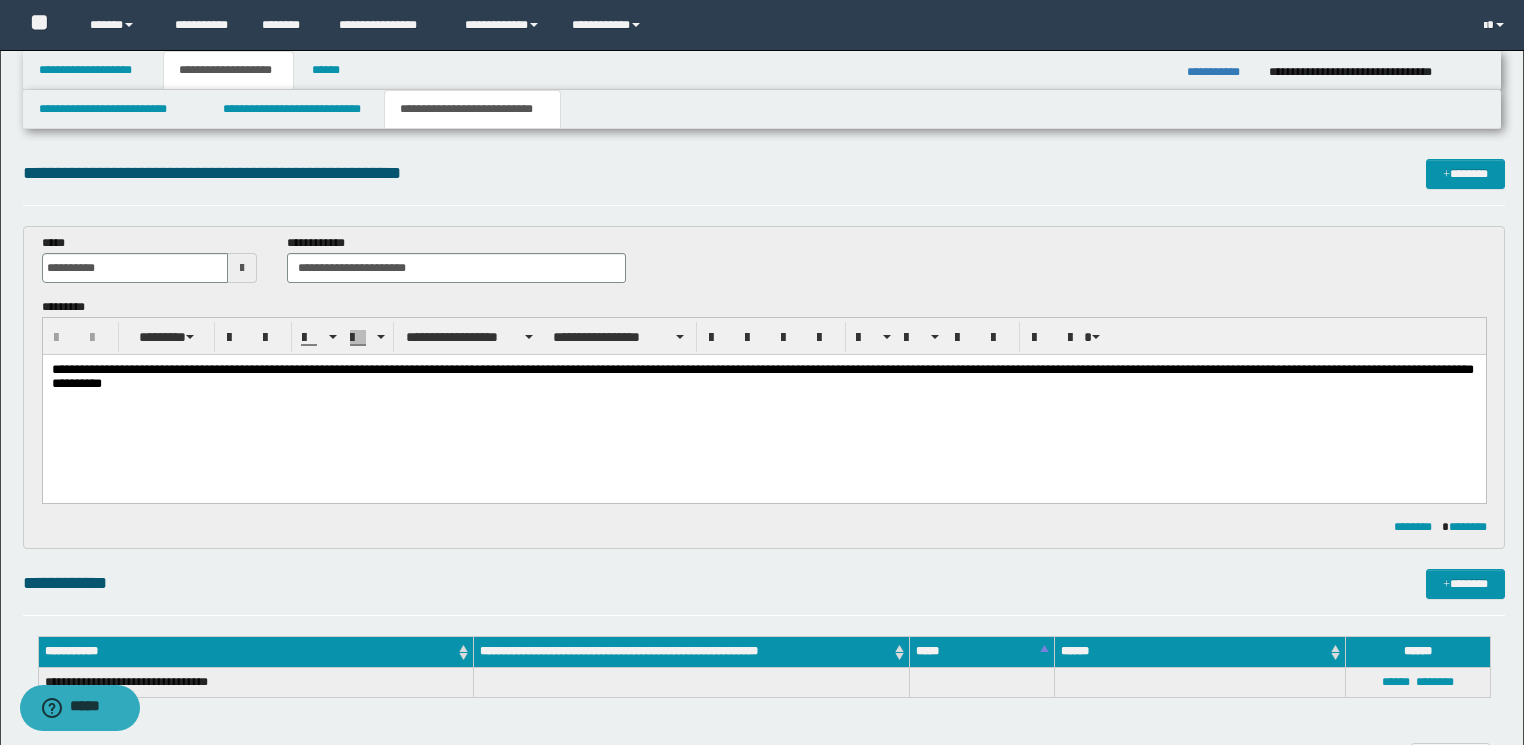click on "**********" at bounding box center (1228, 66) 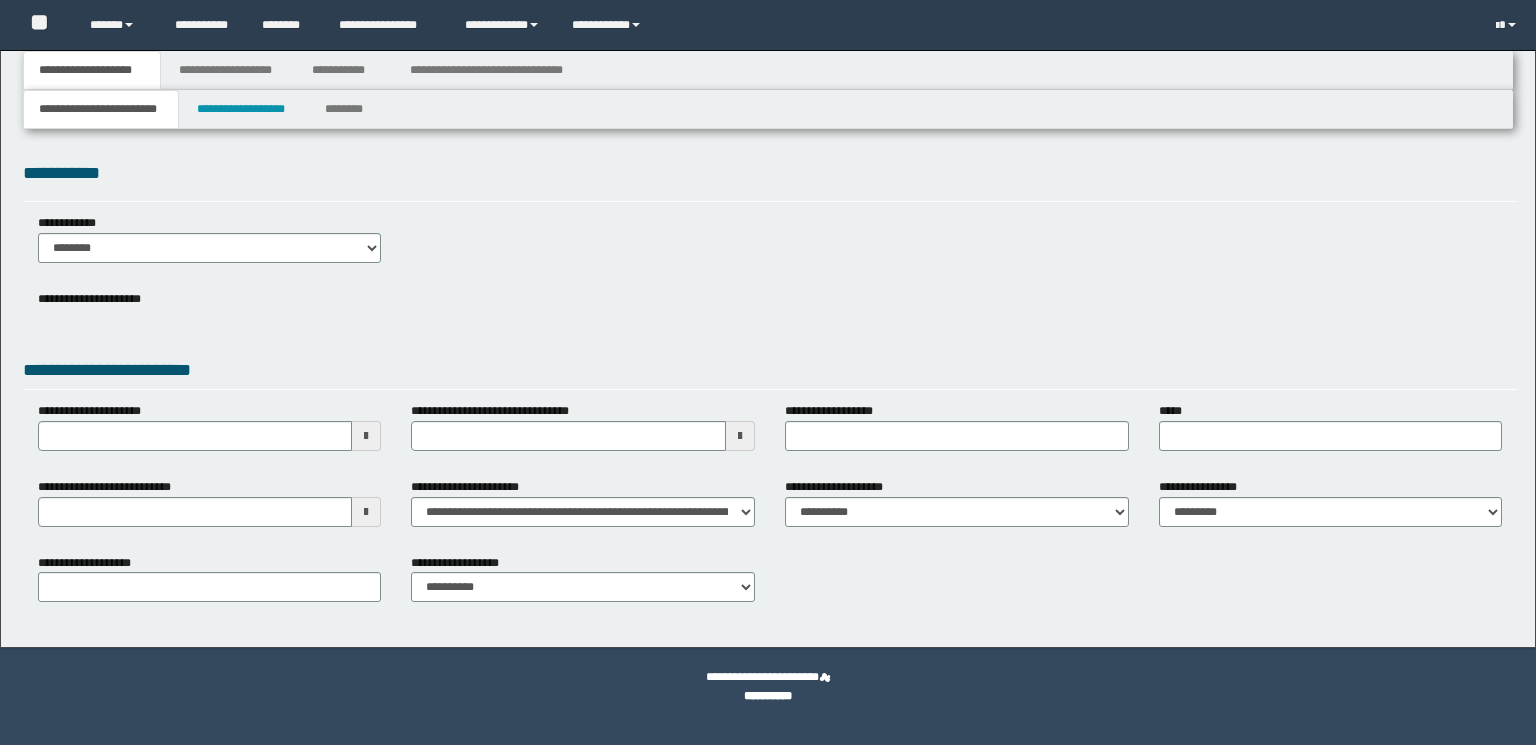 scroll, scrollTop: 0, scrollLeft: 0, axis: both 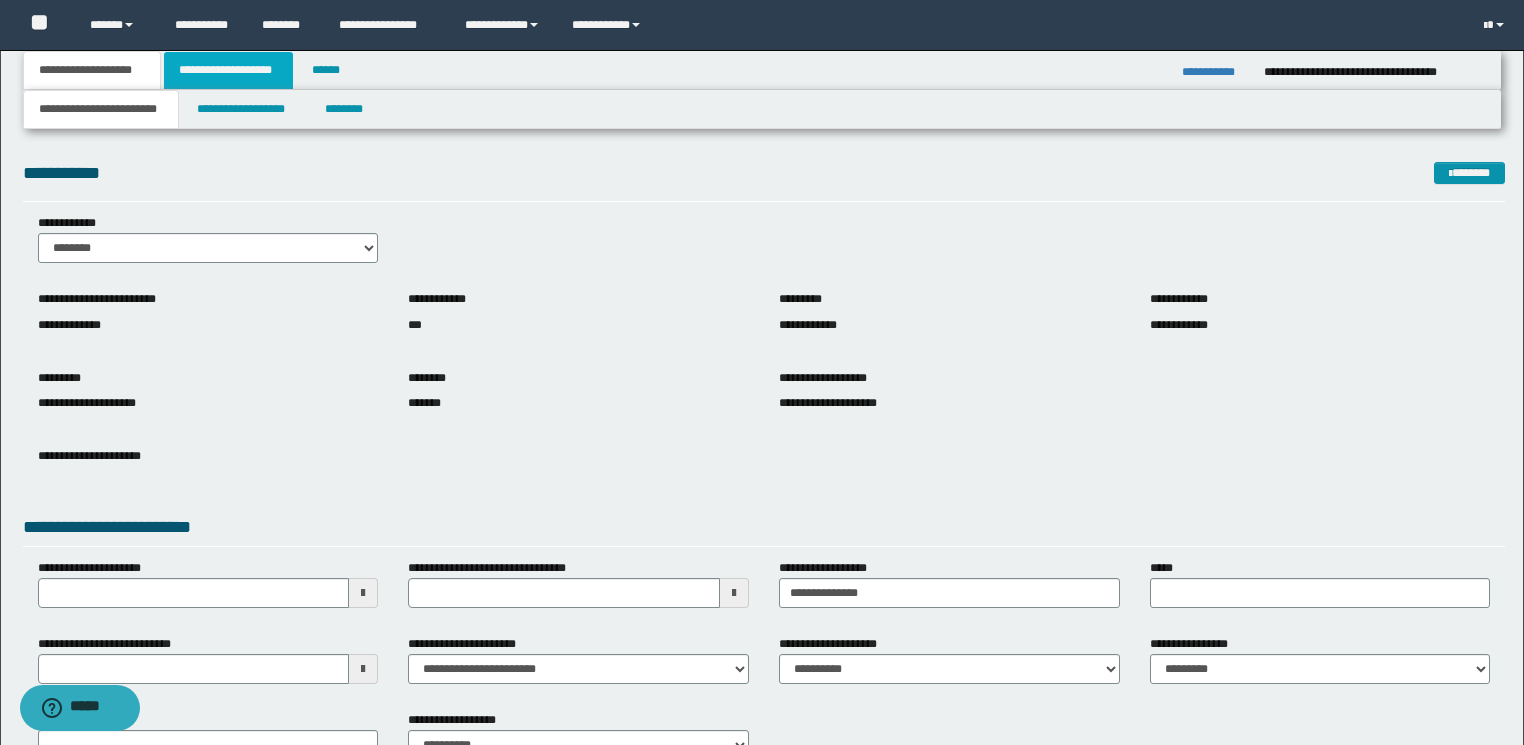 click on "**********" at bounding box center (228, 70) 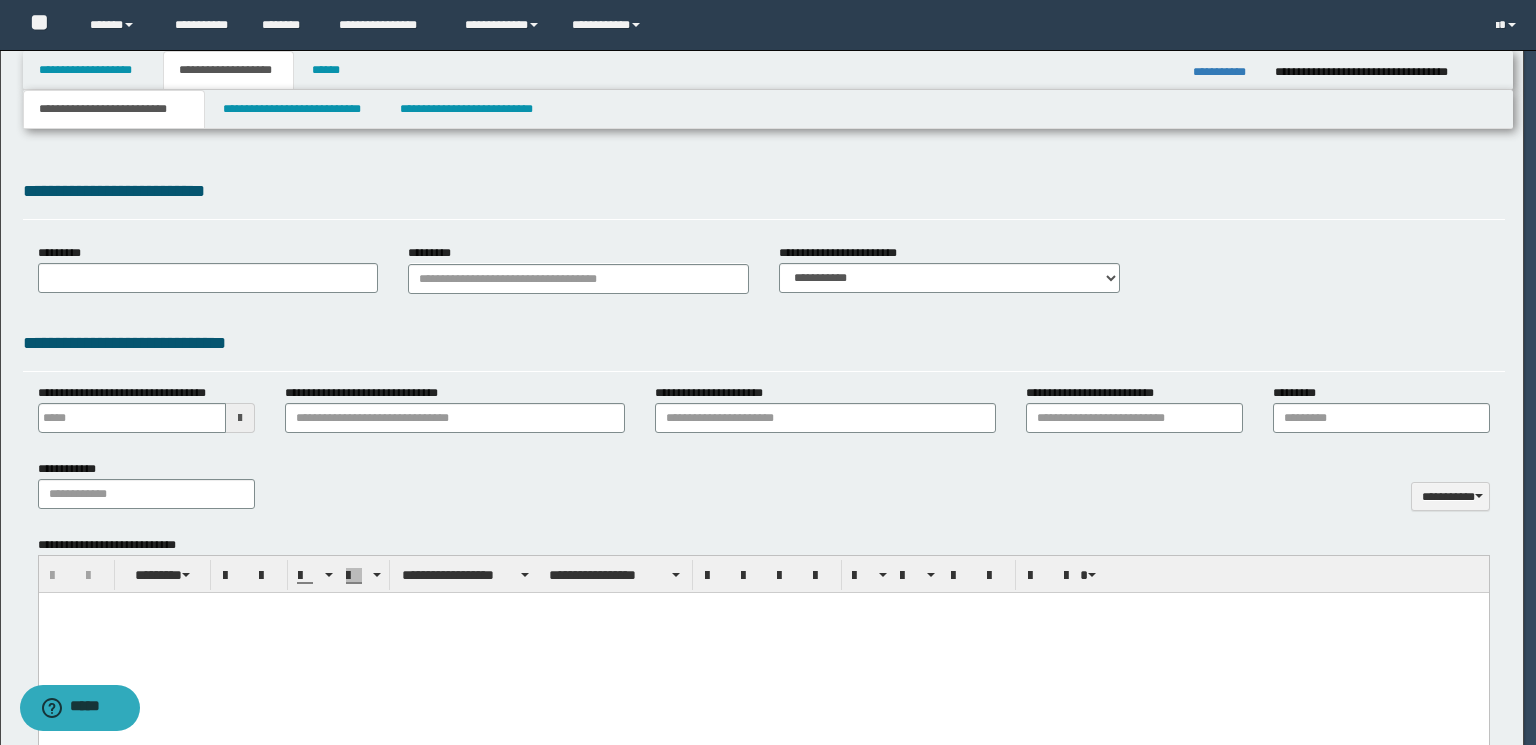 type on "**********" 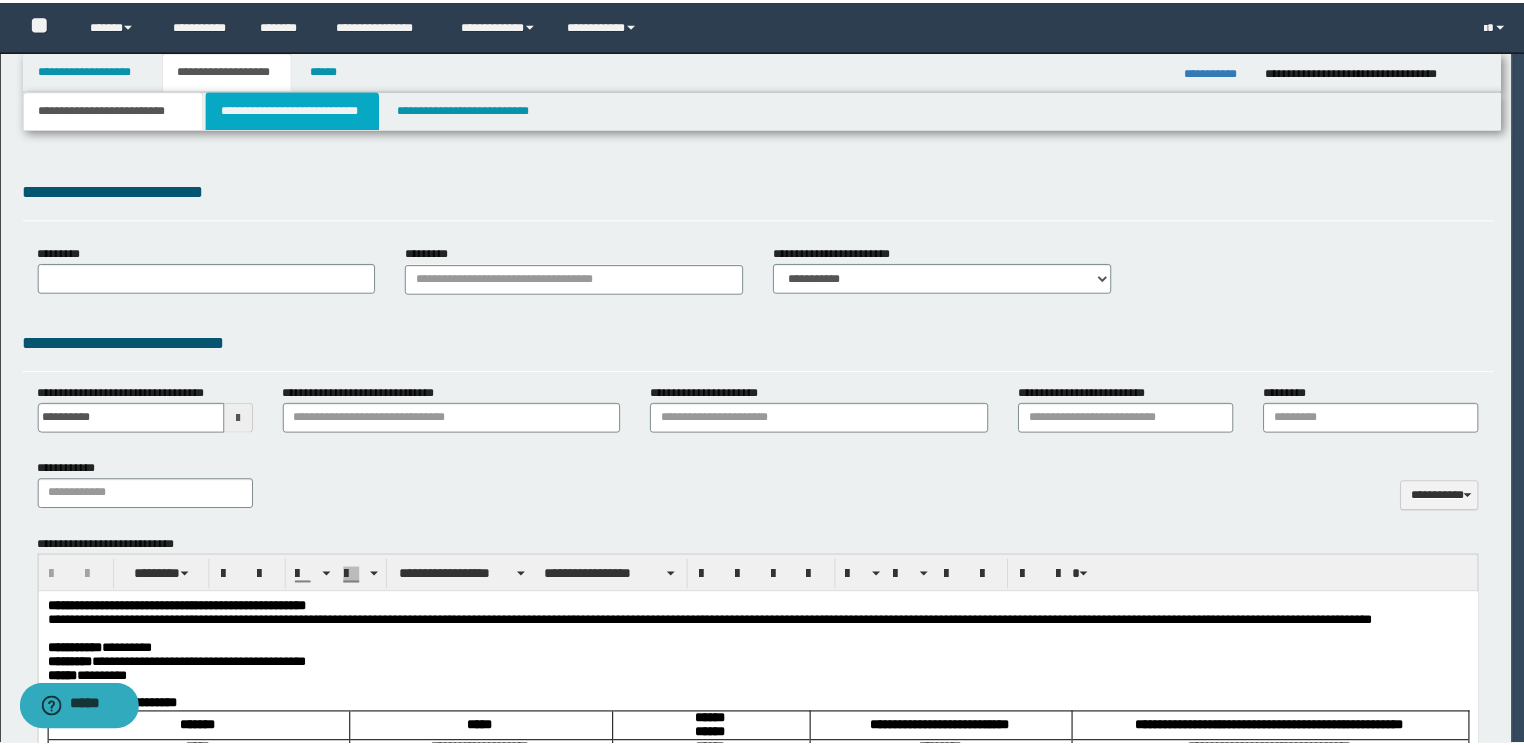 scroll, scrollTop: 0, scrollLeft: 0, axis: both 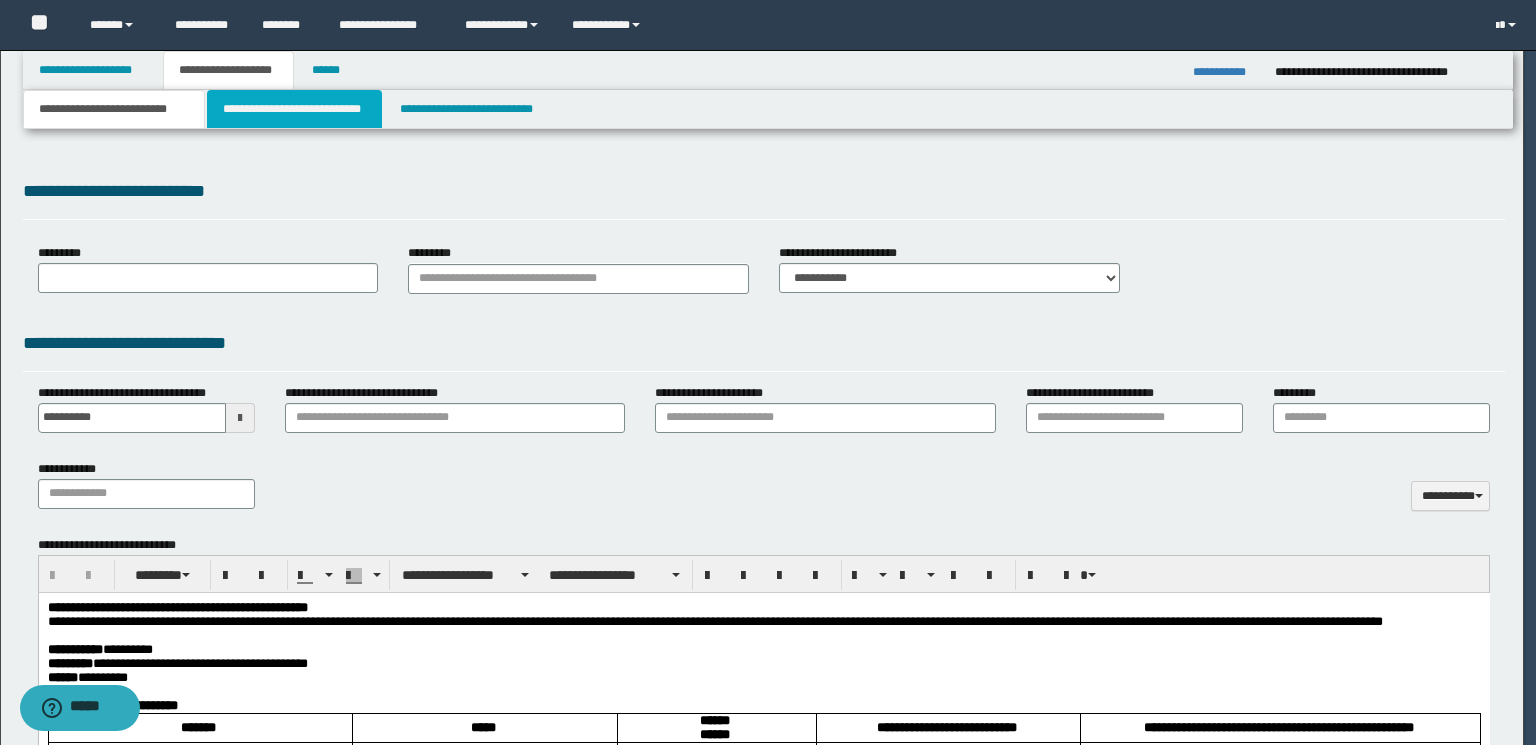 click on "**********" at bounding box center [294, 109] 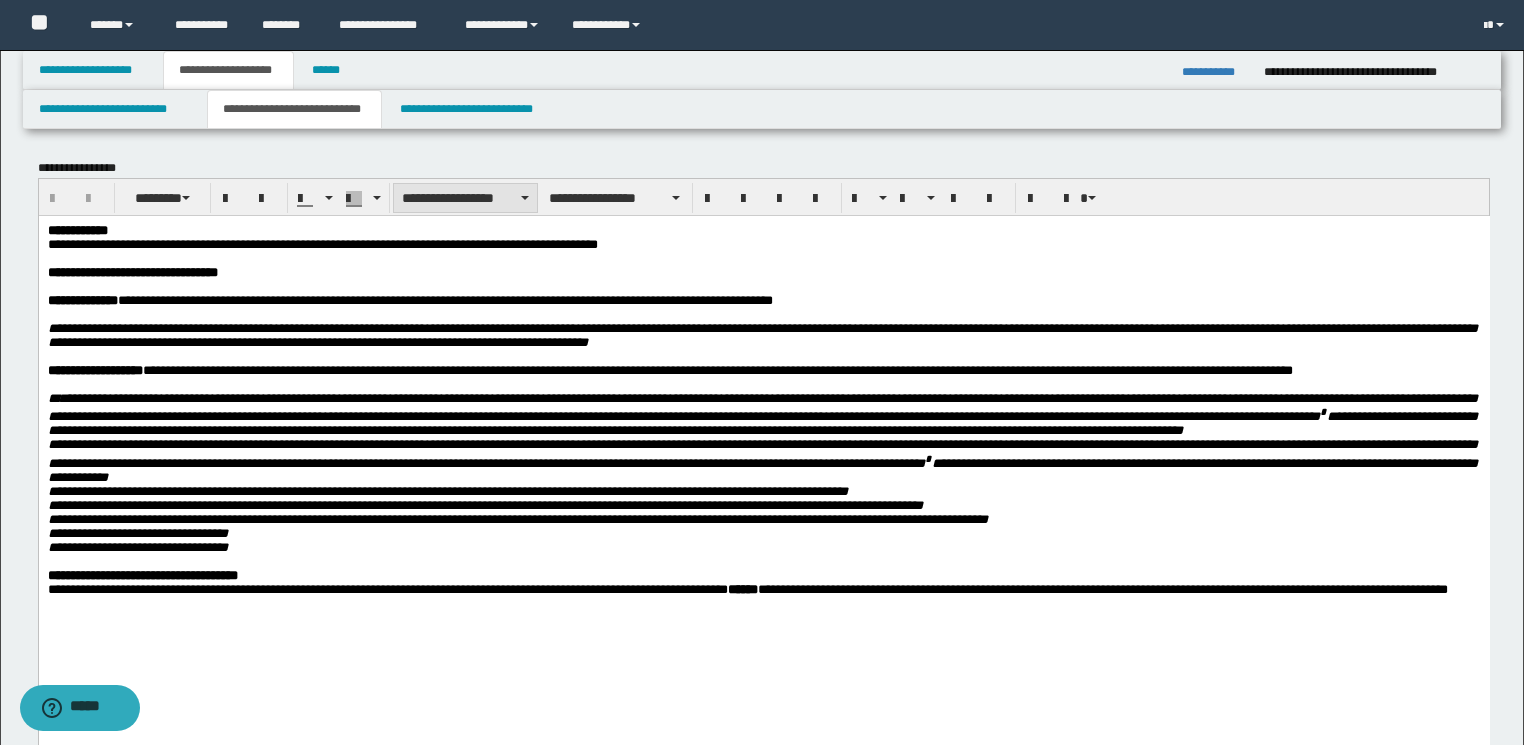 scroll, scrollTop: 0, scrollLeft: 0, axis: both 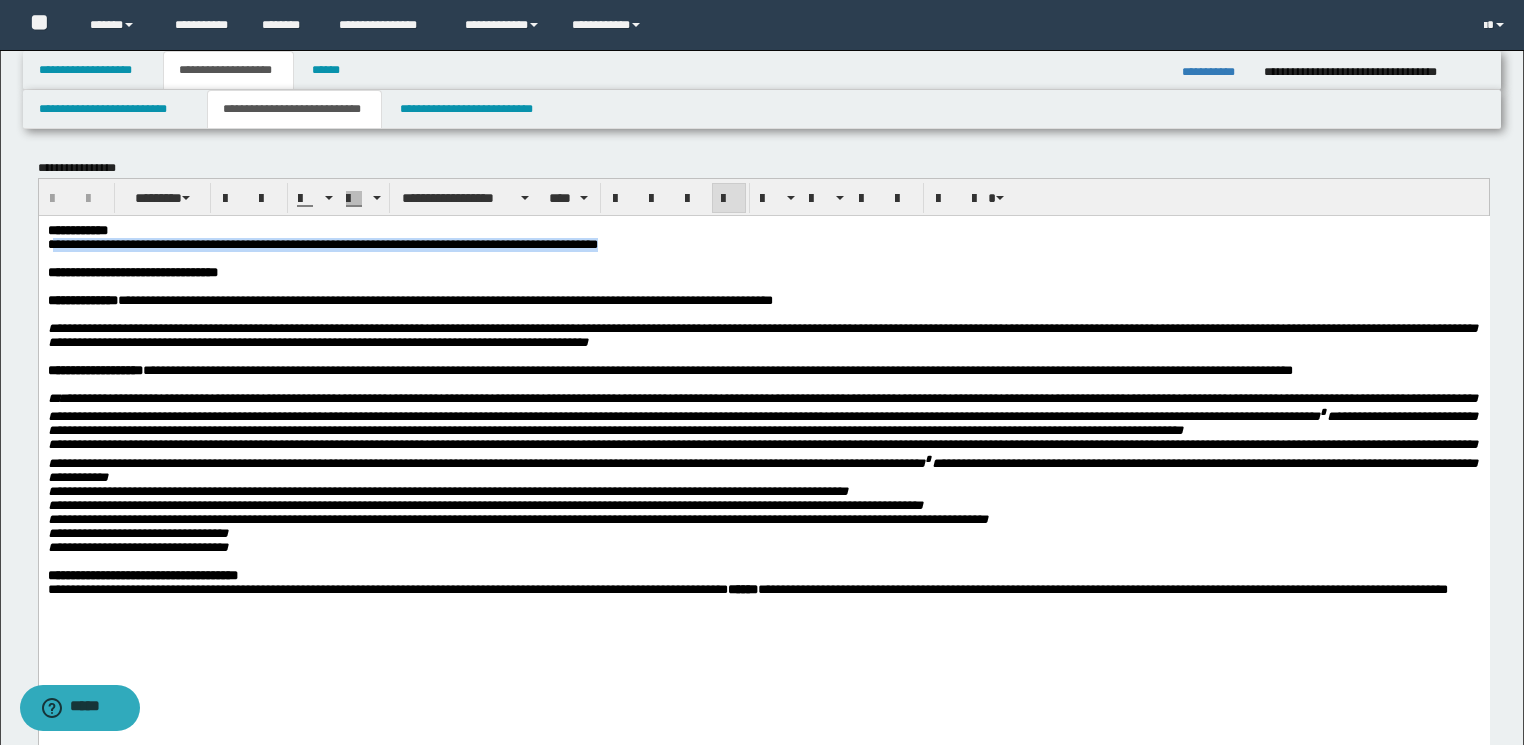 drag, startPoint x: 741, startPoint y: 240, endPoint x: 54, endPoint y: 244, distance: 687.01166 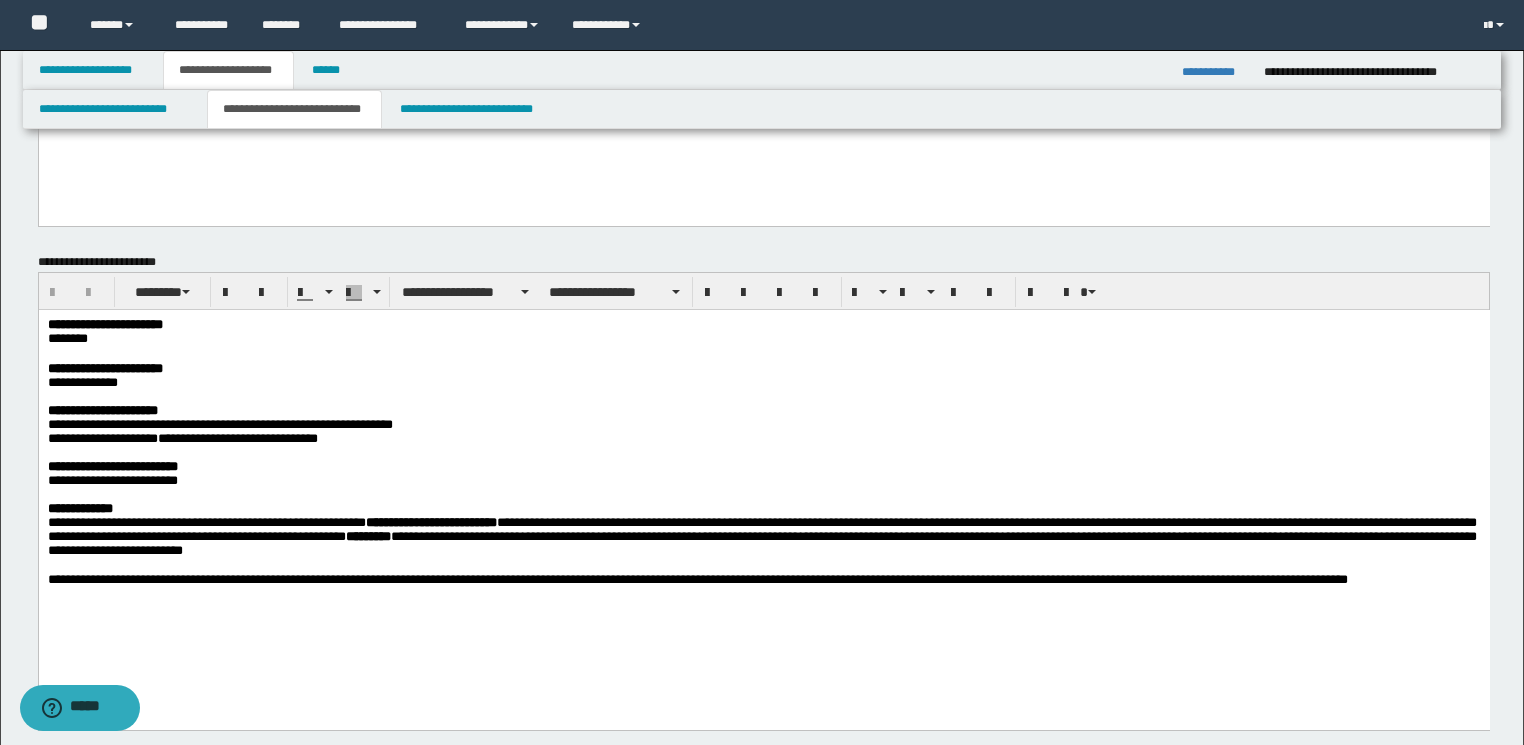 scroll, scrollTop: 880, scrollLeft: 0, axis: vertical 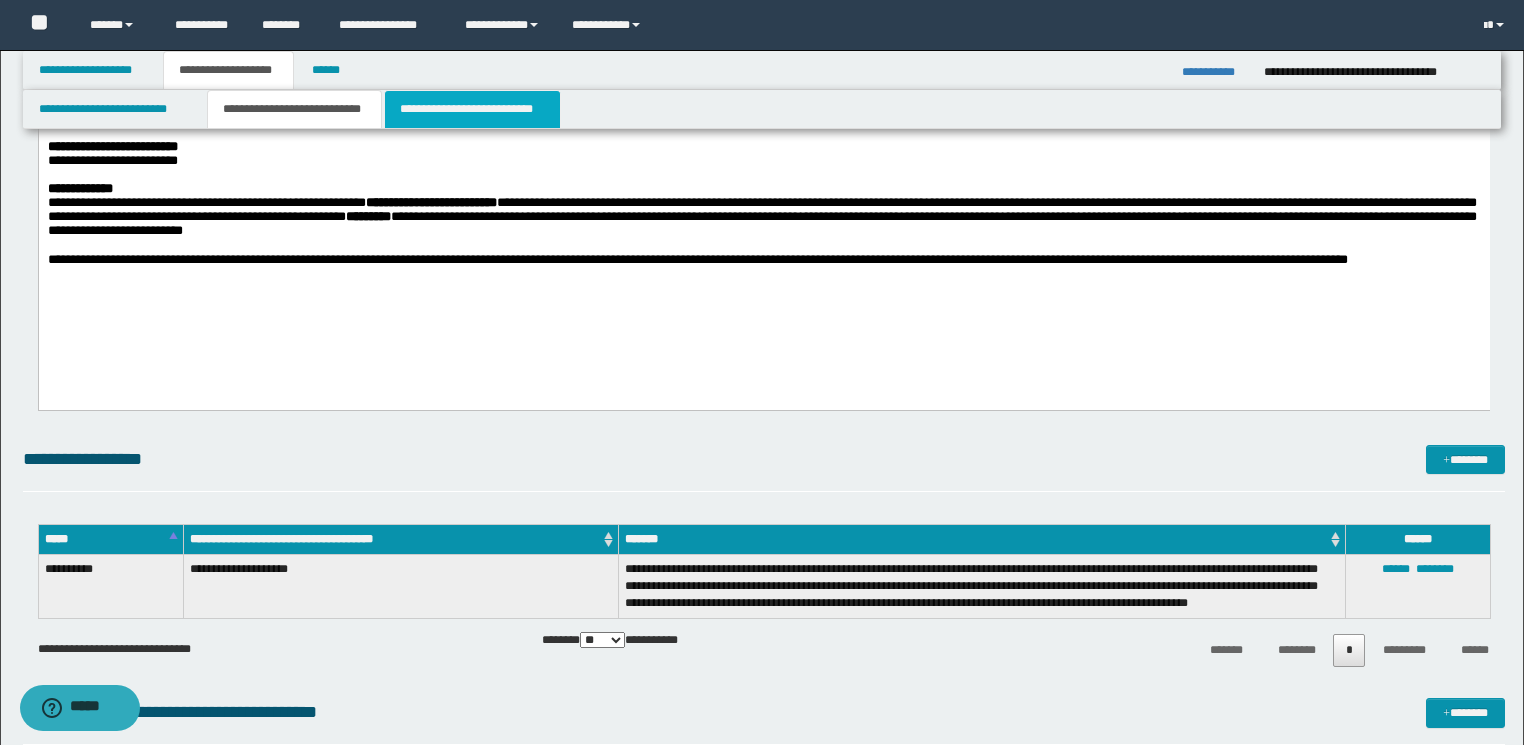 click on "**********" at bounding box center (472, 109) 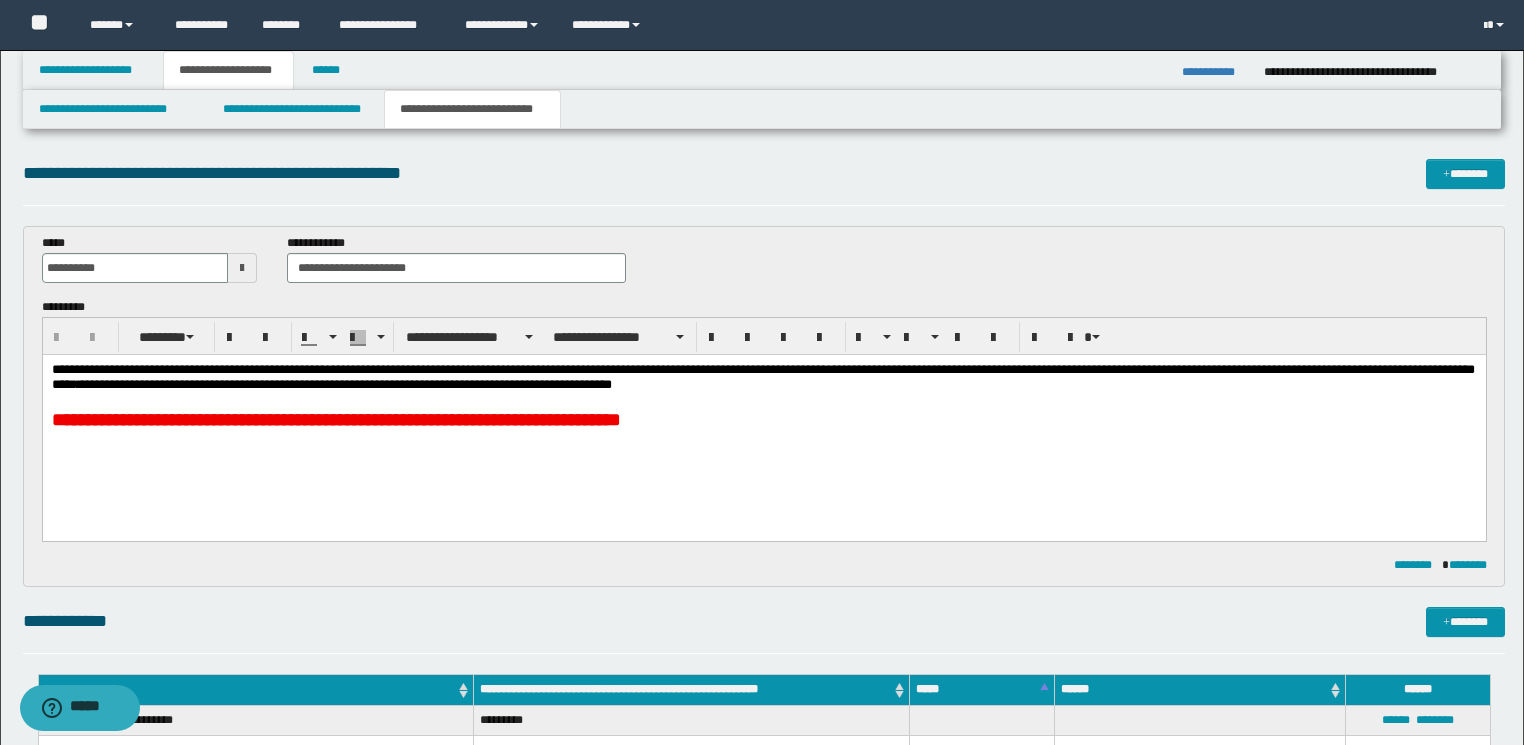 scroll, scrollTop: 240, scrollLeft: 0, axis: vertical 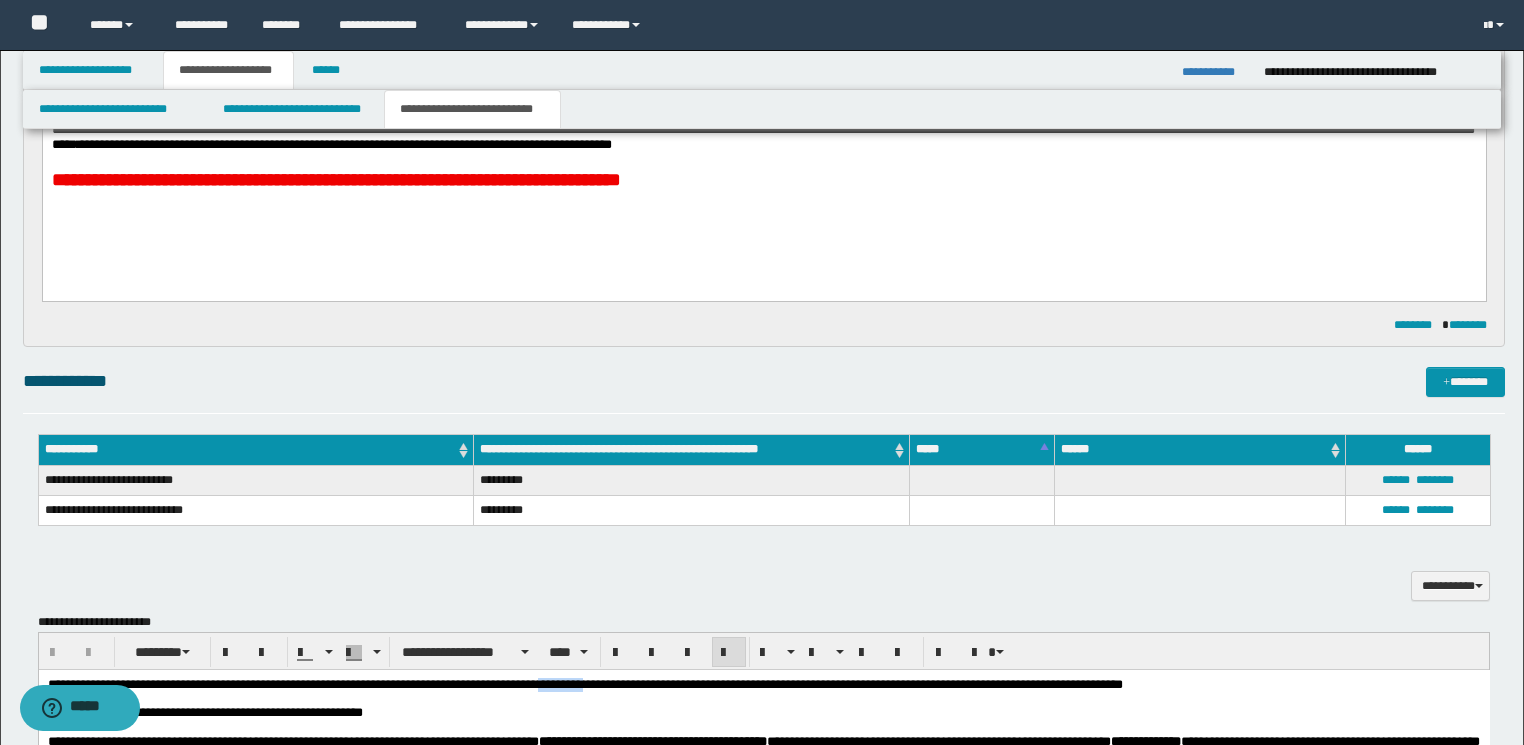 drag, startPoint x: 627, startPoint y: 685, endPoint x: 563, endPoint y: 683, distance: 64.03124 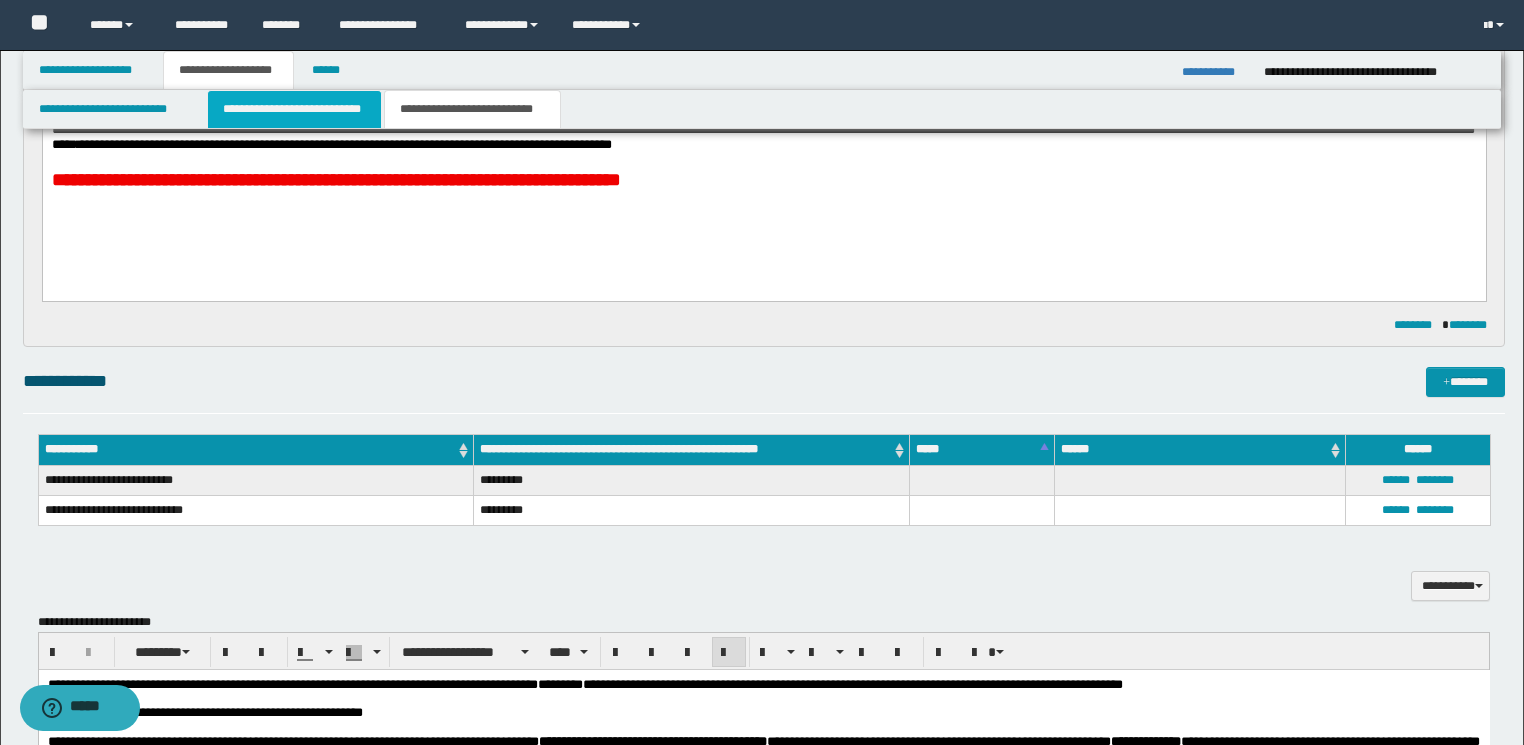 click on "**********" at bounding box center [294, 109] 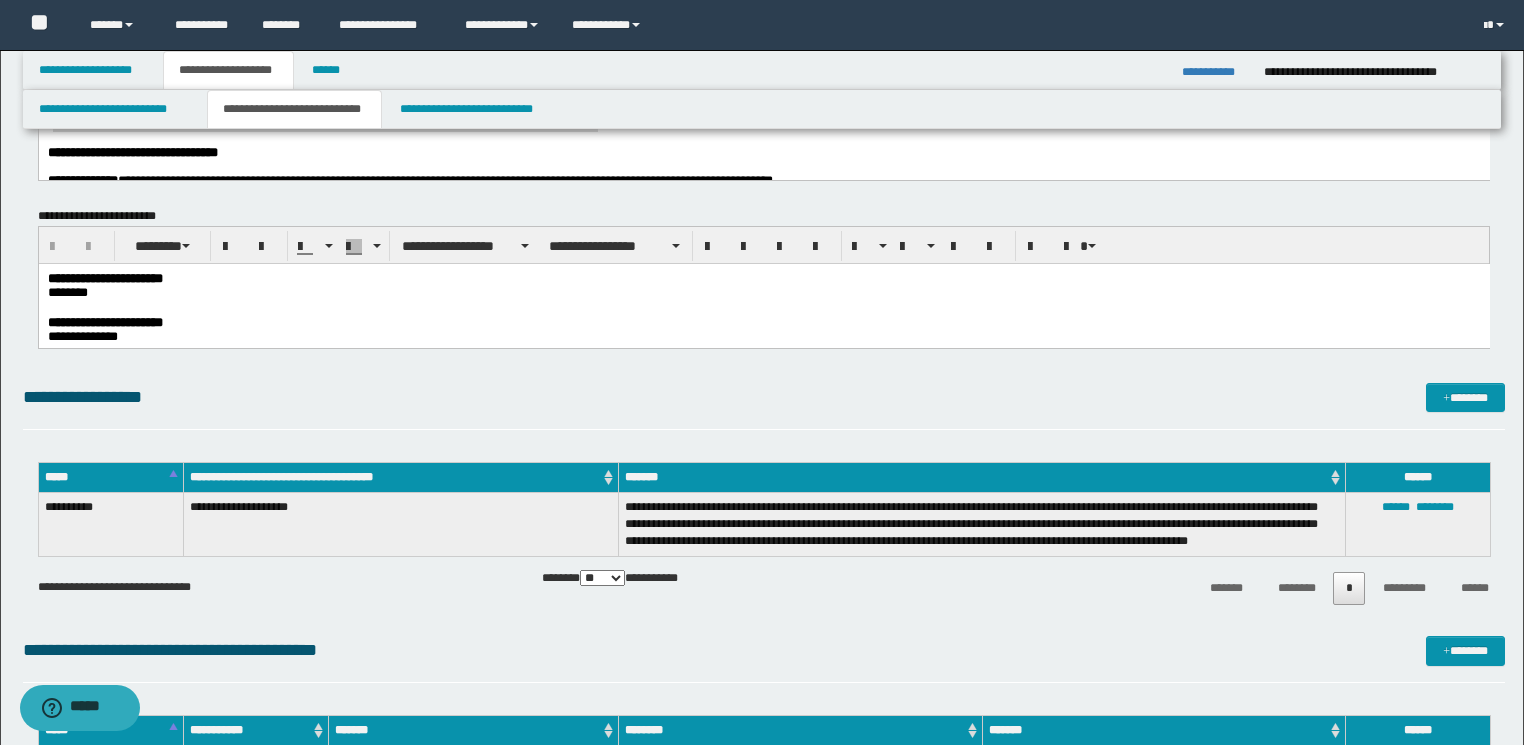 scroll, scrollTop: 0, scrollLeft: 0, axis: both 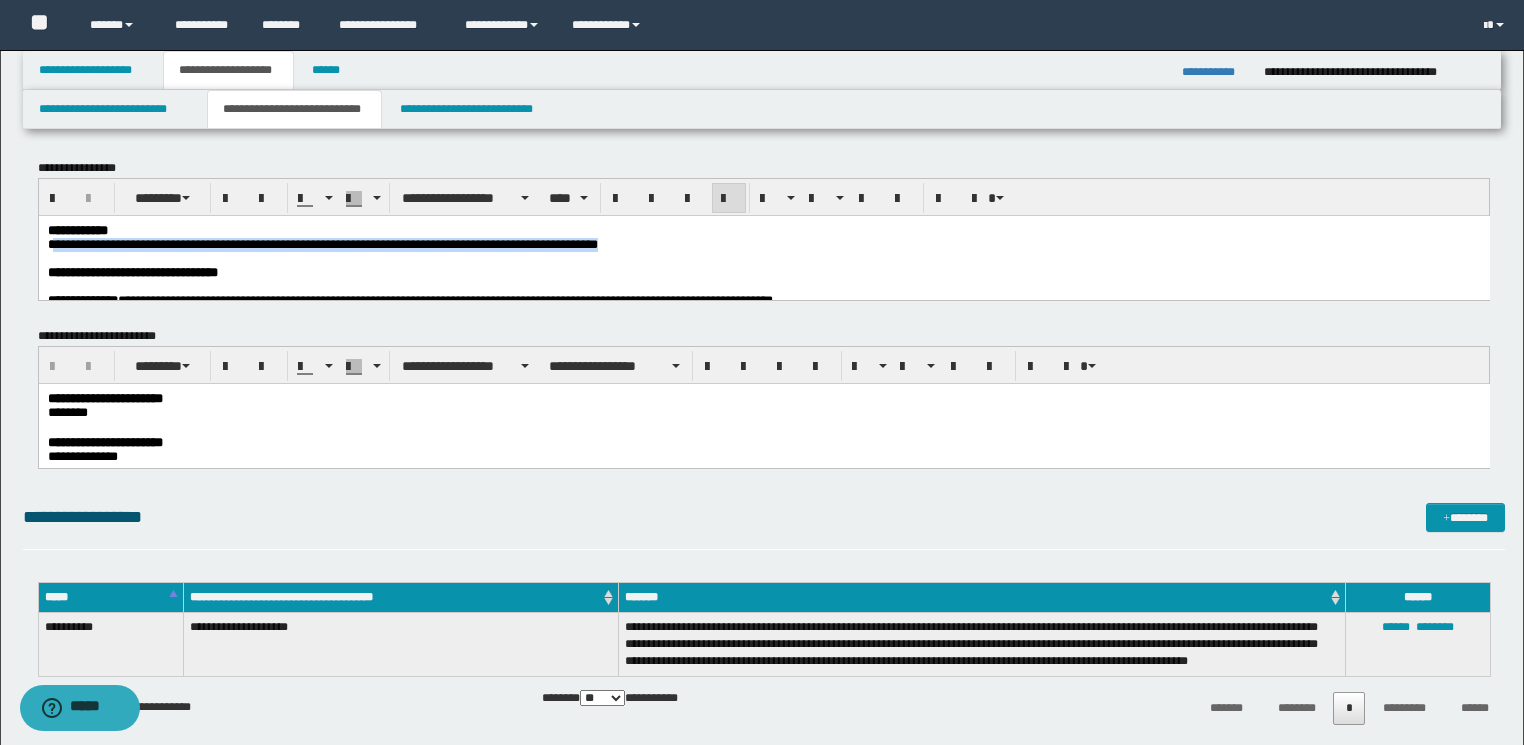 click at bounding box center [762, 286] 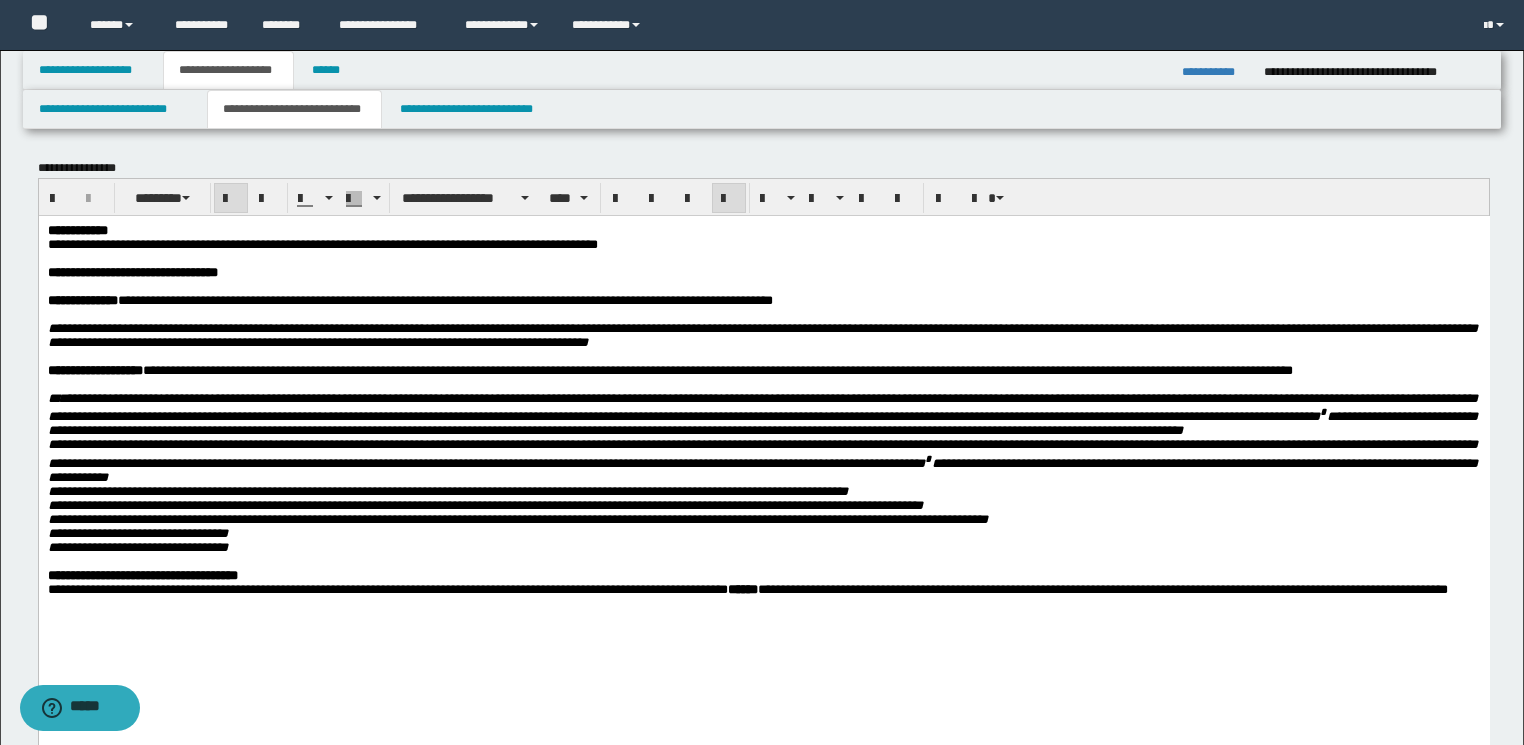 click on "**********" at bounding box center [762, 272] 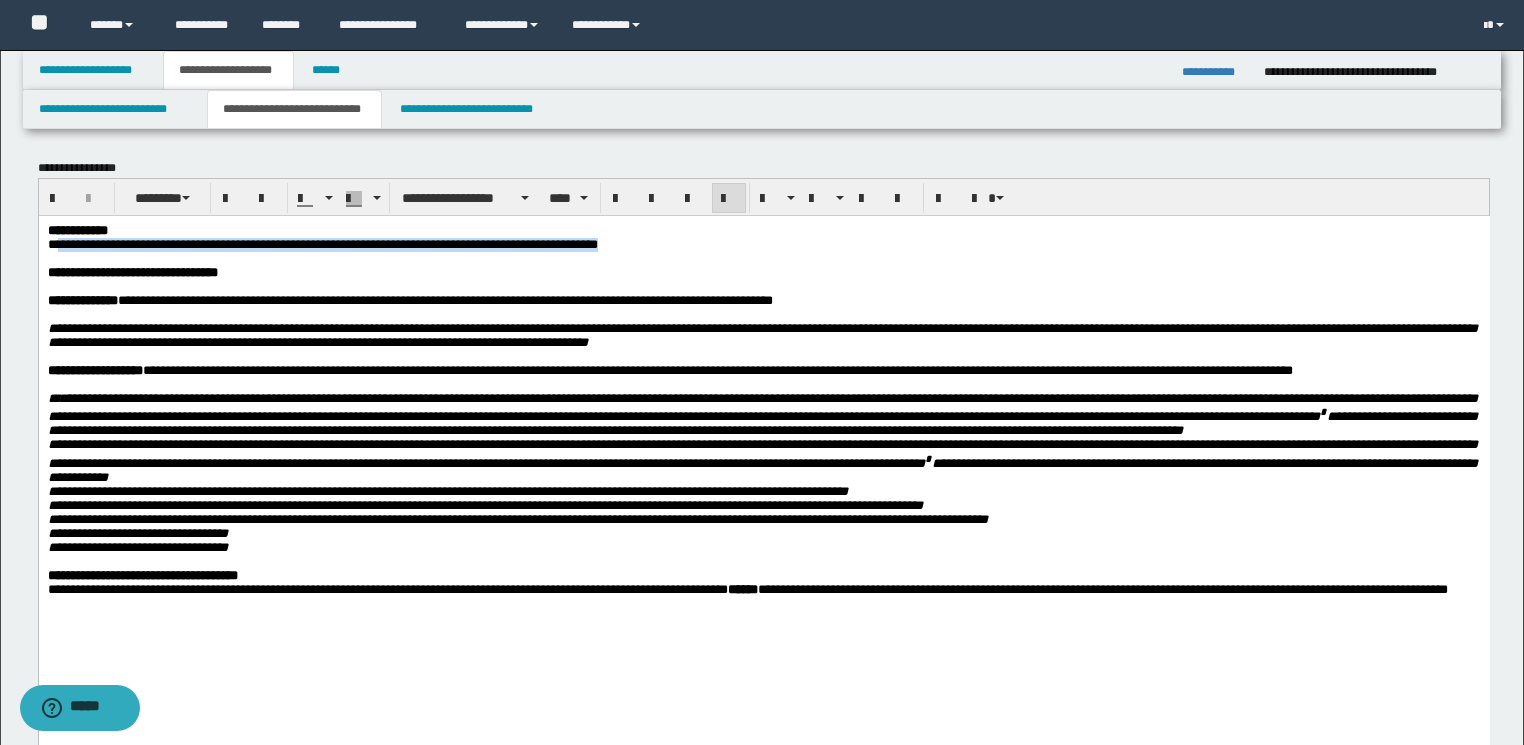 drag, startPoint x: 744, startPoint y: 249, endPoint x: 57, endPoint y: 249, distance: 687 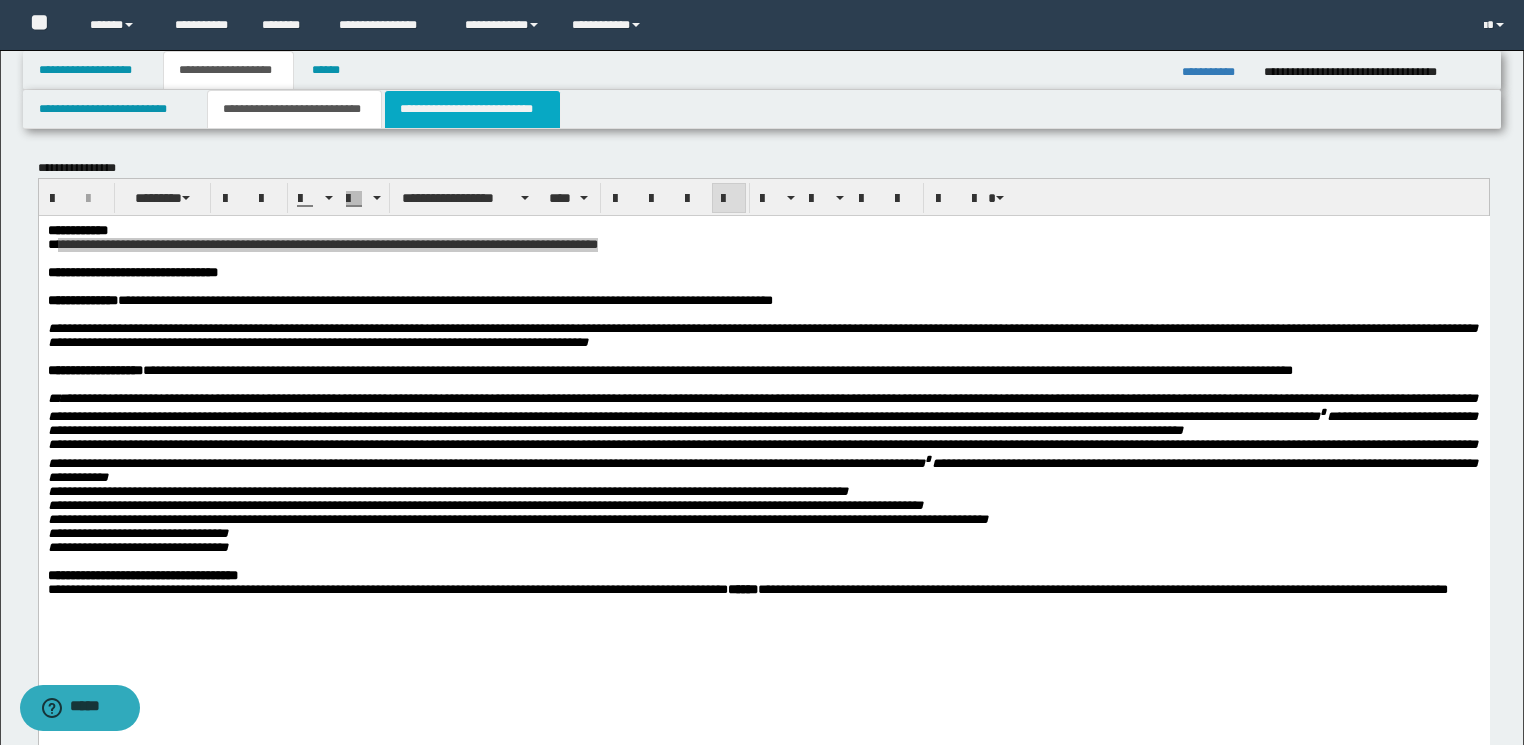 click on "**********" at bounding box center [472, 109] 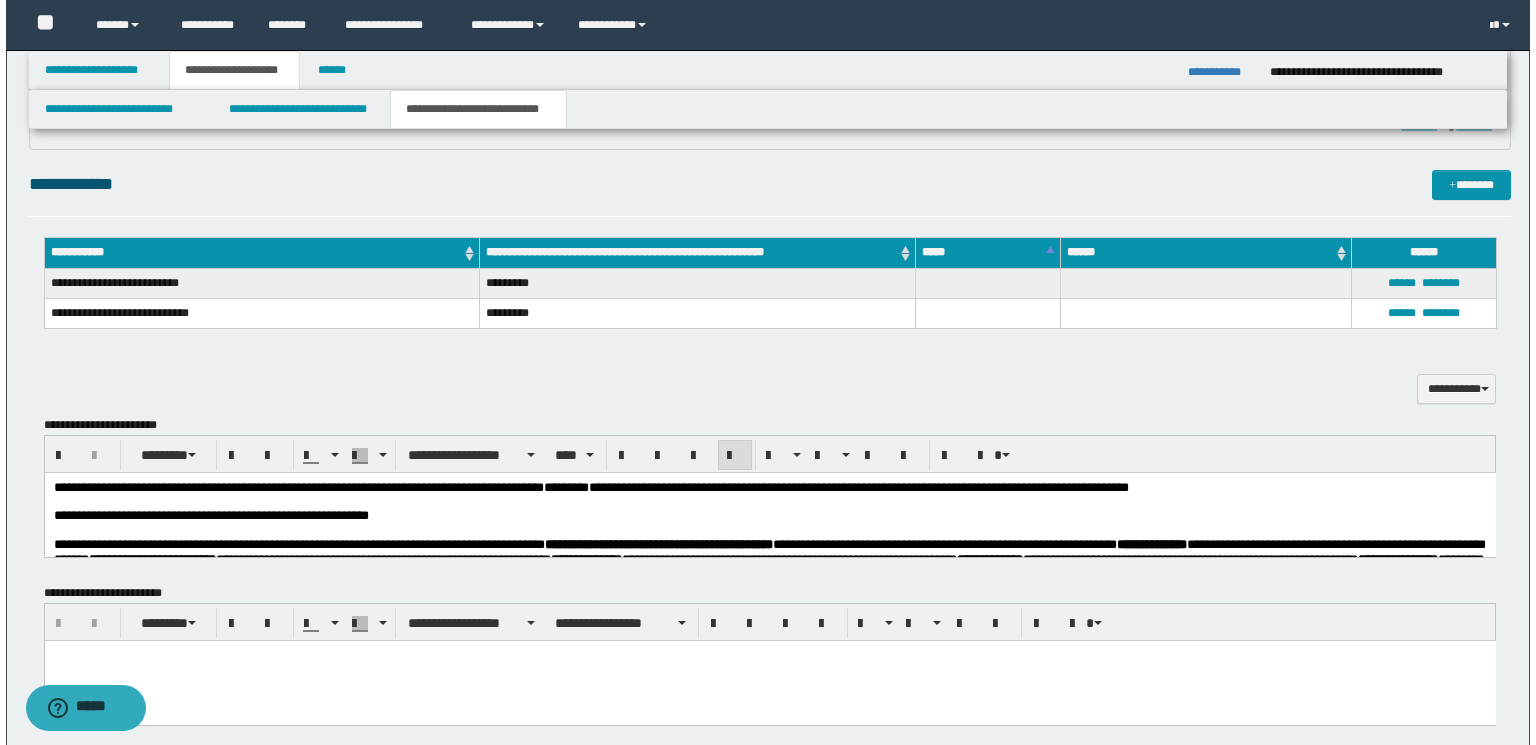 scroll, scrollTop: 480, scrollLeft: 0, axis: vertical 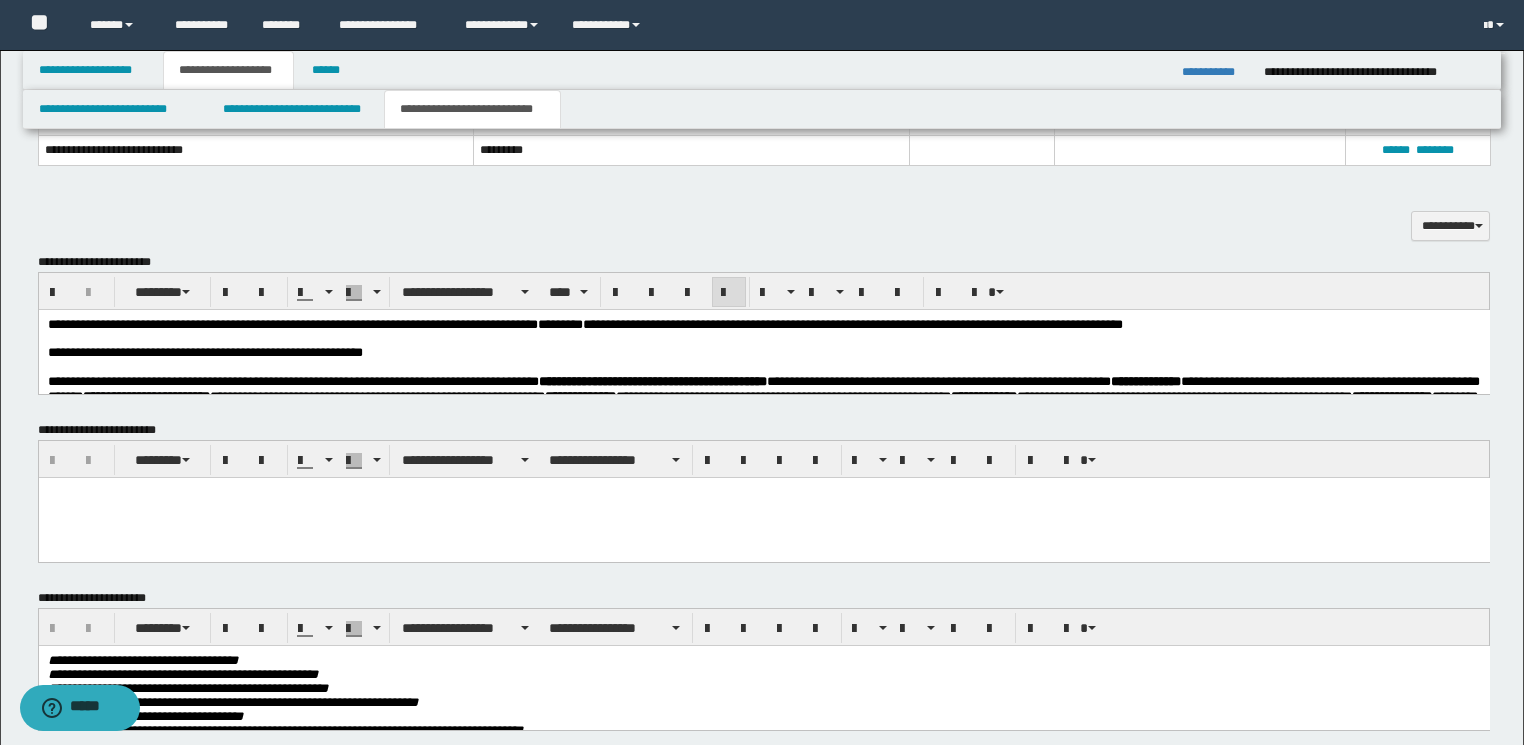 click at bounding box center [763, 492] 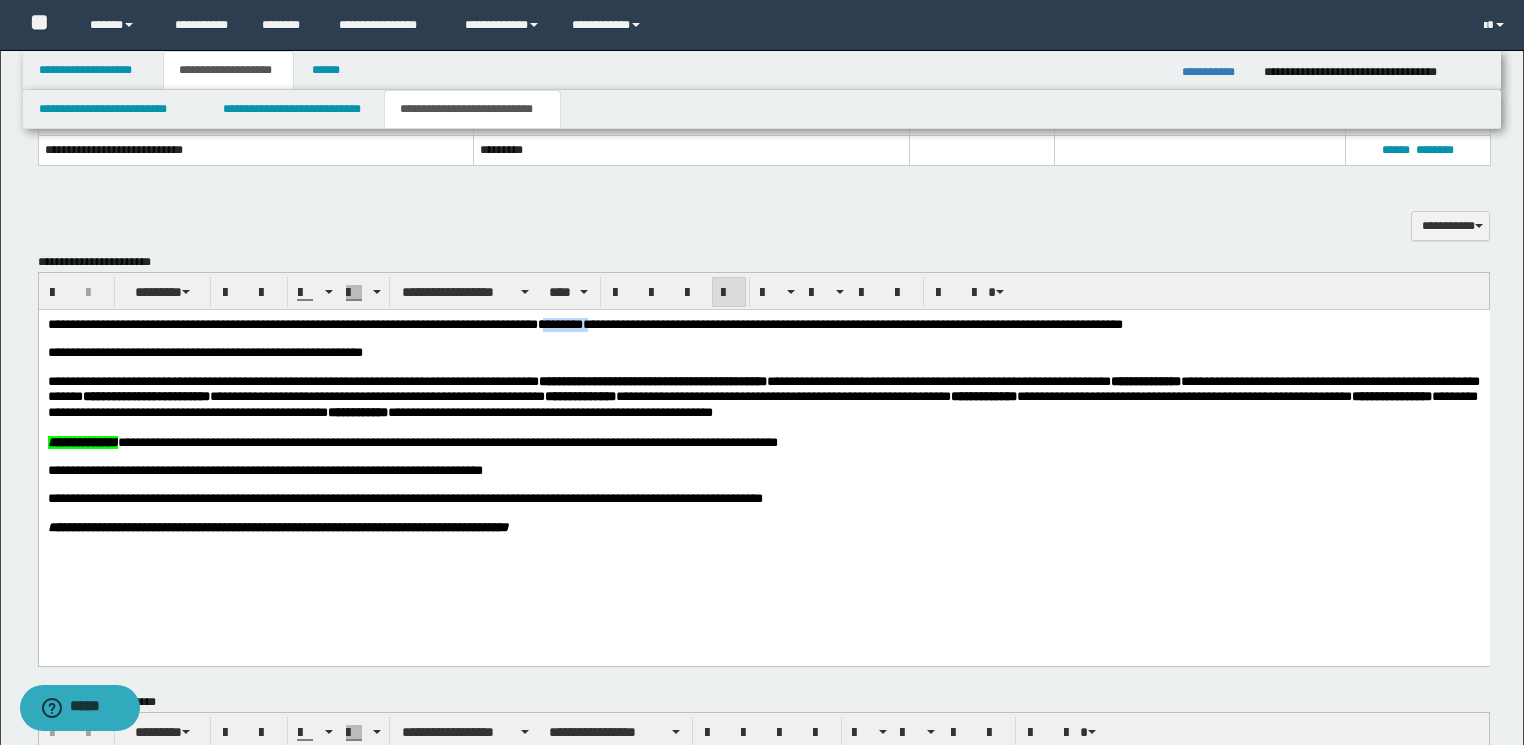 drag, startPoint x: 631, startPoint y: 322, endPoint x: 569, endPoint y: 322, distance: 62 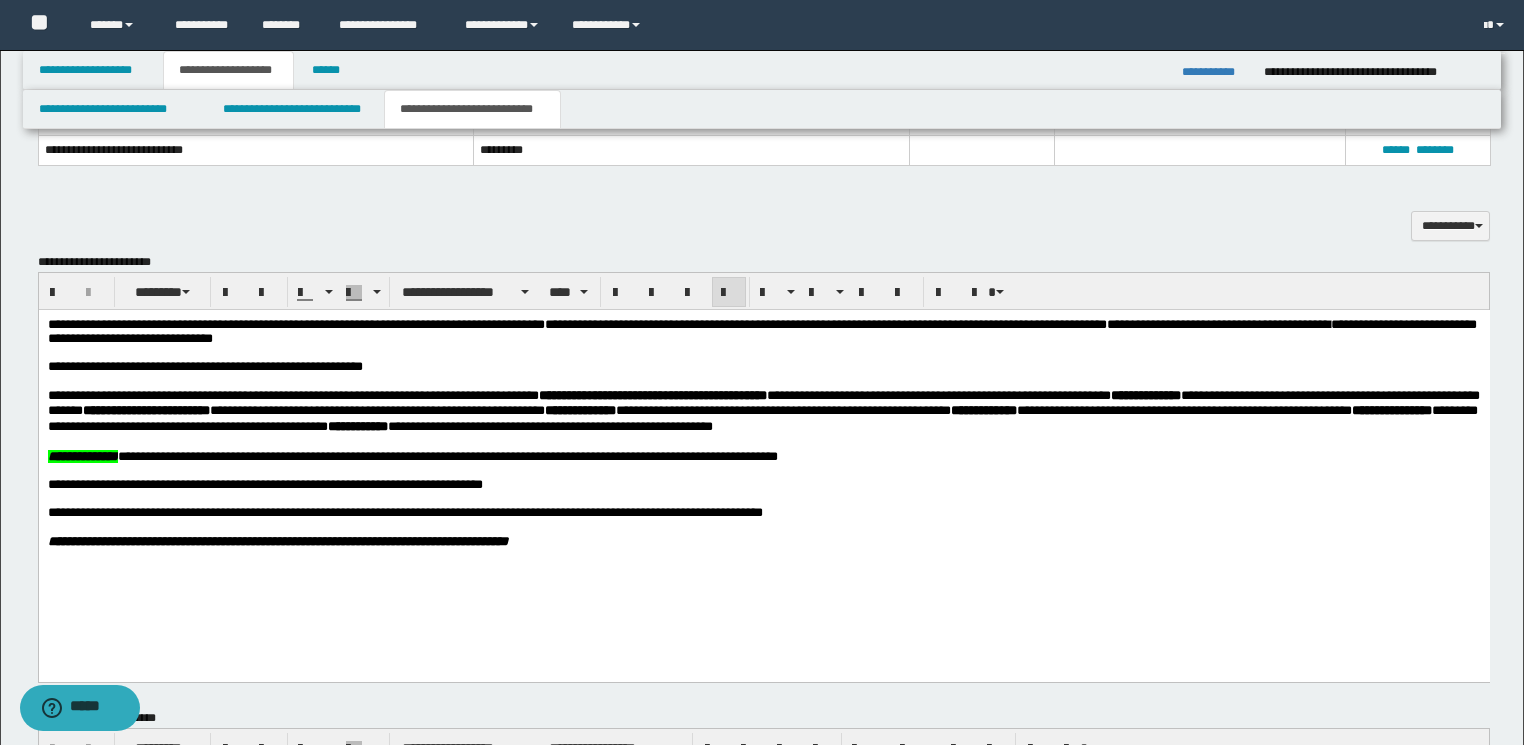 click on "**********" at bounding box center [1215, 72] 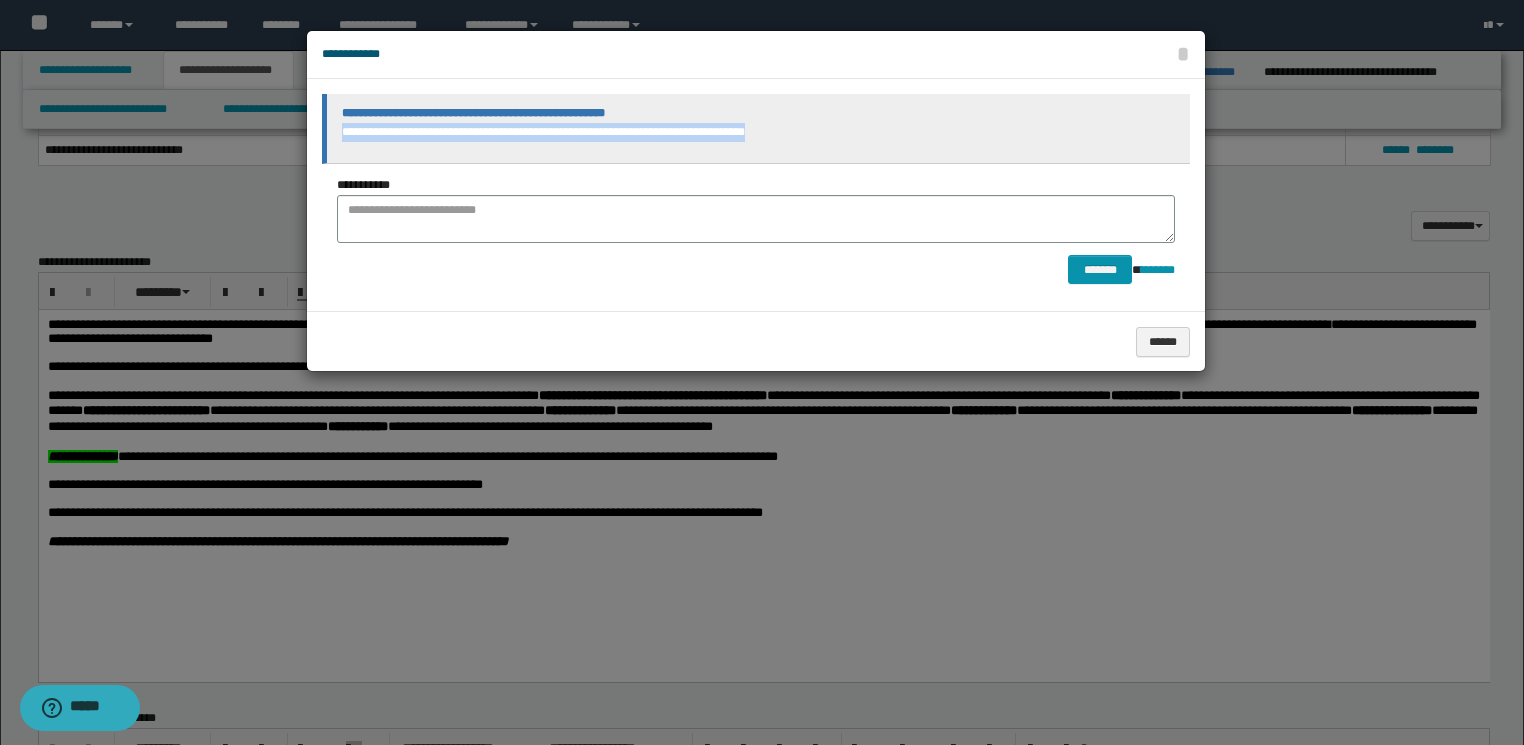 drag, startPoint x: 800, startPoint y: 135, endPoint x: 333, endPoint y: 137, distance: 467.00427 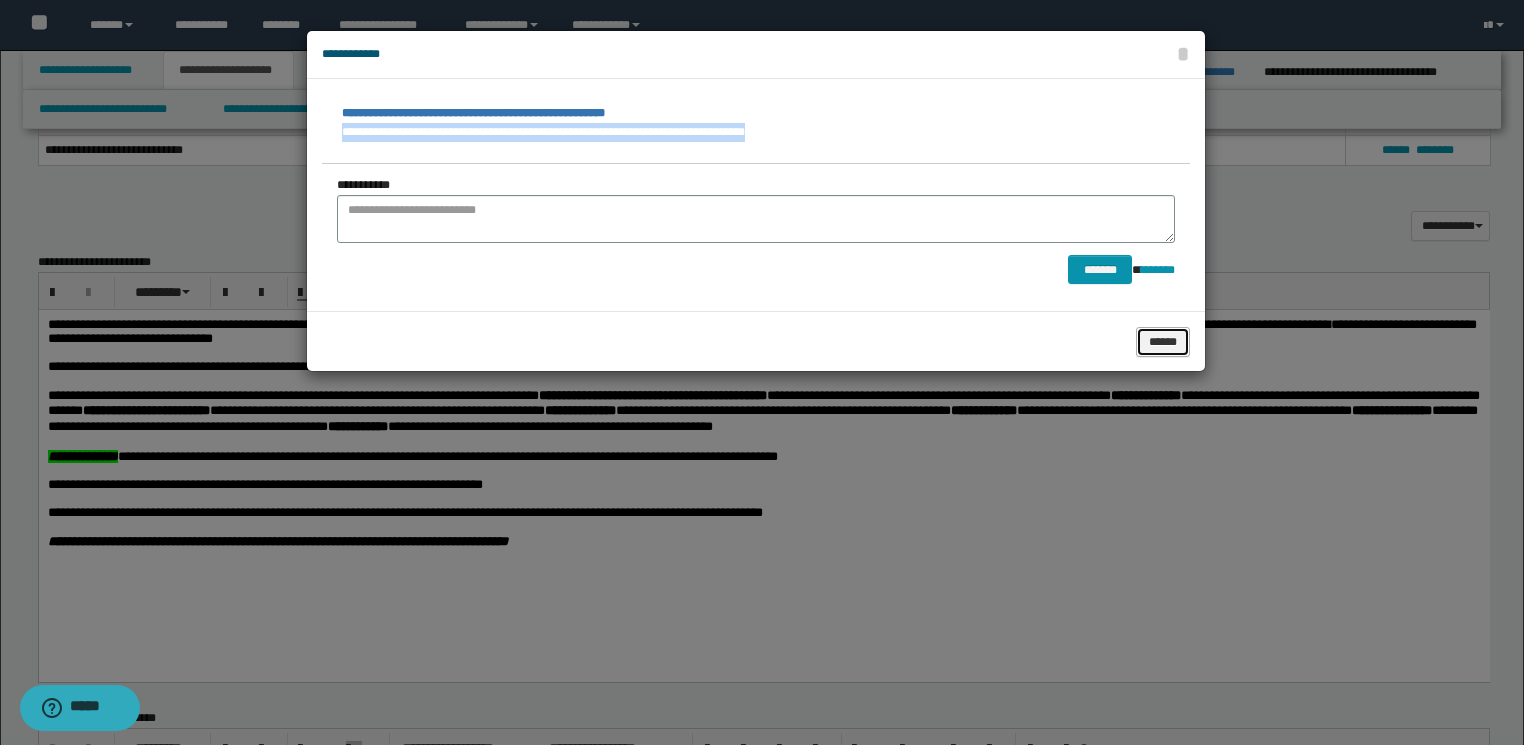 click on "******" at bounding box center [1163, 342] 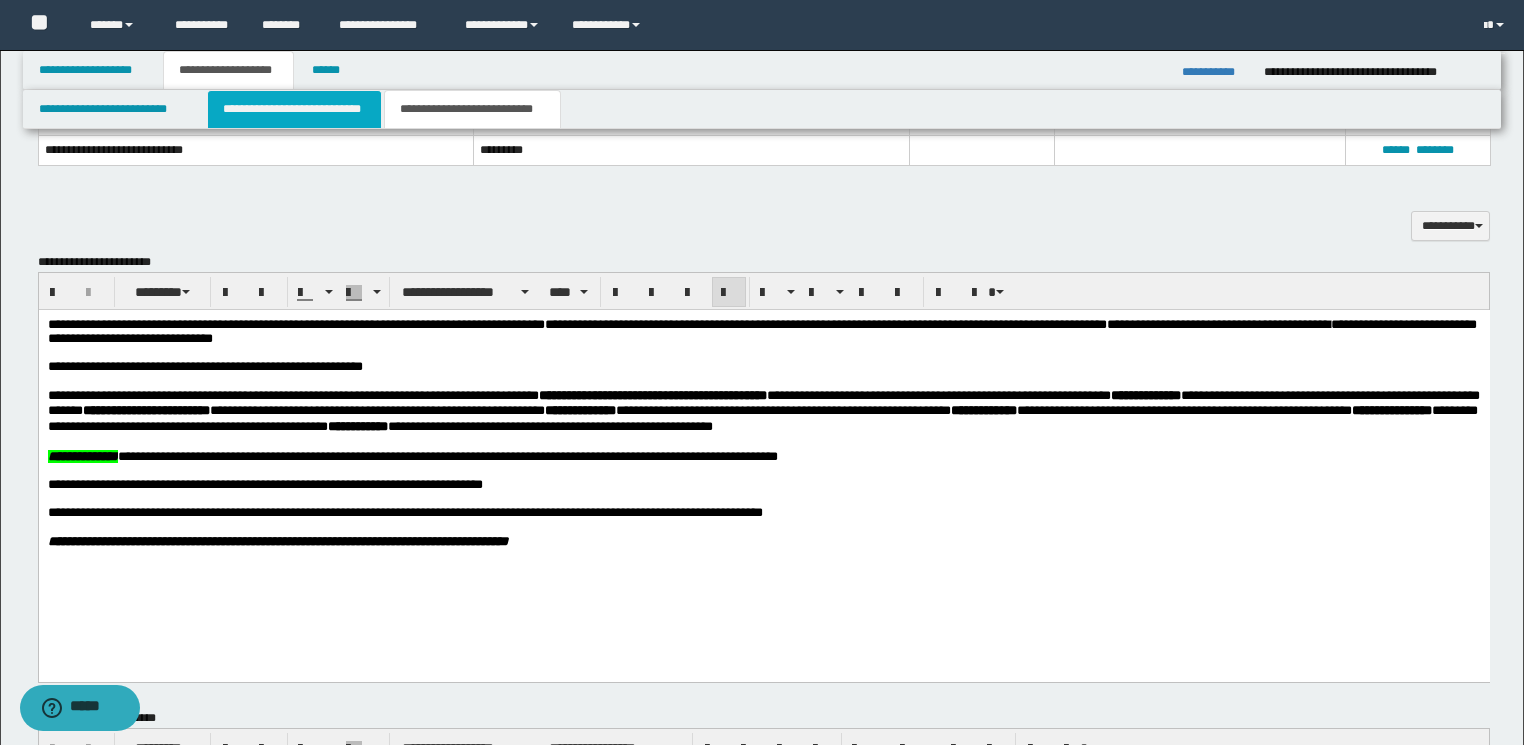 click on "**********" at bounding box center (294, 109) 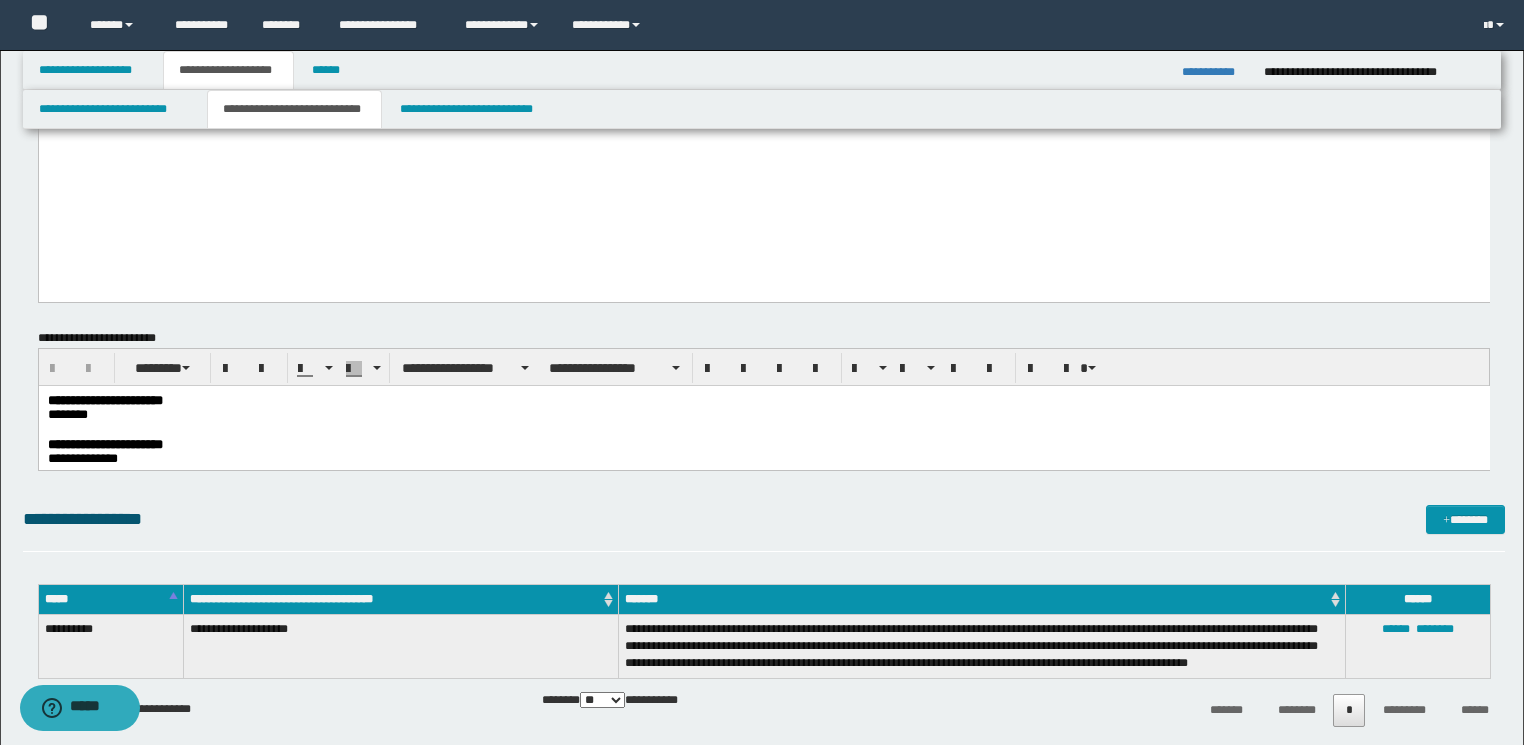 scroll, scrollTop: 560, scrollLeft: 0, axis: vertical 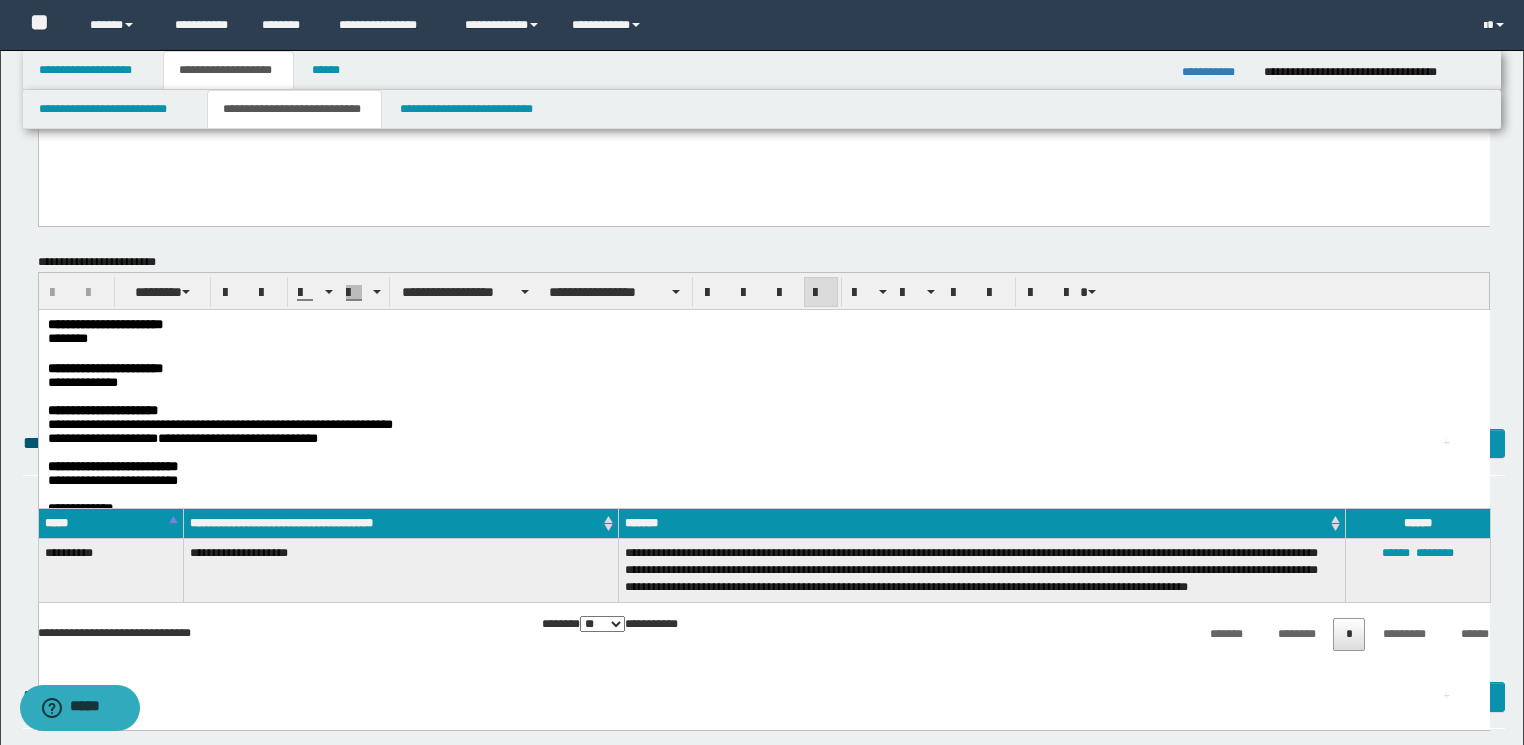 click at bounding box center (762, 353) 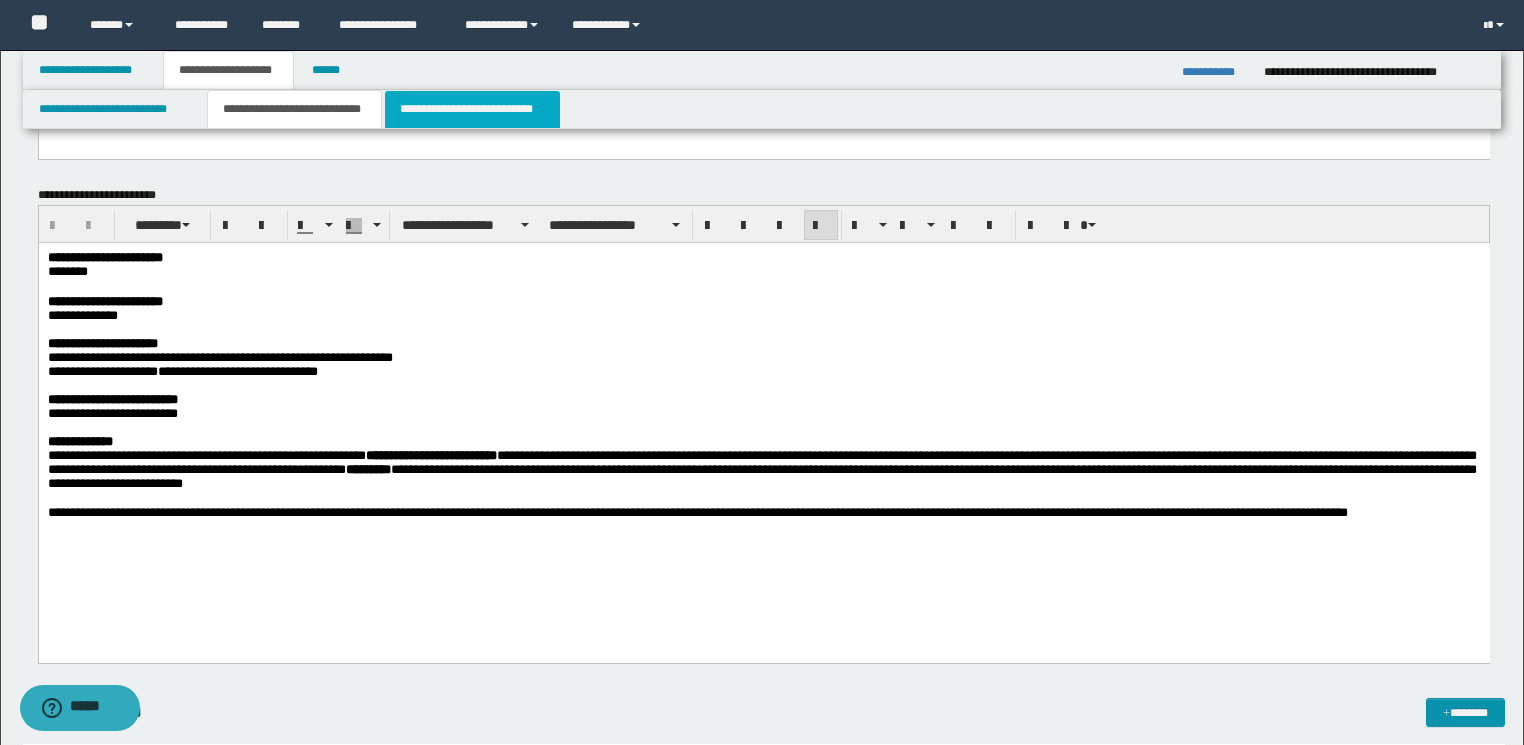 scroll, scrollTop: 480, scrollLeft: 0, axis: vertical 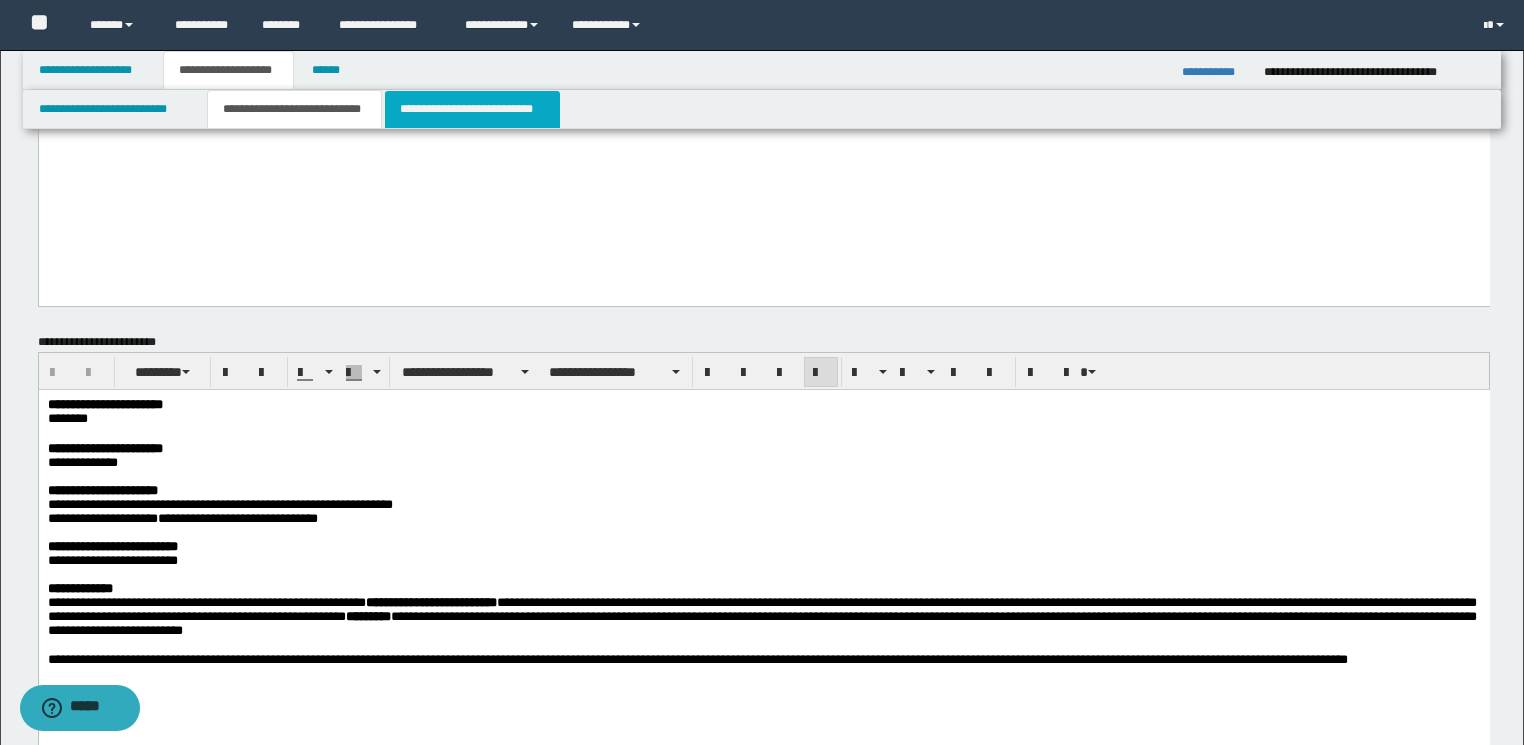 click on "**********" at bounding box center [472, 109] 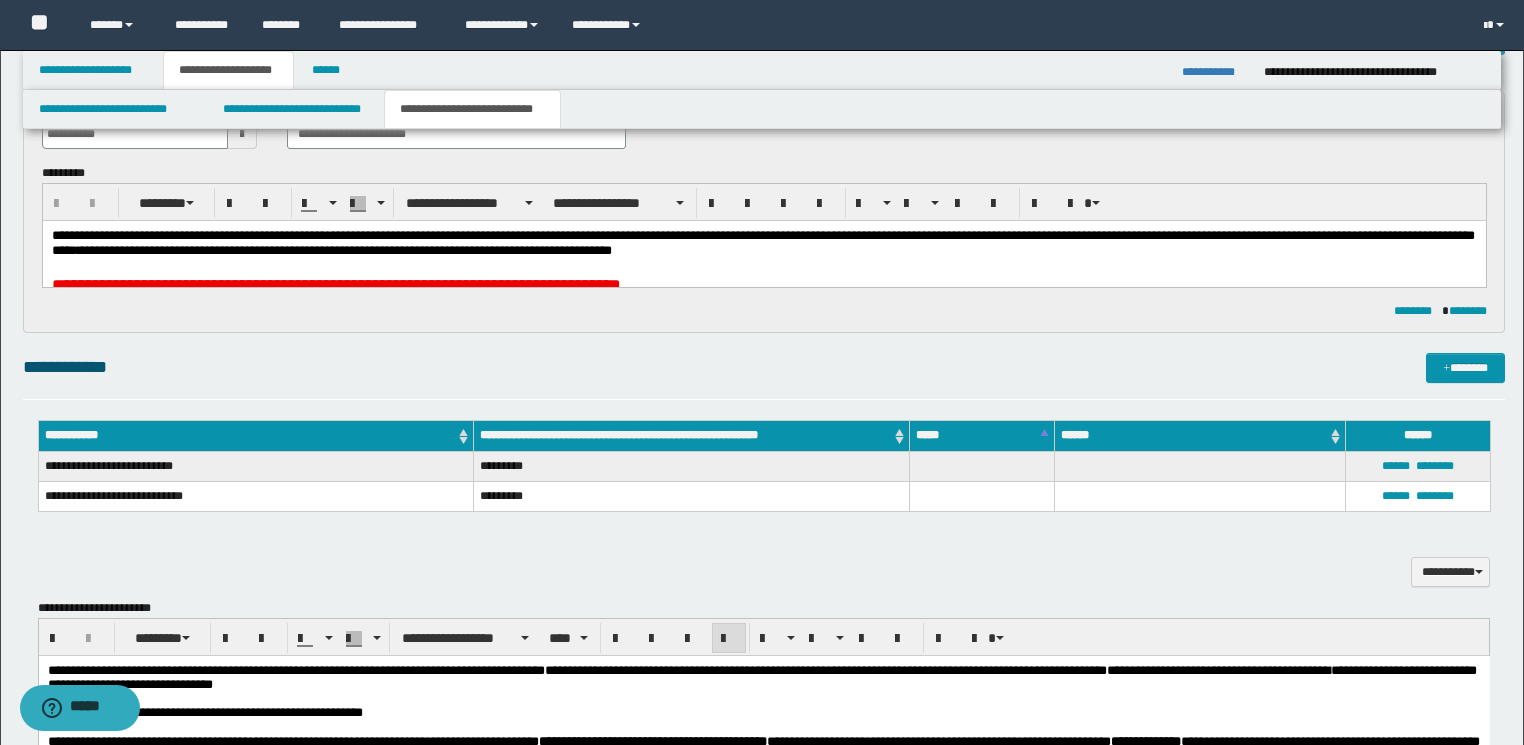 scroll, scrollTop: 0, scrollLeft: 0, axis: both 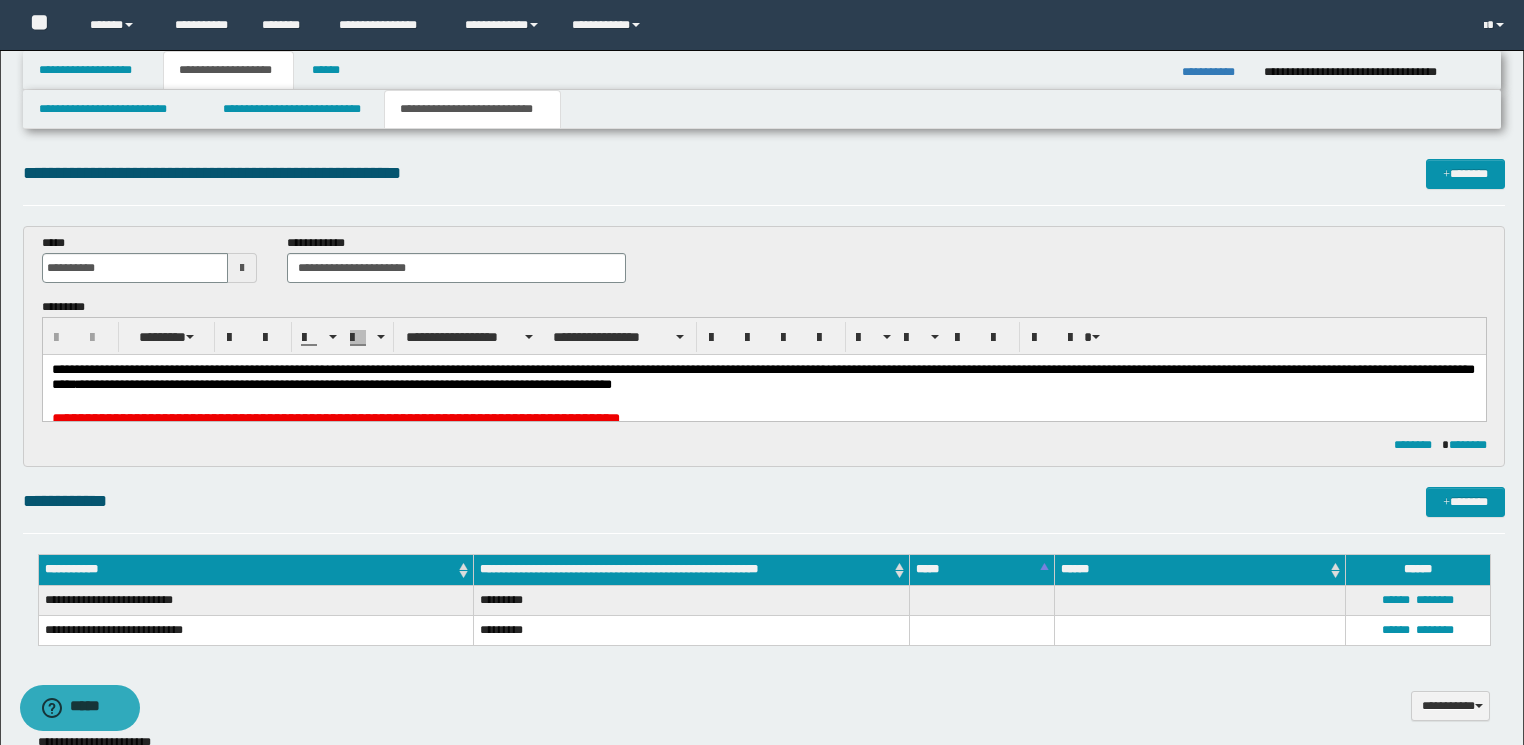 click at bounding box center [762, 401] 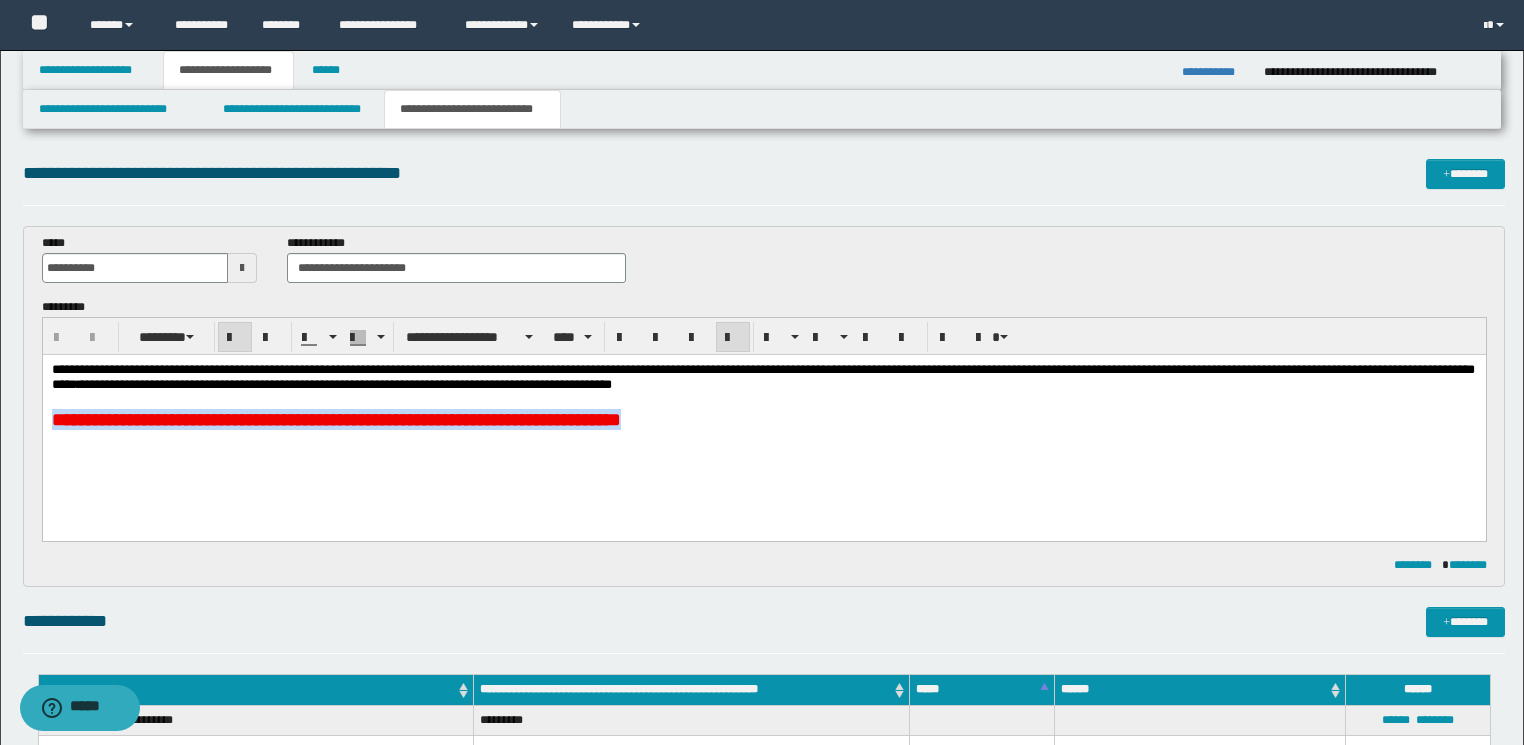 drag, startPoint x: 768, startPoint y: 421, endPoint x: 42, endPoint y: 769, distance: 805.09625 